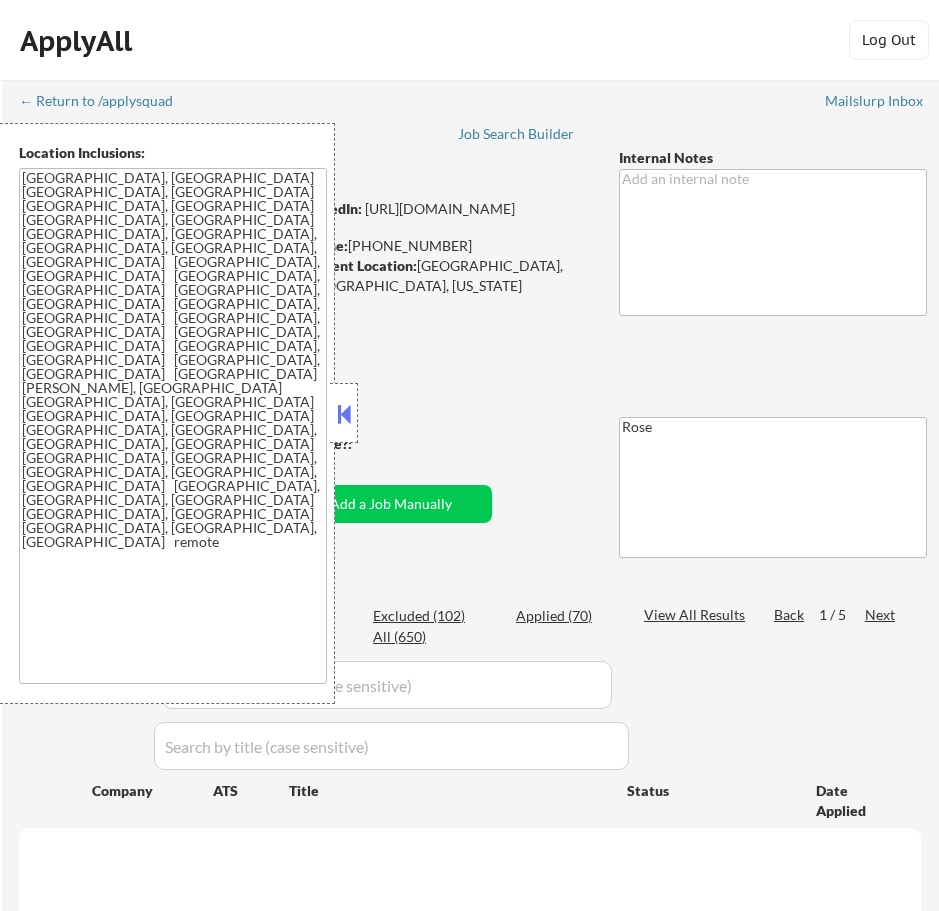 select on ""pending"" 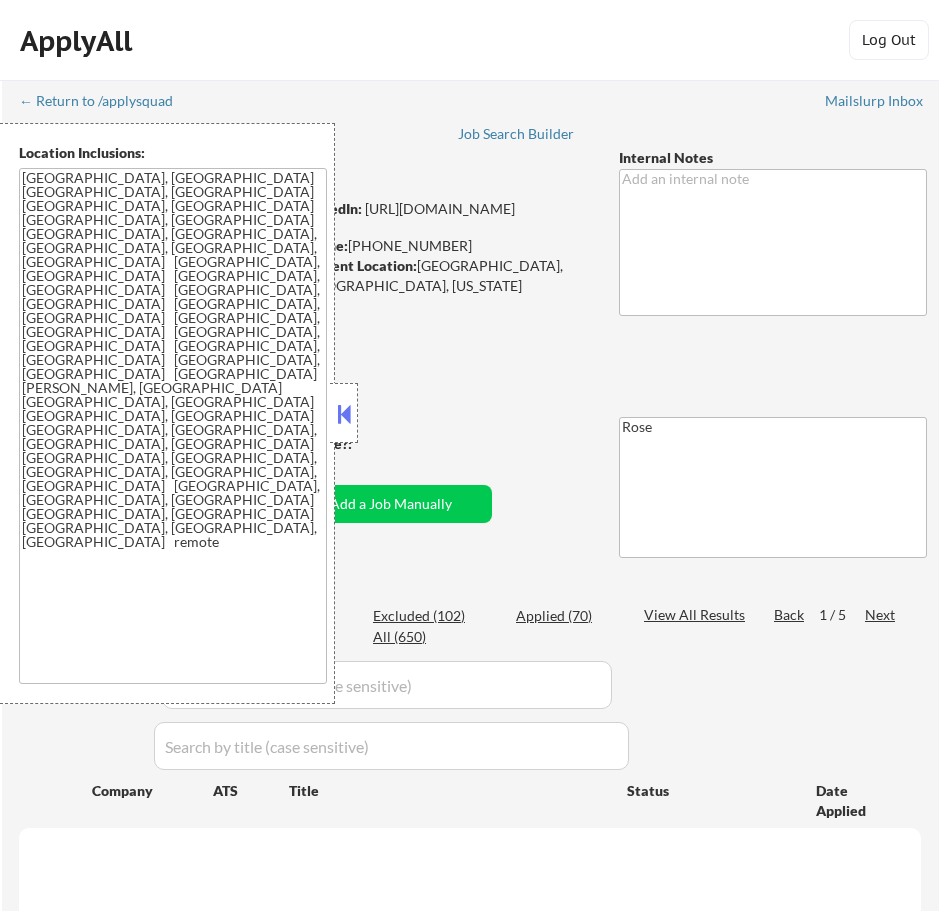 select on ""pending"" 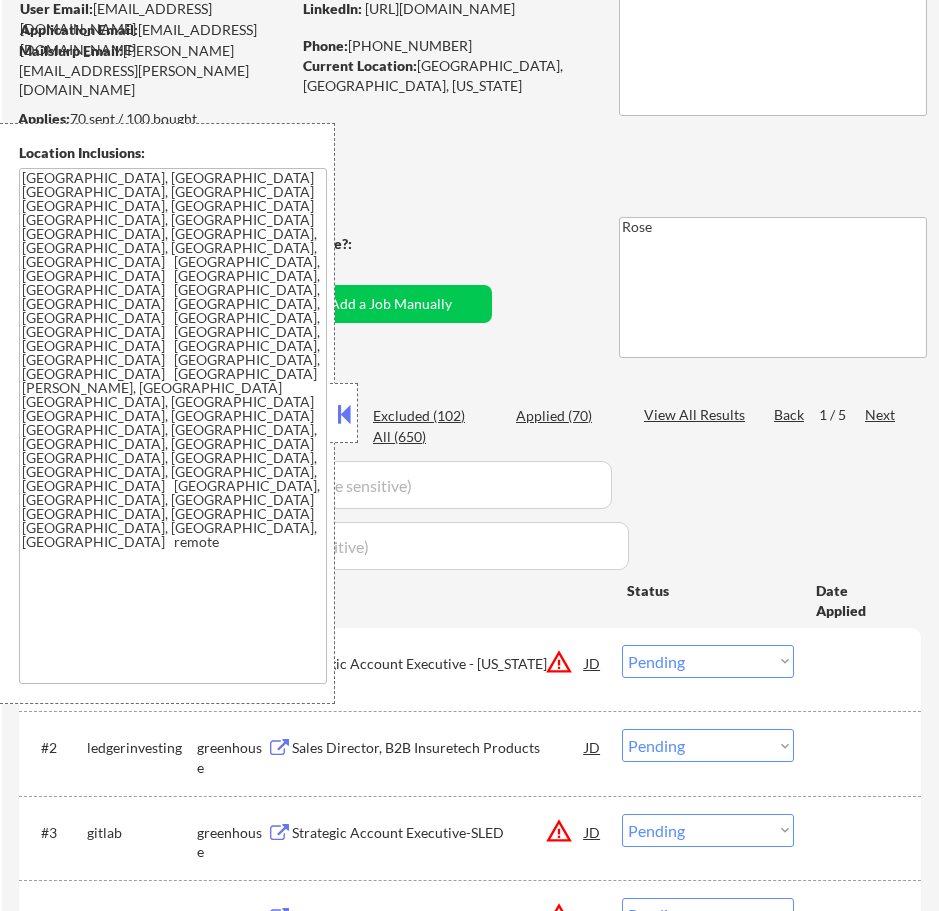 scroll, scrollTop: 200, scrollLeft: 0, axis: vertical 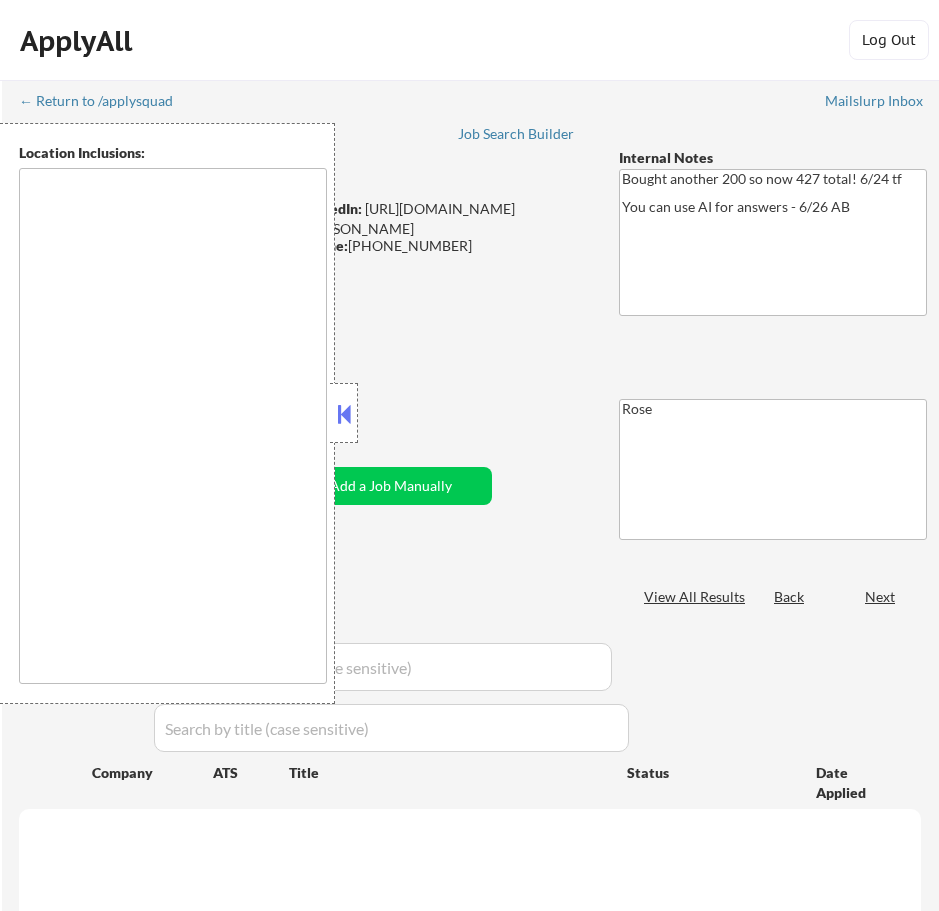 type on "San Francisco, CA   Daly City, CA   South San Francisco, CA   Brisbane, CA   Colma, CA   Pacifica, CA   San Bruno, CA   Millbrae, CA   Burlingame, CA   San Mateo, CA   Foster City, CA   Belmont, CA   Redwood City, CA   San Carlos, CA   Menlo Park, CA   Alameda, CA   Oakland, CA   Berkeley, CA   Emeryville, CA   Piedmont, CA   Albany, CA   El Cerrito, CA   Richmond, CA   Tiburon, CA   Sausalito, CA   Mill Valley, CA   Larkspur, CA   Corte Madera, CA   San Rafael, CA   Novato, CA   San Leandro, CA   Hayward, CA   Union City, CA   Fremont, CA   Pleasanton, CA   Dublin, CA   Livermore, CA   Walnut Creek, CA   Concord, CA   Martinez, CA   Lafayette, CA   Orinda, CA   Moraga, CA   Danville, CA   San Ramon, CA   Santa Clara, CA   Campbell, CA   Milpitas, CA   Cupertino, CA   Sunnyvale, CA   Los Gatos, CA   Saratoga, CA   Mountain View, CA   Palo Alto, CA   Los Altos, CA   Morgan Hill, CA   Newark, CA   Hillsborough, CA   Half Moon Bay, CA   Atherton, CA   Woodside, CA   Portola Valley, CA   Los Altos Hills, CA   ..." 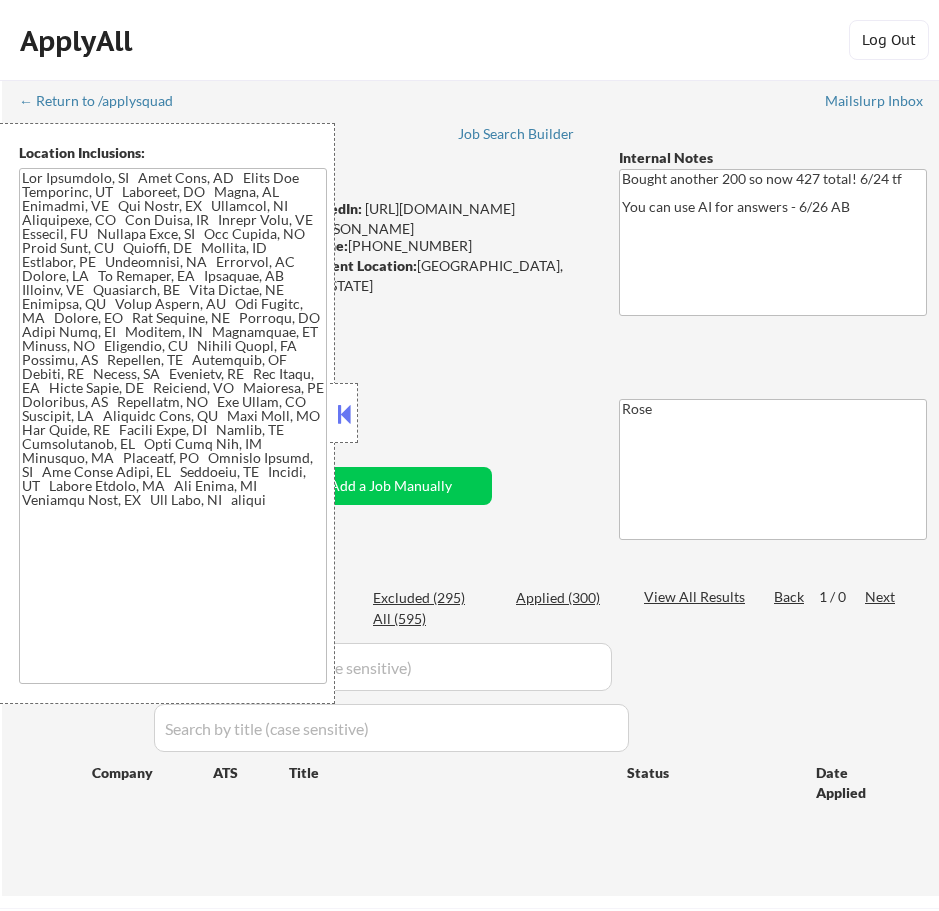 click at bounding box center [344, 414] 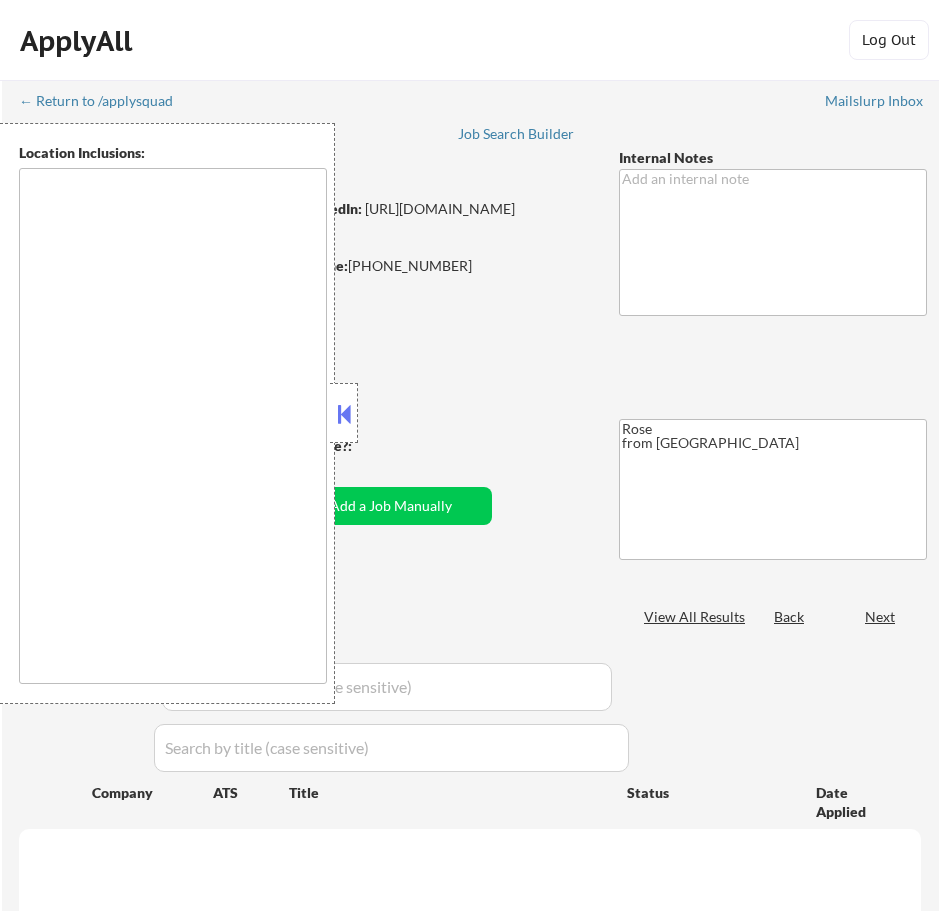 scroll, scrollTop: 0, scrollLeft: 0, axis: both 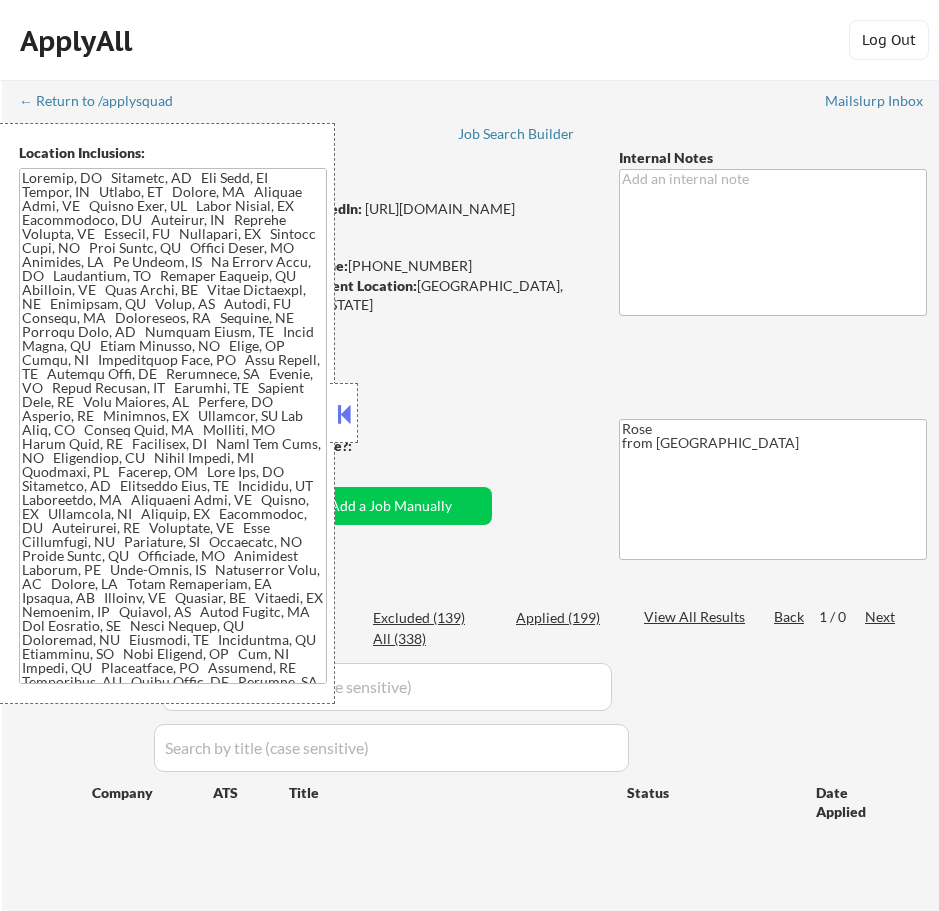 click at bounding box center [344, 414] 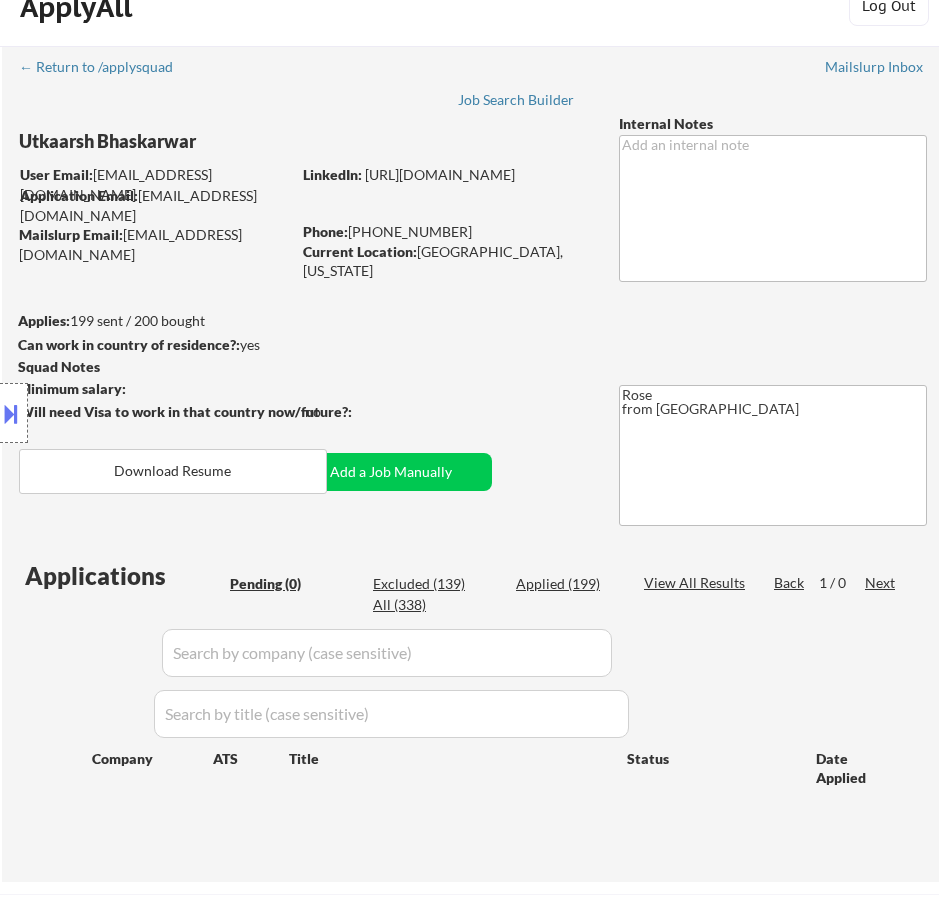 scroll, scrollTop: 0, scrollLeft: 0, axis: both 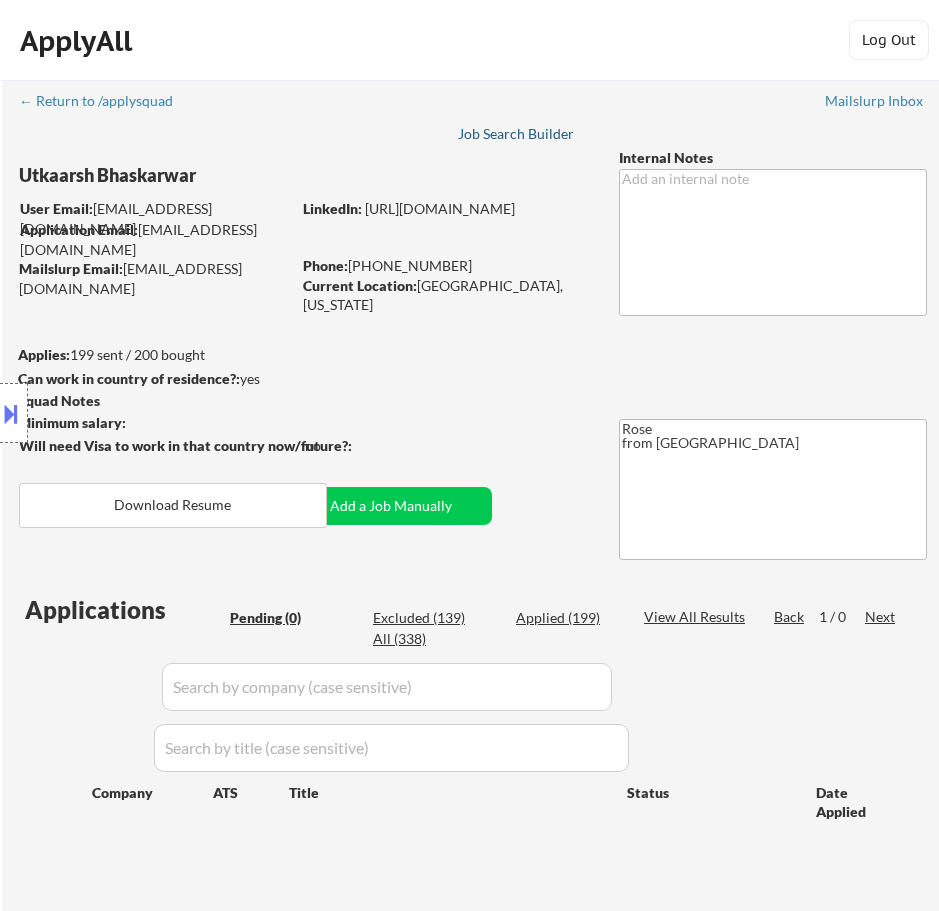 click on "Job Search Builder" at bounding box center (516, 134) 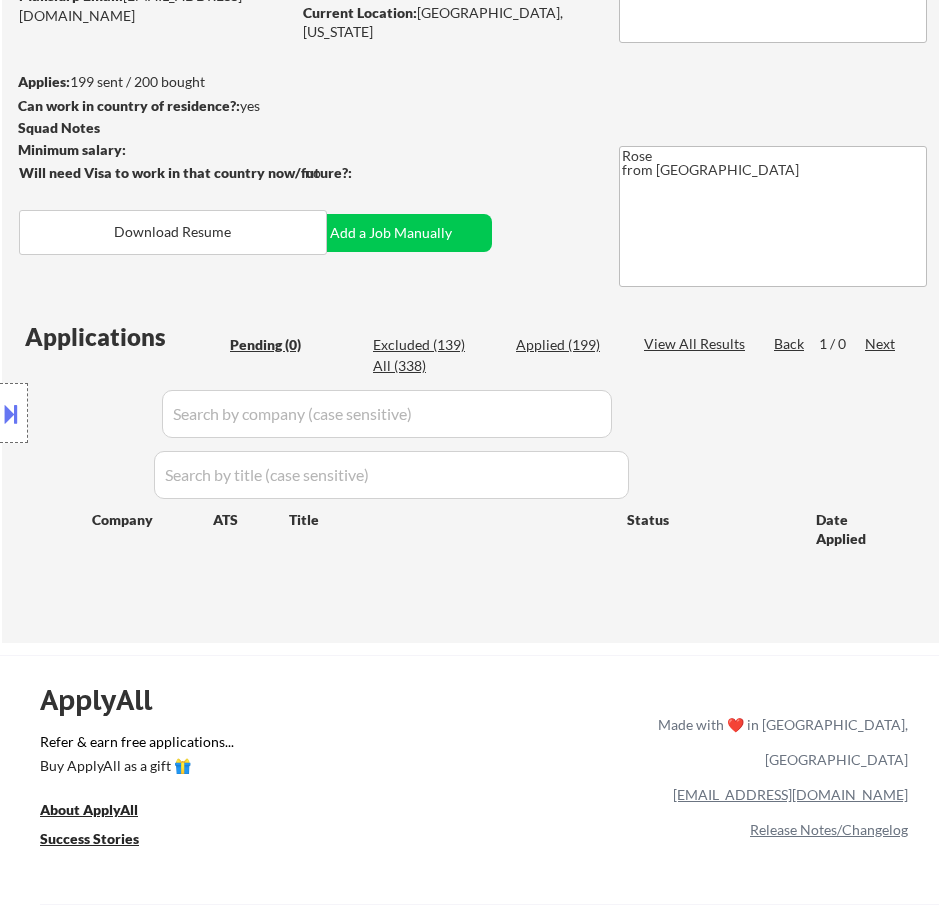 scroll, scrollTop: 0, scrollLeft: 0, axis: both 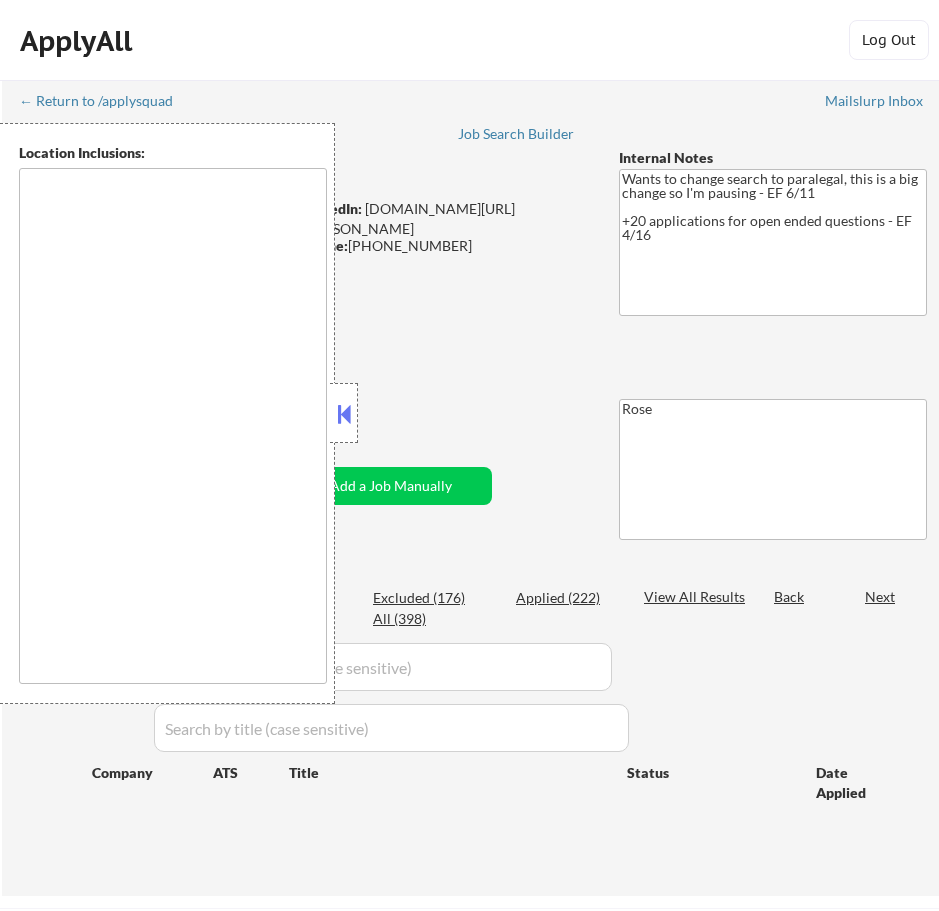 type on "[GEOGRAPHIC_DATA], [GEOGRAPHIC_DATA]   [GEOGRAPHIC_DATA], [GEOGRAPHIC_DATA]   [GEOGRAPHIC_DATA], [GEOGRAPHIC_DATA]   [GEOGRAPHIC_DATA], [GEOGRAPHIC_DATA]   [GEOGRAPHIC_DATA], [GEOGRAPHIC_DATA]   [GEOGRAPHIC_DATA], [GEOGRAPHIC_DATA]   [GEOGRAPHIC_DATA], [GEOGRAPHIC_DATA]   [GEOGRAPHIC_DATA], [GEOGRAPHIC_DATA]   [GEOGRAPHIC_DATA], [GEOGRAPHIC_DATA]   [GEOGRAPHIC_DATA], [GEOGRAPHIC_DATA]   [GEOGRAPHIC_DATA], [GEOGRAPHIC_DATA]   [GEOGRAPHIC_DATA], [GEOGRAPHIC_DATA]   [GEOGRAPHIC_DATA], [GEOGRAPHIC_DATA]   [GEOGRAPHIC_DATA], [GEOGRAPHIC_DATA]   [GEOGRAPHIC_DATA], [GEOGRAPHIC_DATA]   [GEOGRAPHIC_DATA], [GEOGRAPHIC_DATA]   [GEOGRAPHIC_DATA], [GEOGRAPHIC_DATA]   [GEOGRAPHIC_DATA], [GEOGRAPHIC_DATA]   [GEOGRAPHIC_DATA], [GEOGRAPHIC_DATA]   [GEOGRAPHIC_DATA], [GEOGRAPHIC_DATA]" 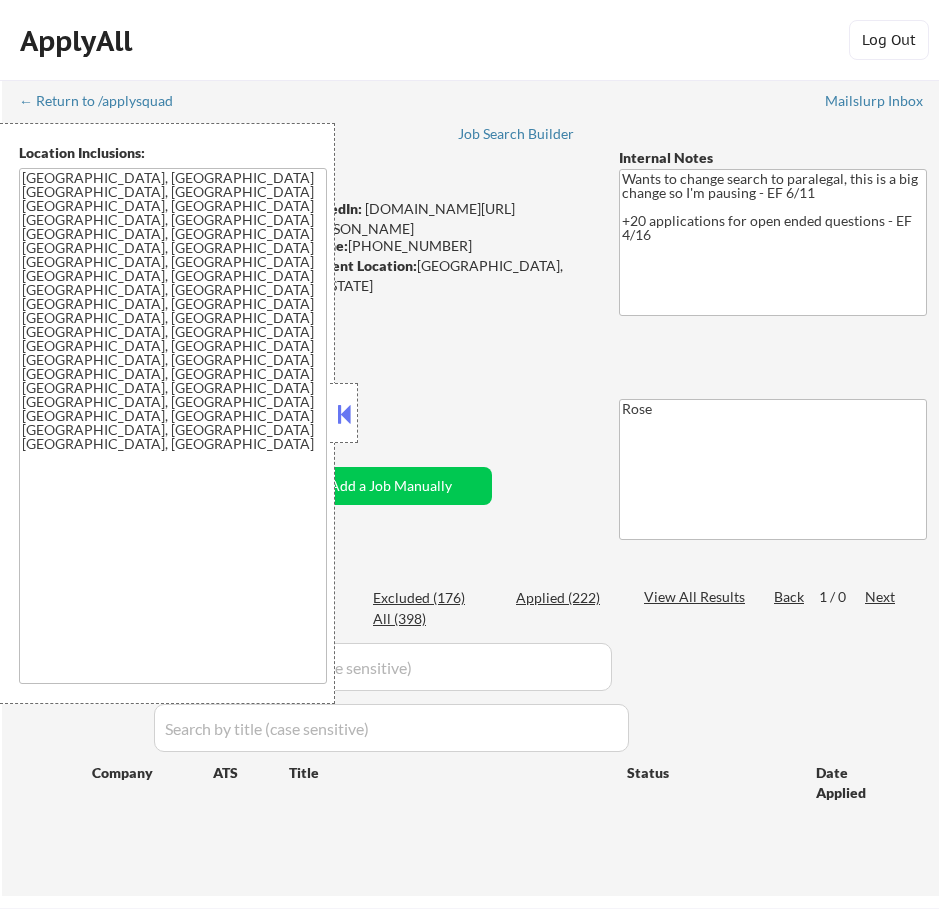 click at bounding box center [344, 414] 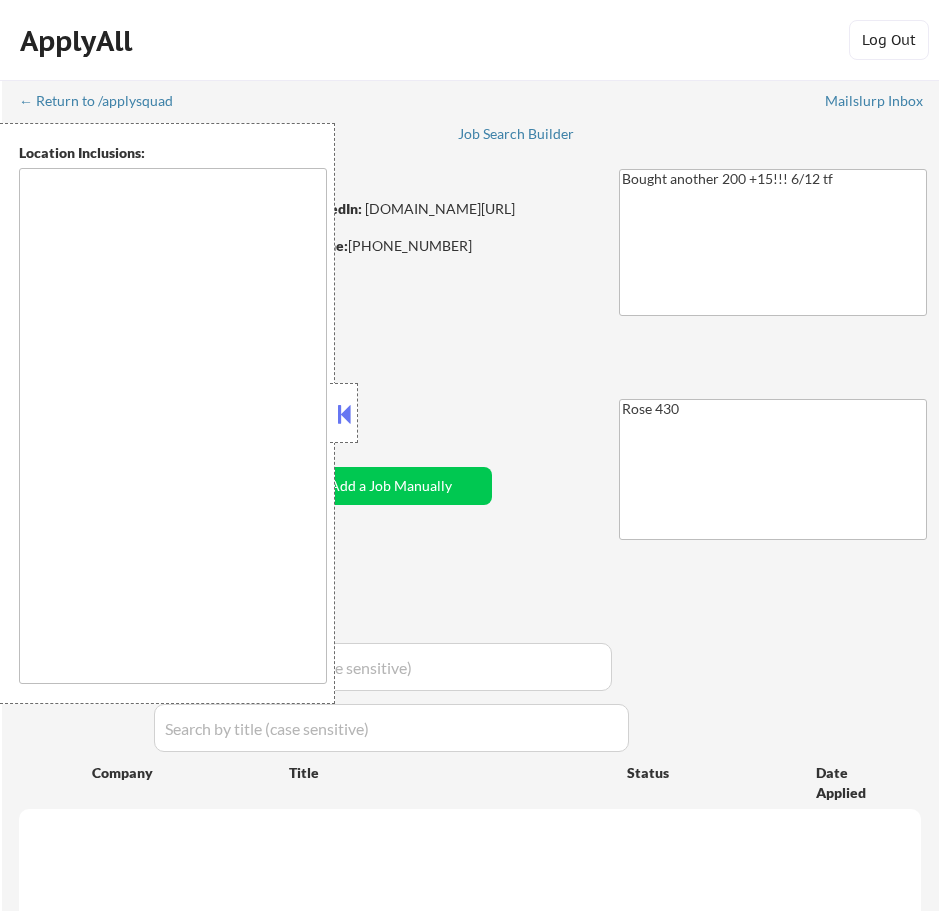 scroll, scrollTop: 0, scrollLeft: 0, axis: both 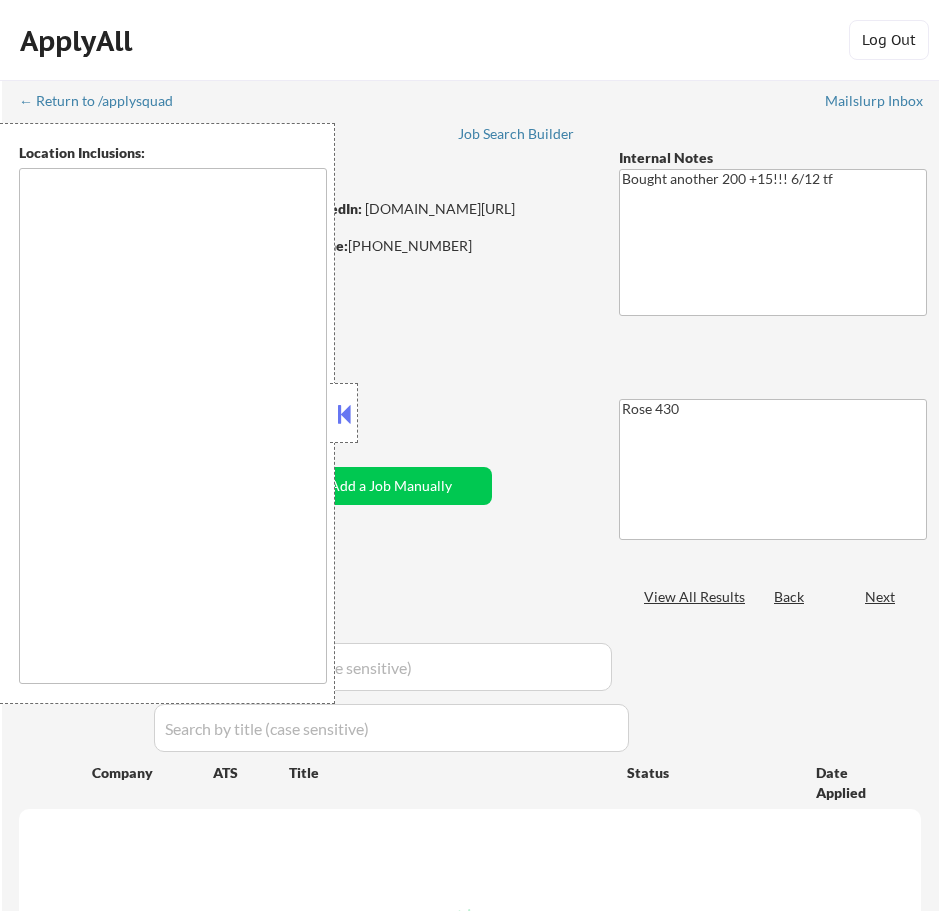 select on ""pending"" 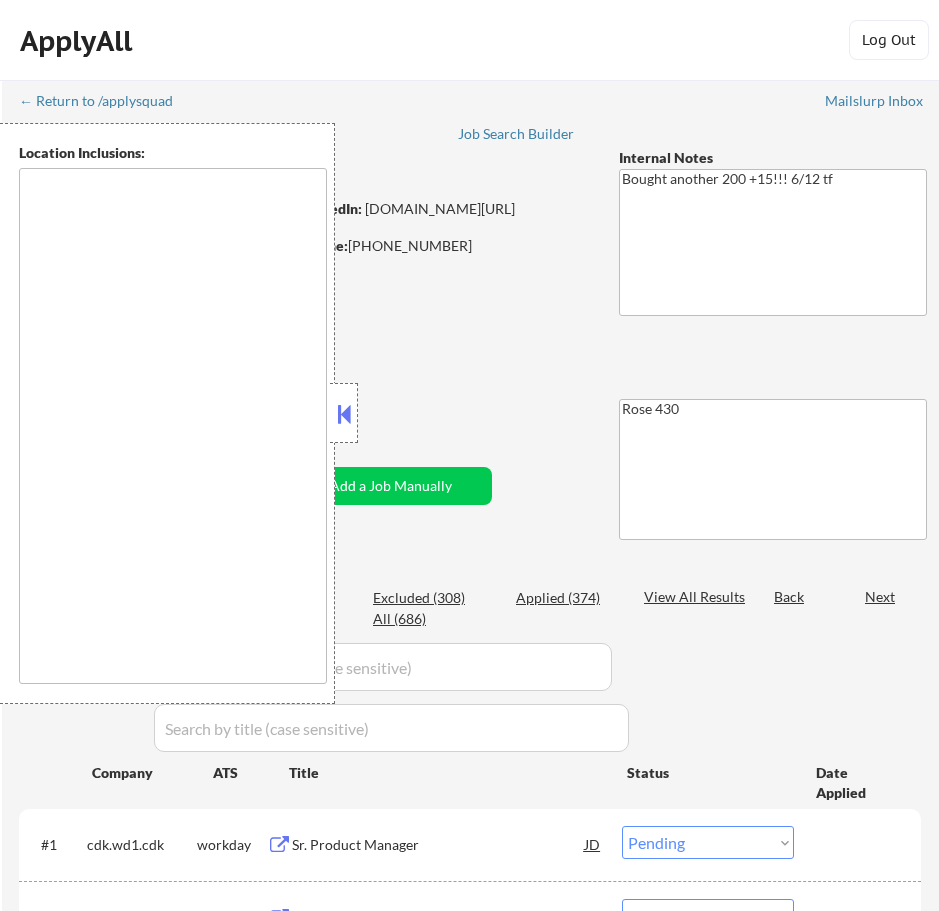 type on "[GEOGRAPHIC_DATA][PERSON_NAME], [GEOGRAPHIC_DATA]   [GEOGRAPHIC_DATA], [GEOGRAPHIC_DATA]   [GEOGRAPHIC_DATA], [GEOGRAPHIC_DATA]   [GEOGRAPHIC_DATA], [GEOGRAPHIC_DATA]   [GEOGRAPHIC_DATA], [GEOGRAPHIC_DATA]   [GEOGRAPHIC_DATA][PERSON_NAME], [GEOGRAPHIC_DATA]   [GEOGRAPHIC_DATA][PERSON_NAME], [GEOGRAPHIC_DATA]   [GEOGRAPHIC_DATA], [GEOGRAPHIC_DATA]   [GEOGRAPHIC_DATA][PERSON_NAME], [GEOGRAPHIC_DATA]   [GEOGRAPHIC_DATA], [GEOGRAPHIC_DATA]   [GEOGRAPHIC_DATA], [GEOGRAPHIC_DATA]   [GEOGRAPHIC_DATA], [GEOGRAPHIC_DATA]   [PERSON_NAME][GEOGRAPHIC_DATA], [GEOGRAPHIC_DATA]   [GEOGRAPHIC_DATA], [GEOGRAPHIC_DATA]   [GEOGRAPHIC_DATA], [GEOGRAPHIC_DATA]   [GEOGRAPHIC_DATA], [GEOGRAPHIC_DATA]   [GEOGRAPHIC_DATA], [GEOGRAPHIC_DATA]   [GEOGRAPHIC_DATA], [GEOGRAPHIC_DATA]   [GEOGRAPHIC_DATA], [GEOGRAPHIC_DATA]   [GEOGRAPHIC_DATA], [GEOGRAPHIC_DATA]   [GEOGRAPHIC_DATA], [GEOGRAPHIC_DATA]   [GEOGRAPHIC_DATA], [GEOGRAPHIC_DATA]   [GEOGRAPHIC_DATA], [GEOGRAPHIC_DATA]   [GEOGRAPHIC_DATA], [GEOGRAPHIC_DATA]   [GEOGRAPHIC_DATA], [GEOGRAPHIC_DATA]   [GEOGRAPHIC_DATA], [GEOGRAPHIC_DATA]   [GEOGRAPHIC_DATA], [GEOGRAPHIC_DATA]   [GEOGRAPHIC_DATA], [GEOGRAPHIC_DATA]   [GEOGRAPHIC_DATA], [GEOGRAPHIC_DATA]   [GEOGRAPHIC_DATA], [GEOGRAPHIC_DATA]   [GEOGRAPHIC_DATA], [GEOGRAPHIC_DATA]   [GEOGRAPHIC_DATA], [GEOGRAPHIC_DATA]   [GEOGRAPHIC_DATA], [GEOGRAPHIC_DATA]   [GEOGRAPHIC_DATA], [GEOGRAPHIC_DATA]   [GEOGRAPHIC_DATA], [GEOGRAPHIC_DATA]   [GEOGRAPHIC_DATA], [GEOGRAPHIC_DATA]   [GEOGRAPHIC_DATA], [GEOGRAPHIC_DATA]   [GEOGRAPHIC_DATA], [GEOGRAPHIC_DATA]   [GEOGRAPHIC_DATA], [GEOGRAPHIC_DATA]   [GEOGRAPHIC_DATA], [GEOGRAPHIC_DATA]   [GEOGRAPHIC_DATA], [GEOGRAPHIC_DATA]   [GEOGRAPHIC_DATA], [GEOGRAPHIC_DATA]   [GEOGRAPHIC_DATA], [GEOGRAPHIC_DATA]   [GEOGRAPHIC_DATA], [GEOGRAPHIC_DATA]   [GEOGRAPHIC_DATA], [GEOGRAPHIC_DATA]   [GEOGRAPHIC_DATA], [GEOGRAPHIC_DATA]   [GEOGRAPHIC_DATA], [GEOGRAPHIC_DATA]   [GEOGRAPHIC_DATA], [GEOGRAPHIC_DATA]   [GEOGRAPHIC_DATA], [GEOGRAPHIC_DATA]   [GEOGRAPHIC_DATA], [GEOGRAPHIC_DATA]   [GEOGRAPHIC_DATA], [GEOGRAPHIC_DATA], [GEOGRAPHIC_DATA]   [GEOGRAPHIC_DATA], [GEOGRAPHIC_DATA]   [GEOGRAPHIC_DATA], [GEOGRAPHIC_DATA]   [GEOGRAPHIC_DATA], [GEOGRAPHIC_DATA]   [GEOGRAPHIC_DATA], [GEOGRAPHIC_DATA]   [GEOGRAPHIC_DATA], [GEOGRAPHIC_DATA]   [PERSON_NAME][GEOGRAPHIC_DATA], [GEOGRAPHIC_DATA]   [GEOGRAPHIC_DATA], [GEOGRAPHIC_DATA]   C..." 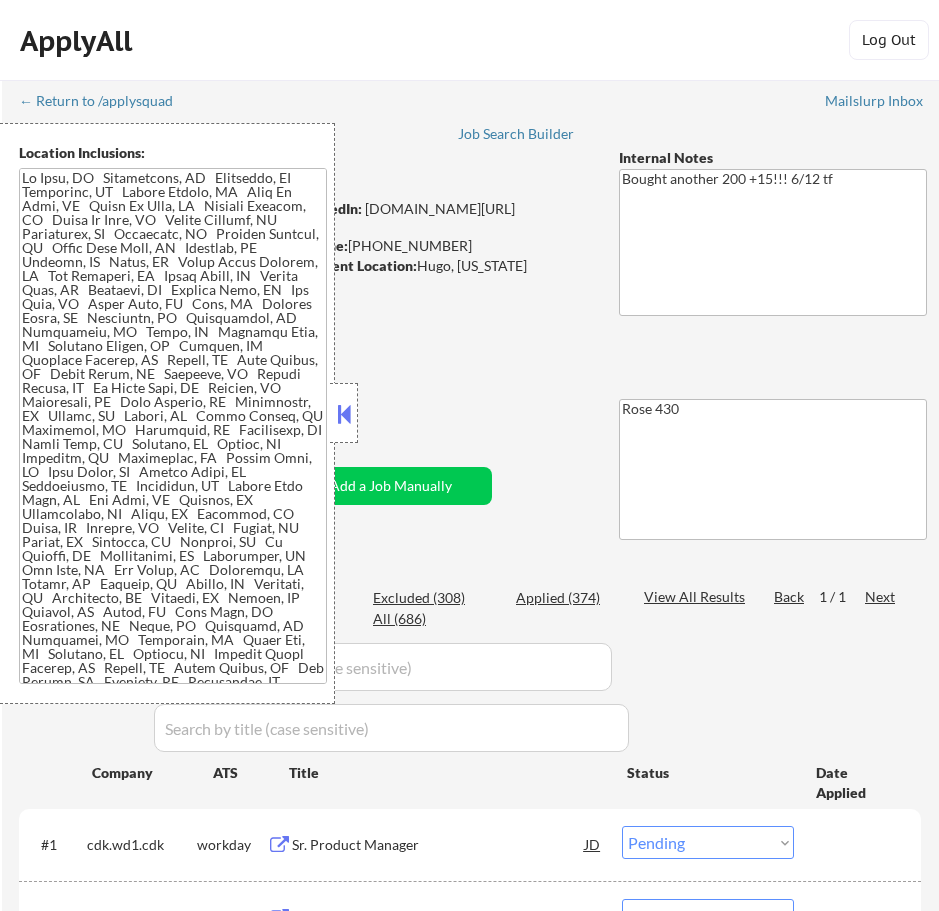 click at bounding box center (344, 414) 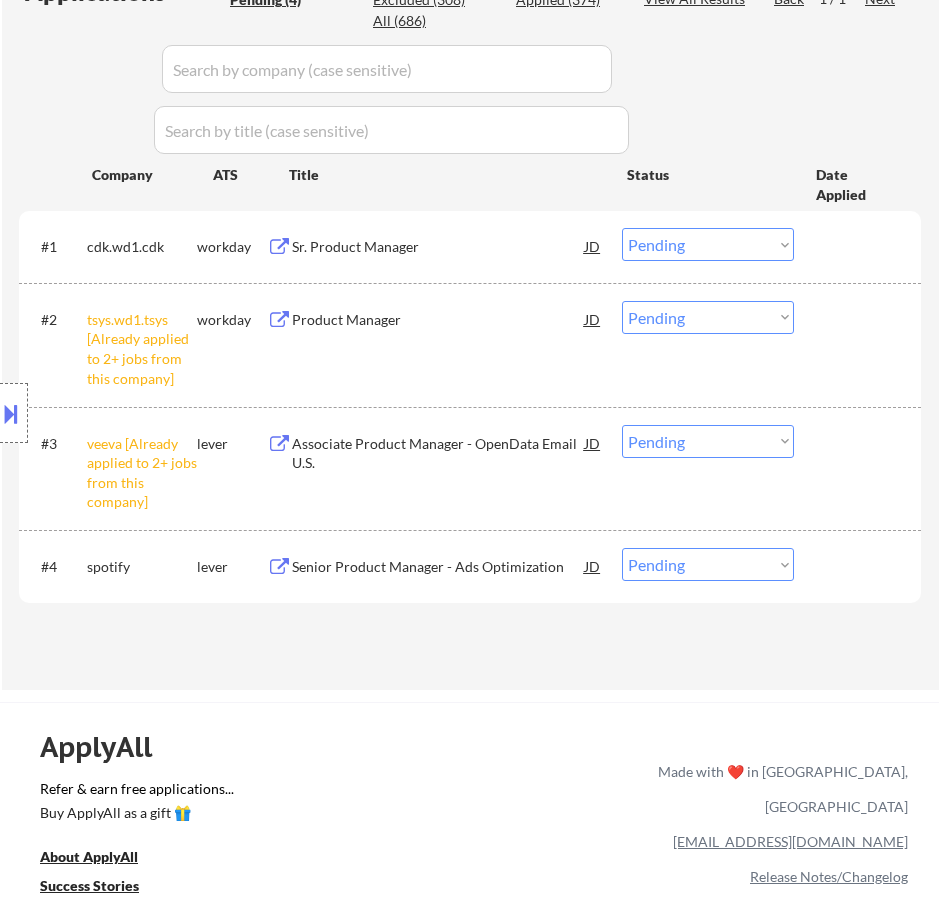 scroll, scrollTop: 600, scrollLeft: 0, axis: vertical 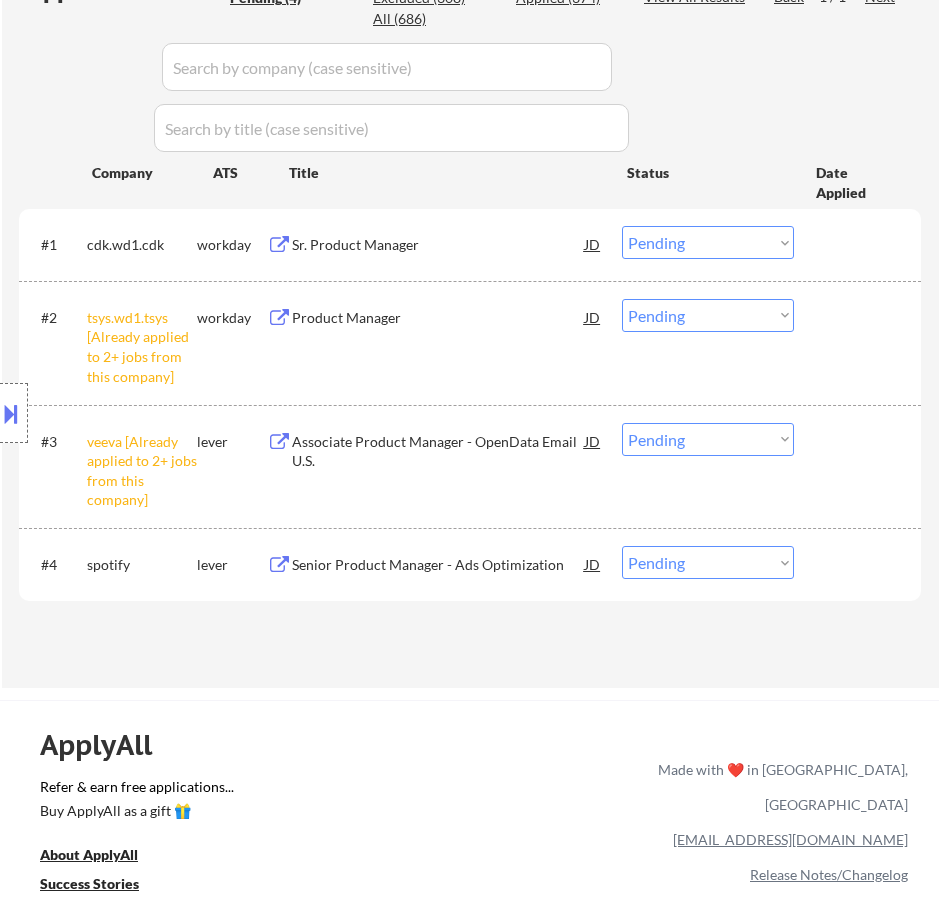 click on "Choose an option... Pending Applied Excluded (Questions) Excluded (Expired) Excluded (Location) Excluded (Bad Match) Excluded (Blocklist) Excluded (Salary) Excluded (Other)" at bounding box center (708, 315) 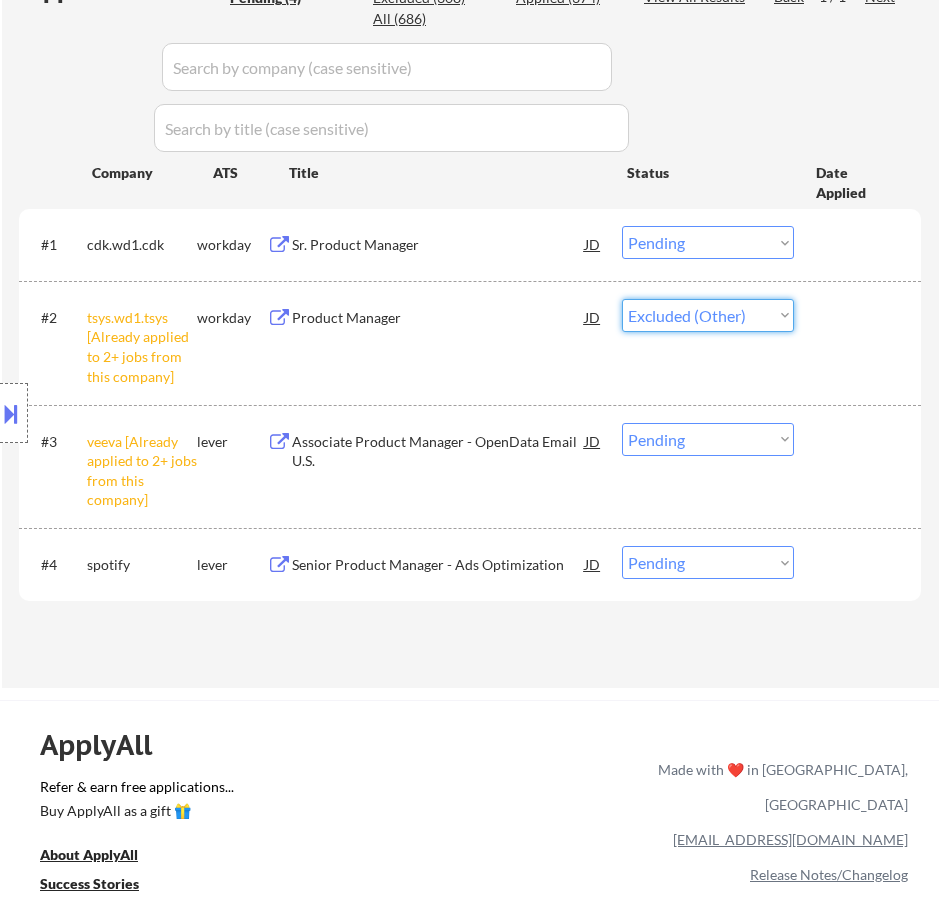 click on "Choose an option... Pending Applied Excluded (Questions) Excluded (Expired) Excluded (Location) Excluded (Bad Match) Excluded (Blocklist) Excluded (Salary) Excluded (Other)" at bounding box center [708, 315] 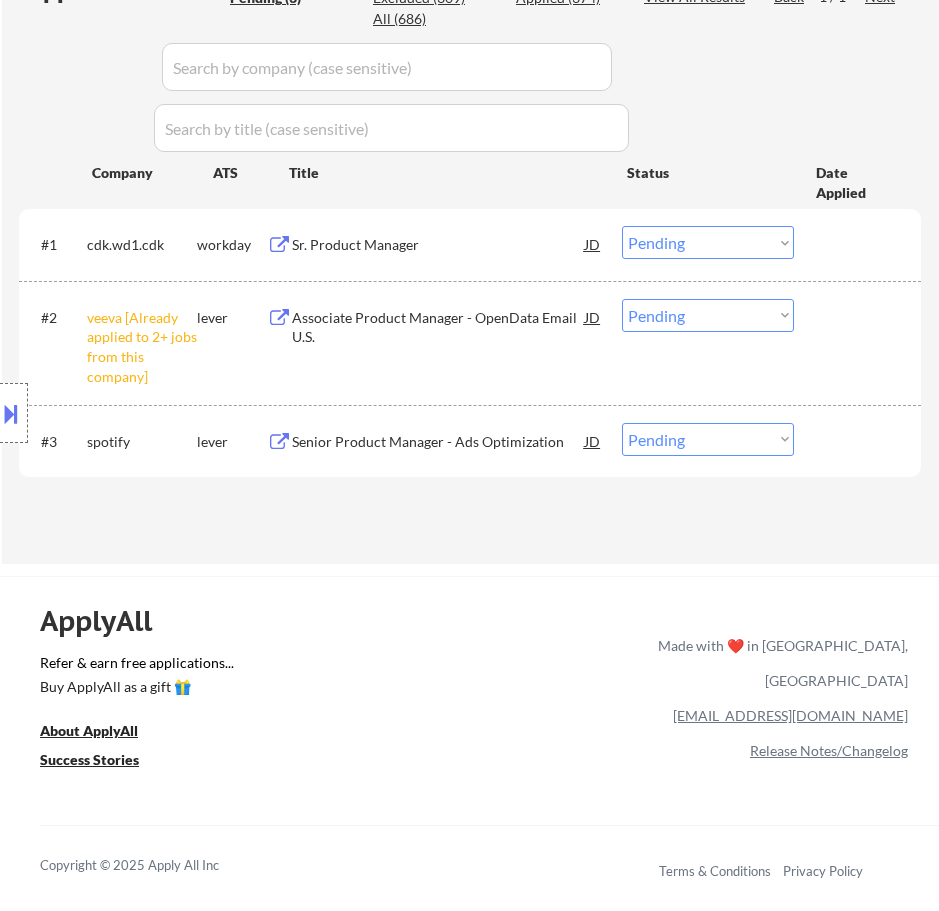 click on "Choose an option... Pending Applied Excluded (Questions) Excluded (Expired) Excluded (Location) Excluded (Bad Match) Excluded (Blocklist) Excluded (Salary) Excluded (Other)" at bounding box center [708, 315] 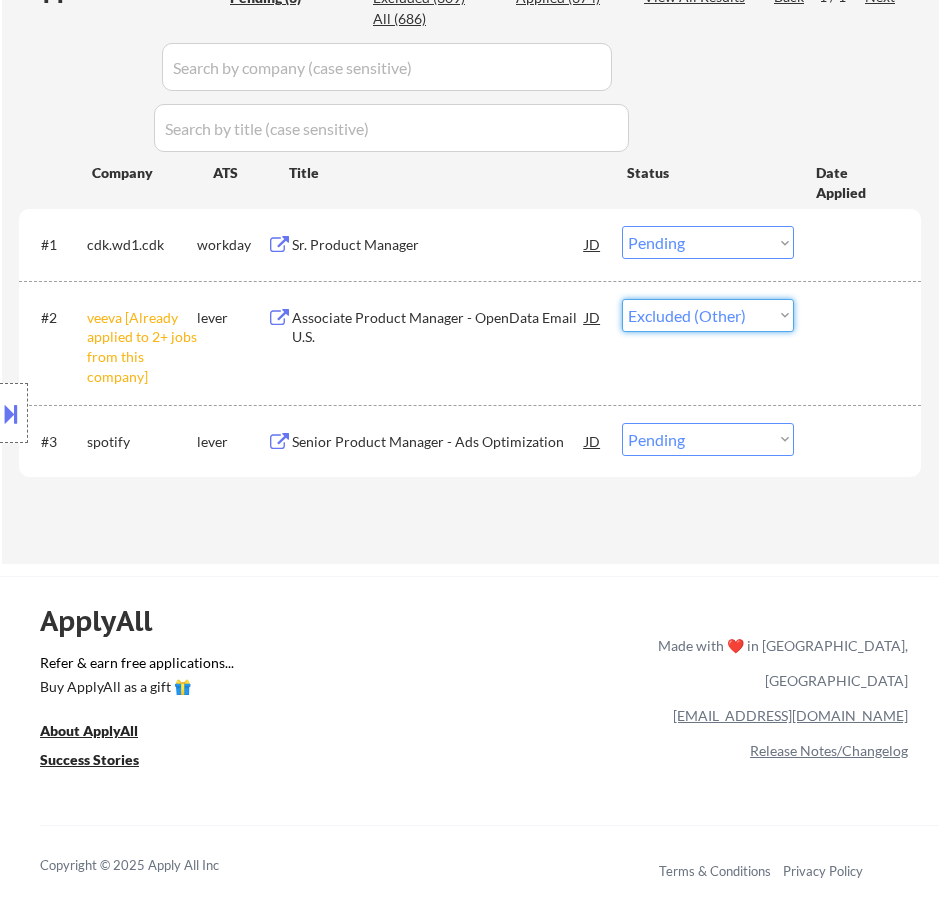 click on "Choose an option... Pending Applied Excluded (Questions) Excluded (Expired) Excluded (Location) Excluded (Bad Match) Excluded (Blocklist) Excluded (Salary) Excluded (Other)" at bounding box center (708, 315) 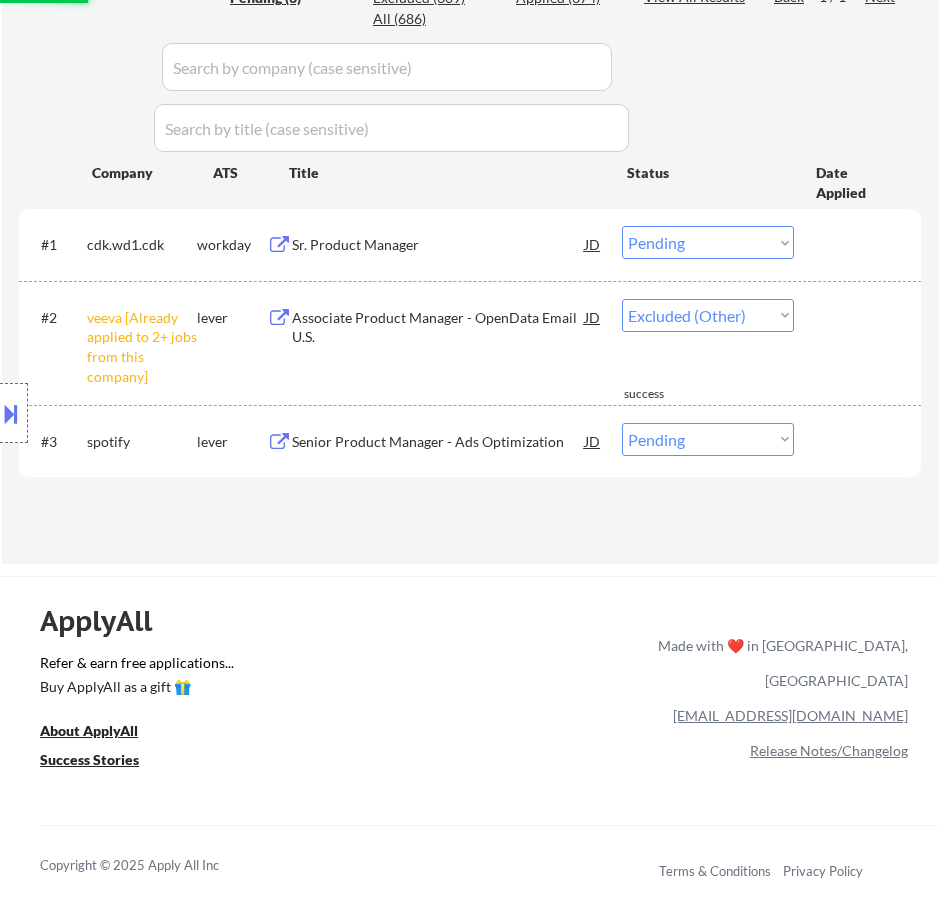 select on ""pending"" 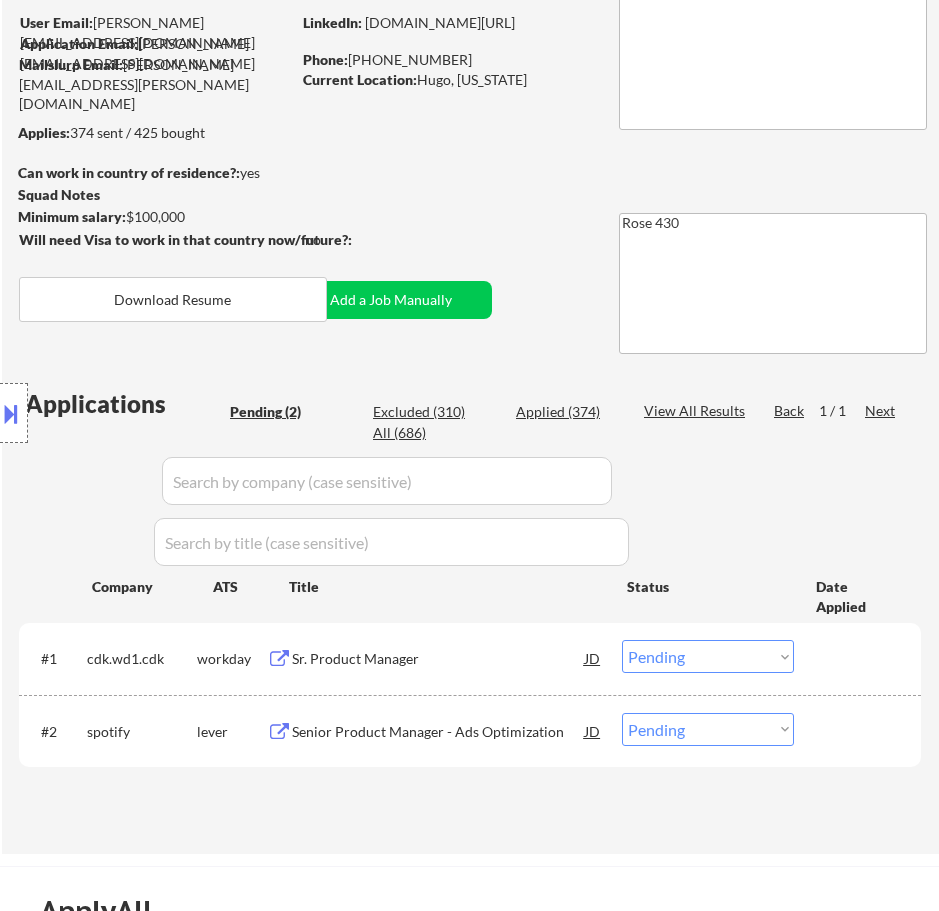 scroll, scrollTop: 200, scrollLeft: 0, axis: vertical 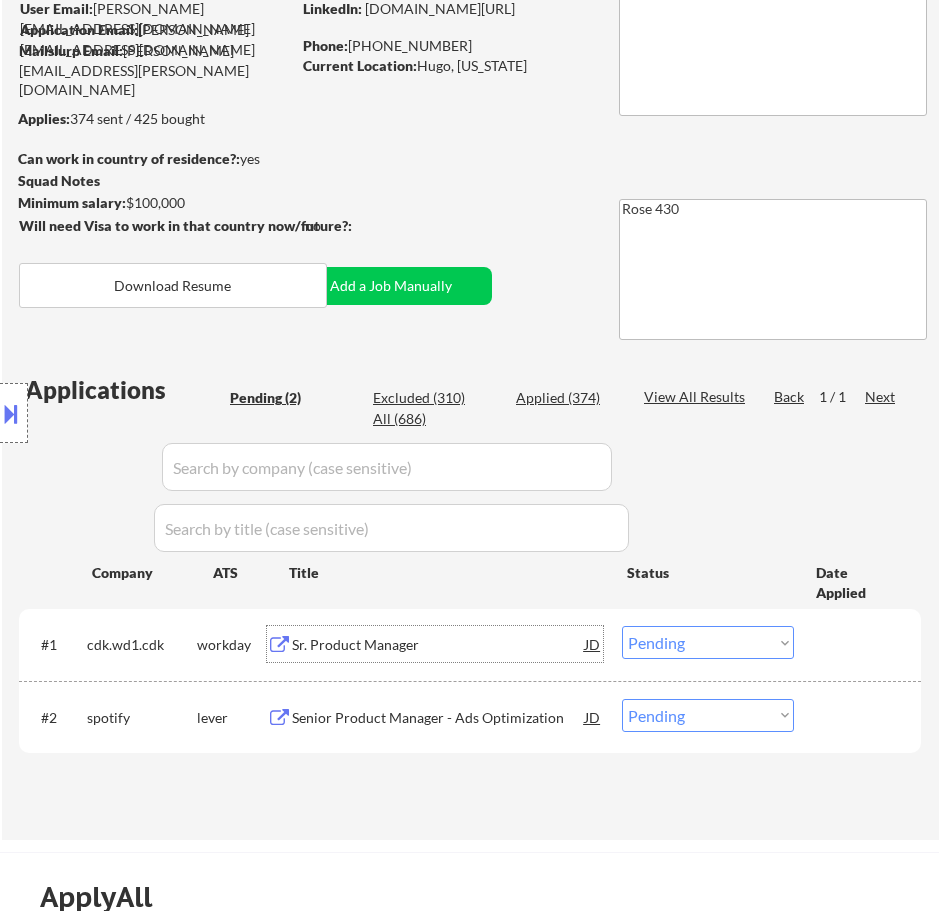 click on "Sr. Product Manager" at bounding box center (438, 645) 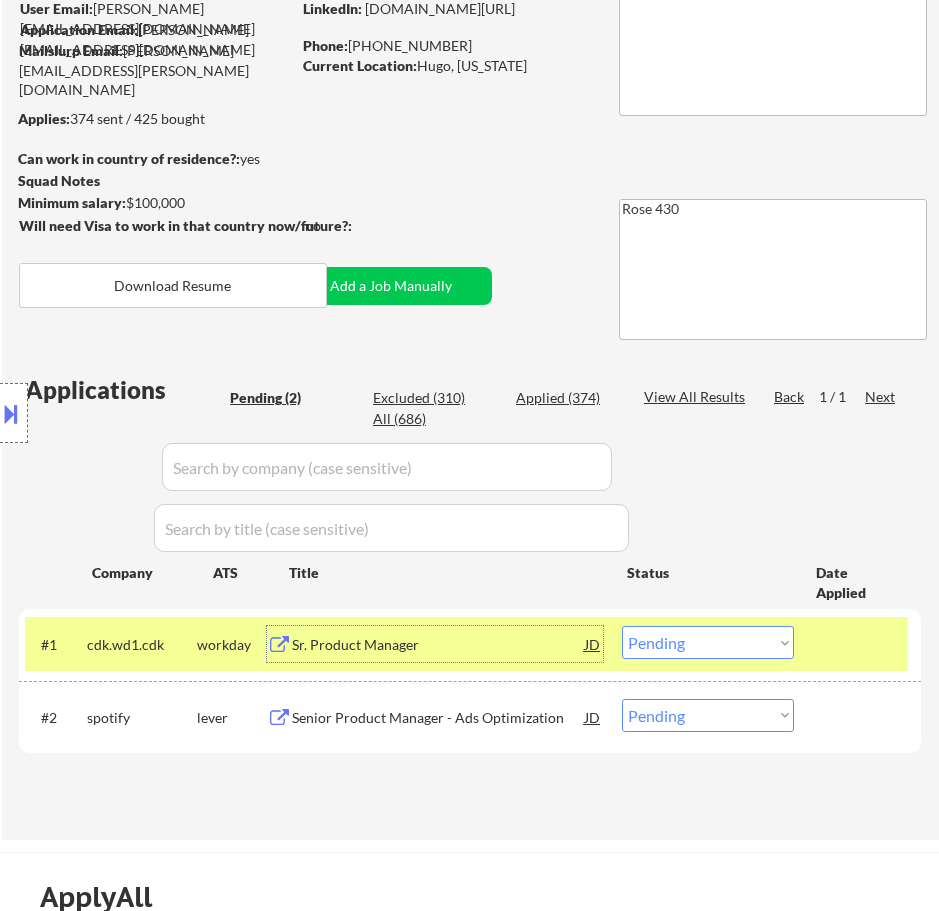 scroll, scrollTop: 100, scrollLeft: 0, axis: vertical 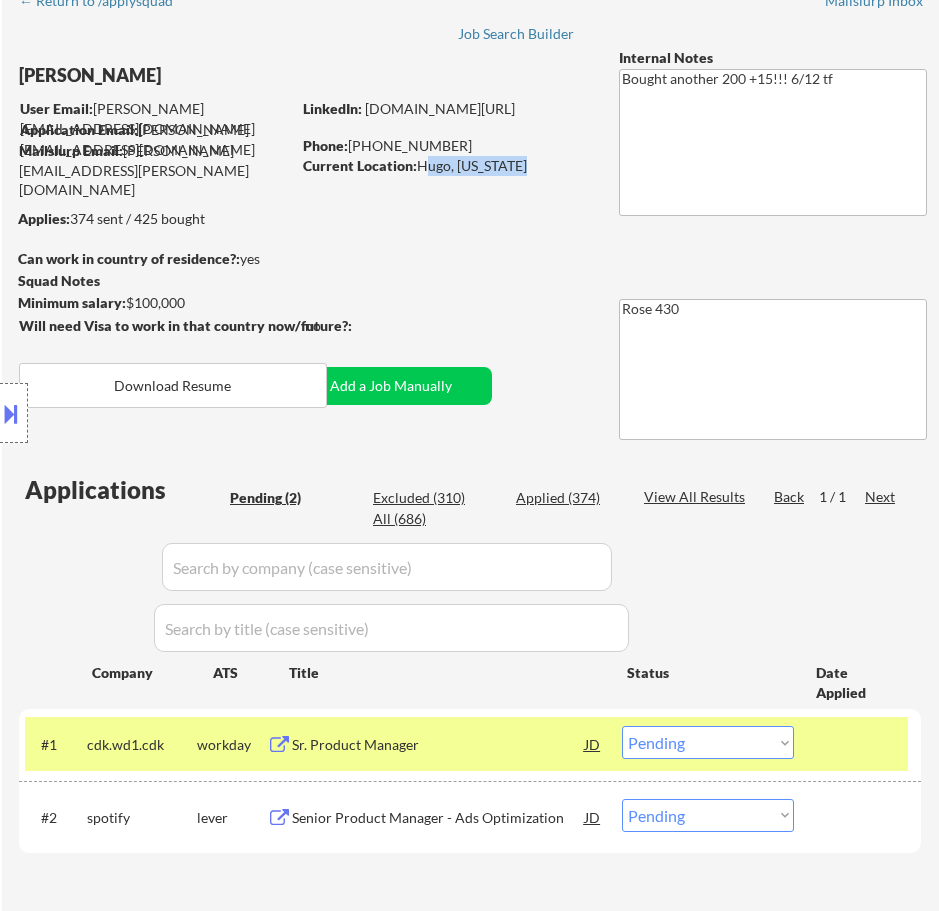 drag, startPoint x: 520, startPoint y: 164, endPoint x: 427, endPoint y: 174, distance: 93.53609 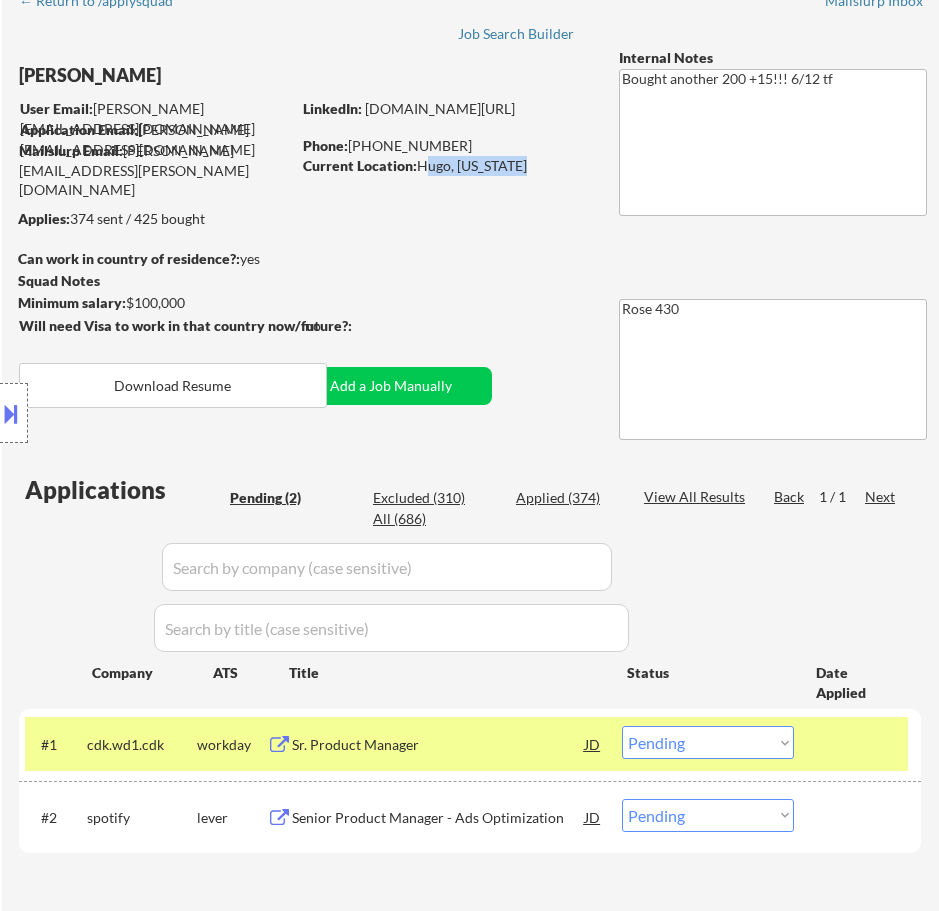 click on "Current Location:  Hugo, Minnesota" at bounding box center [444, 166] 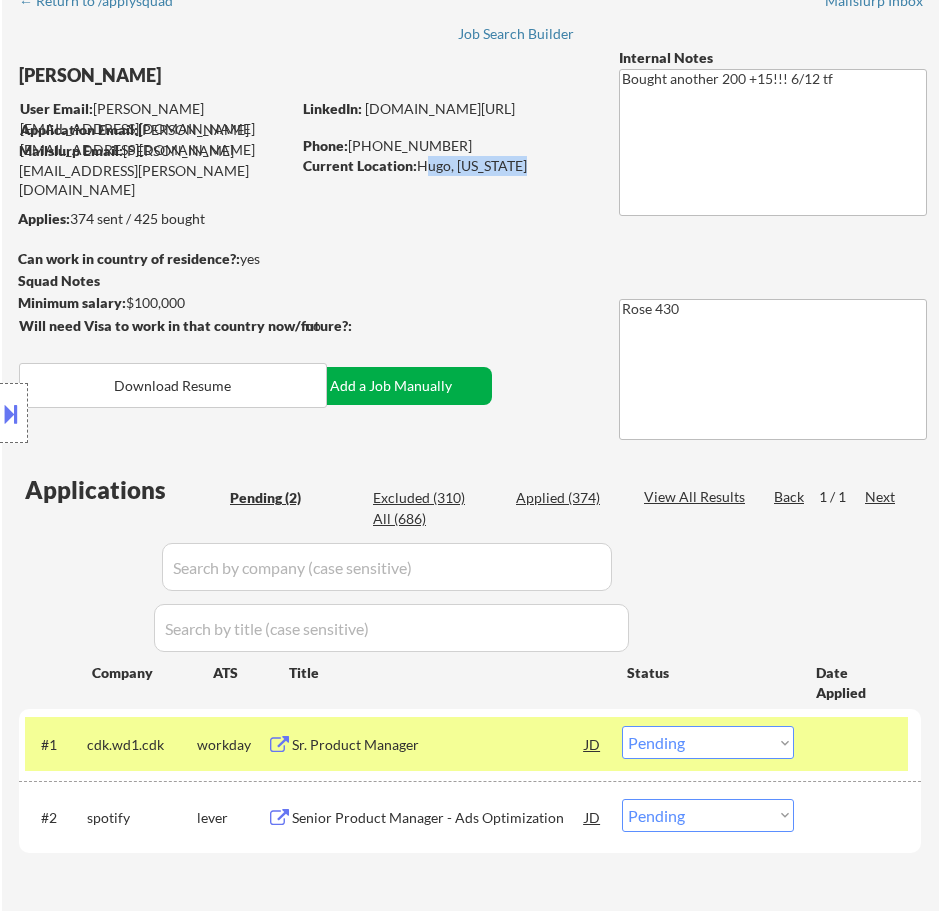copy on "Hugo, Minnesota" 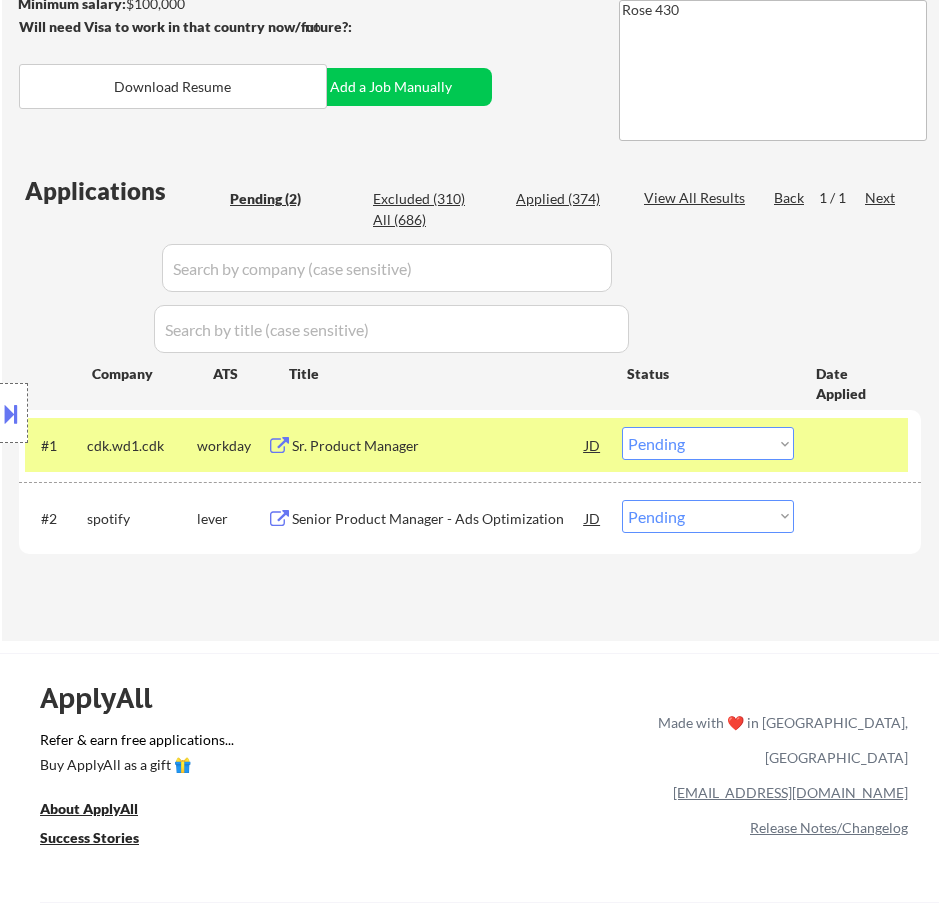 scroll, scrollTop: 400, scrollLeft: 0, axis: vertical 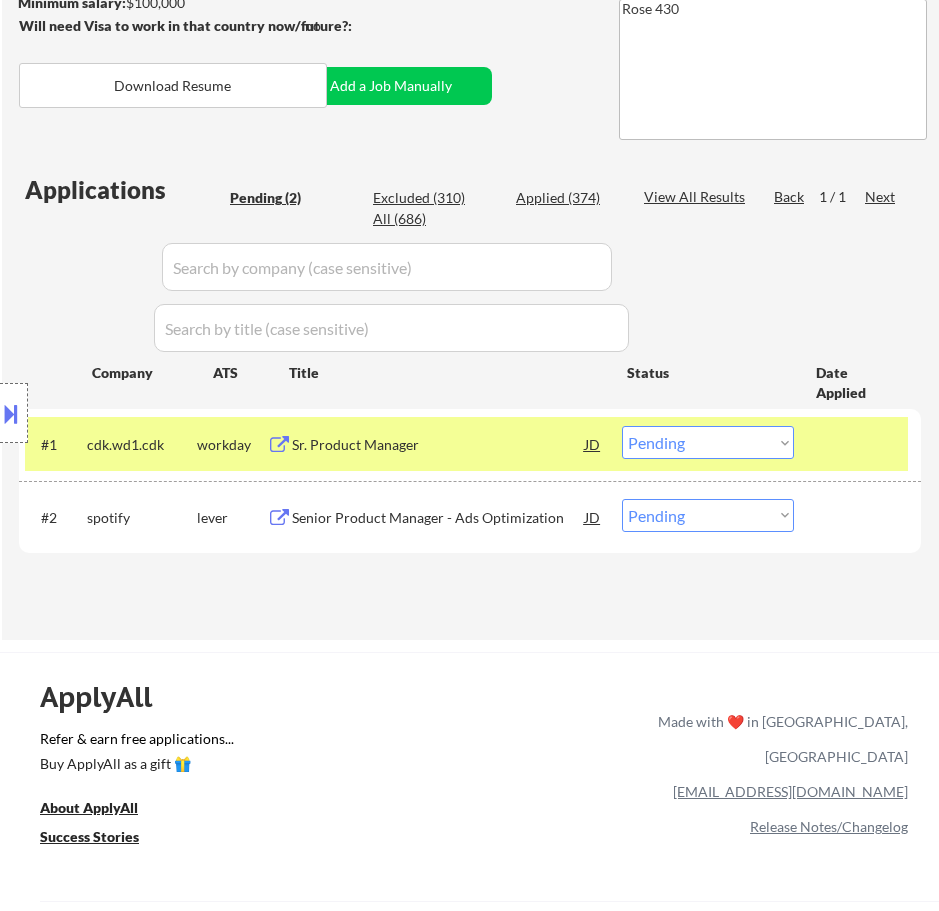 click on "Choose an option... Pending Applied Excluded (Questions) Excluded (Expired) Excluded (Location) Excluded (Bad Match) Excluded (Blocklist) Excluded (Salary) Excluded (Other)" at bounding box center (708, 442) 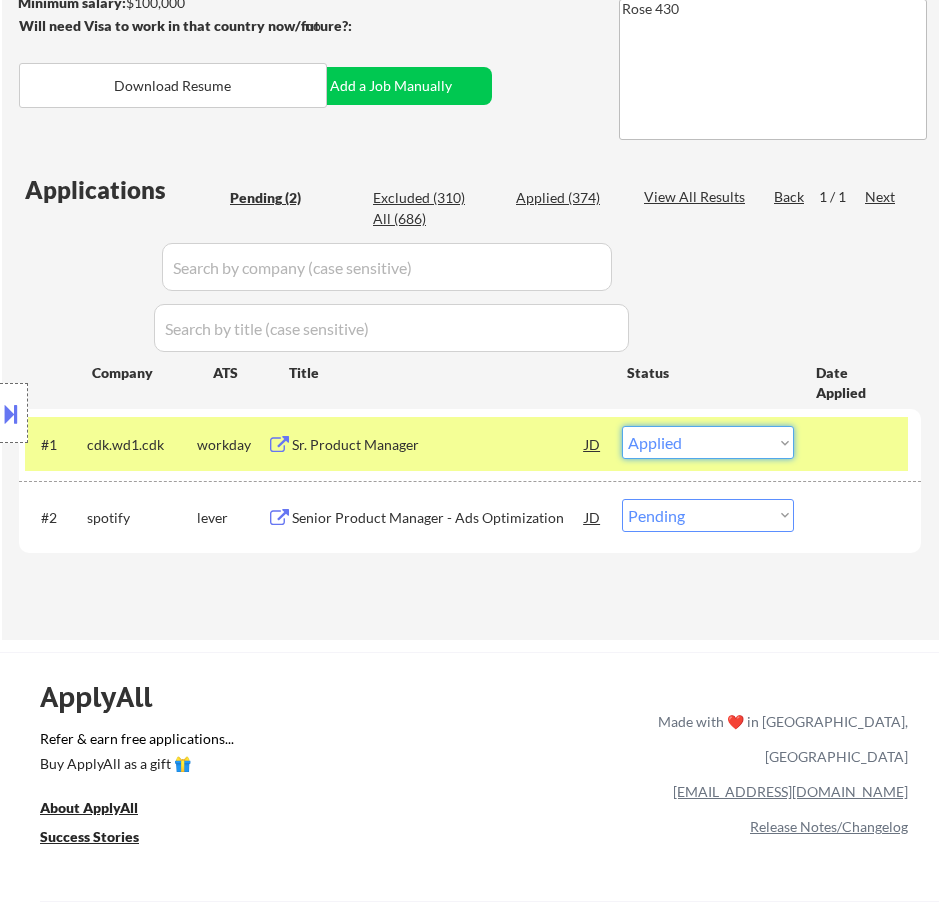 click on "Choose an option... Pending Applied Excluded (Questions) Excluded (Expired) Excluded (Location) Excluded (Bad Match) Excluded (Blocklist) Excluded (Salary) Excluded (Other)" at bounding box center (708, 442) 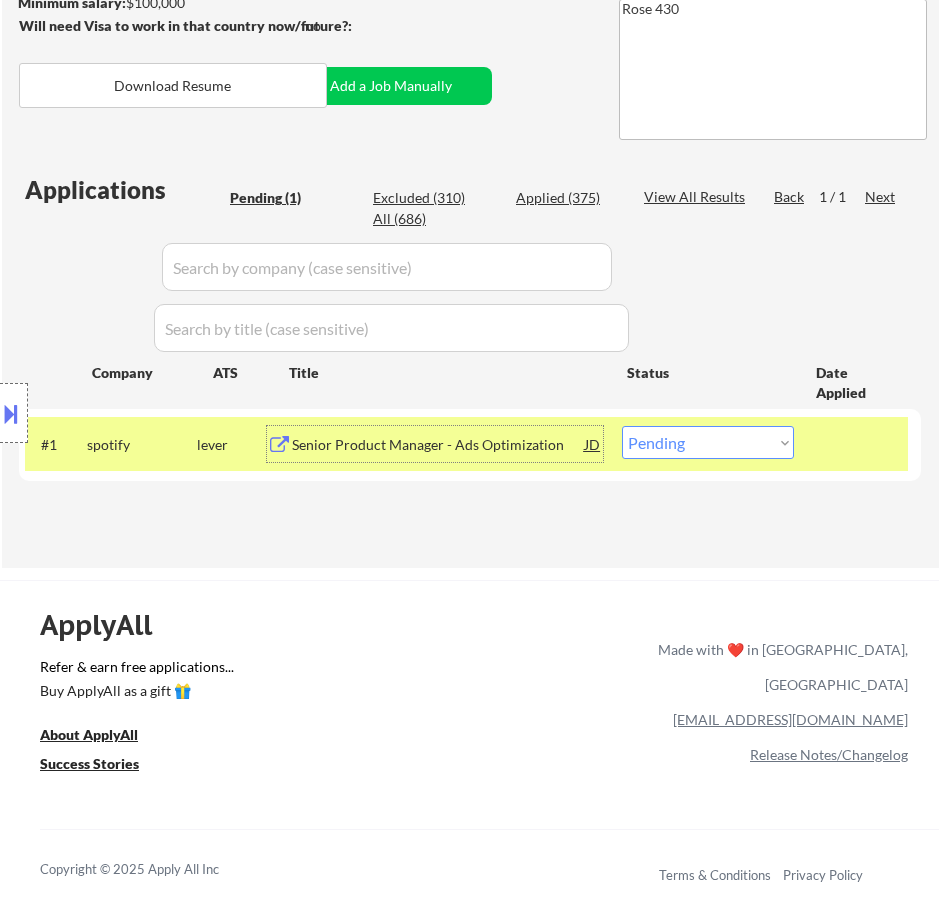 click on "Senior Product Manager - Ads Optimization" at bounding box center [438, 445] 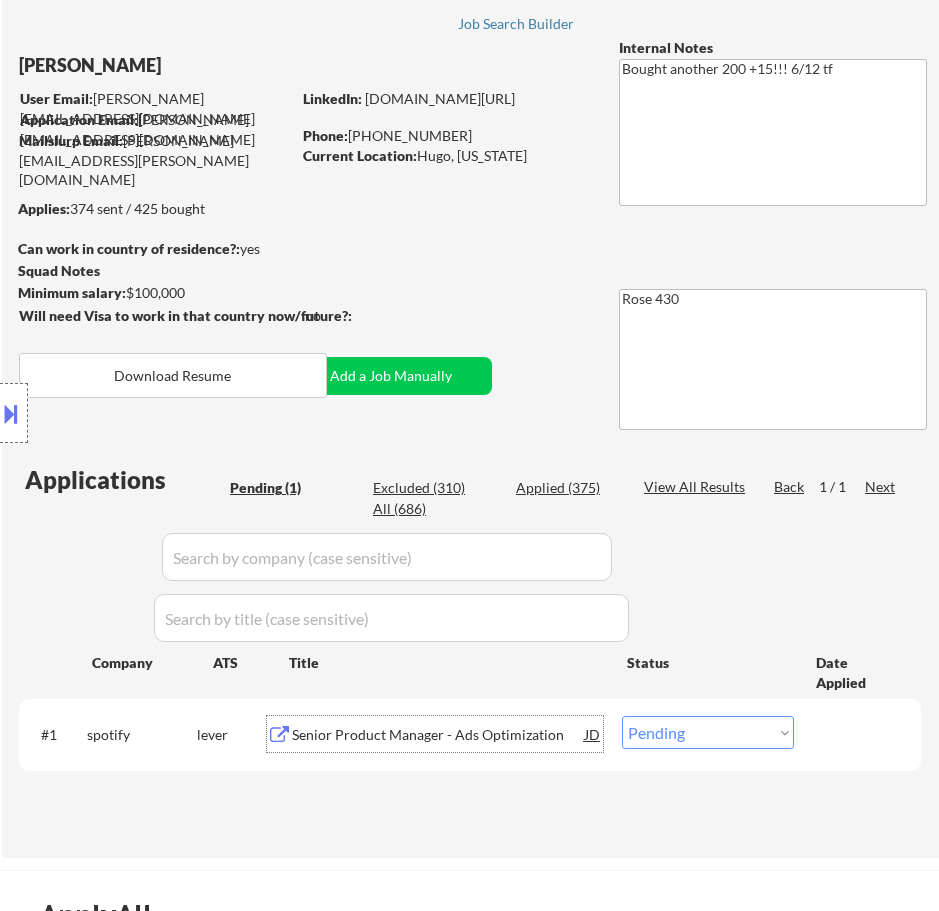 scroll, scrollTop: 100, scrollLeft: 0, axis: vertical 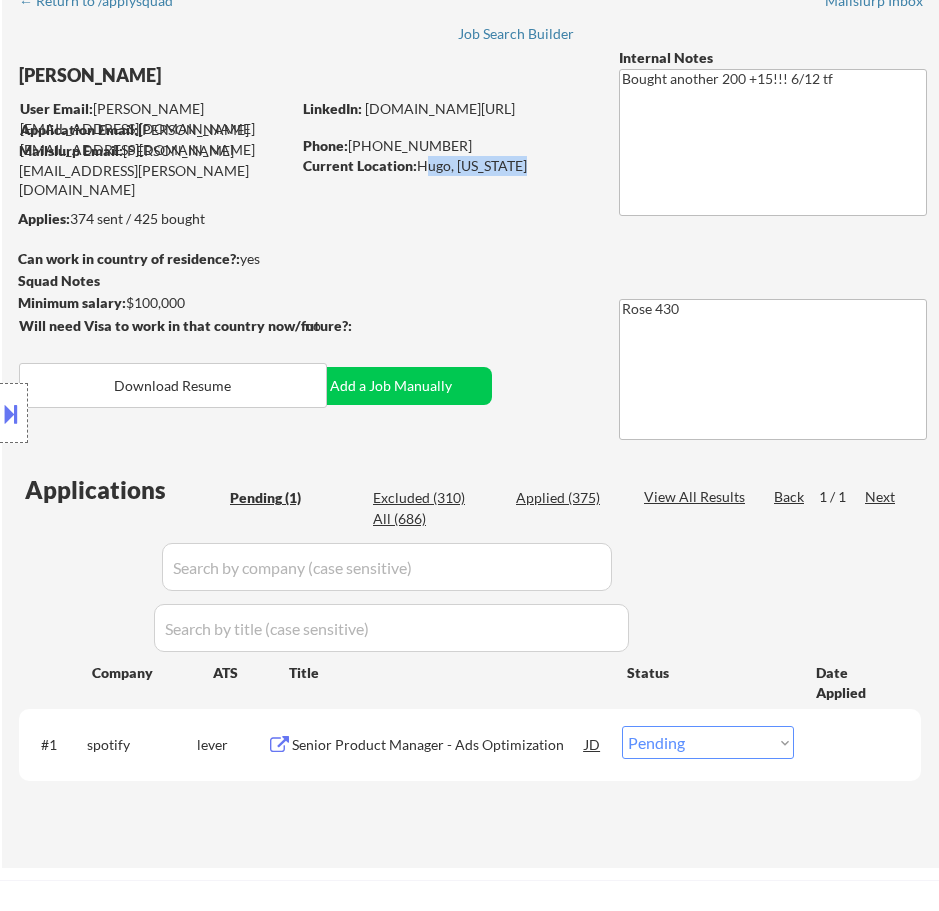 drag, startPoint x: 521, startPoint y: 168, endPoint x: 421, endPoint y: 168, distance: 100 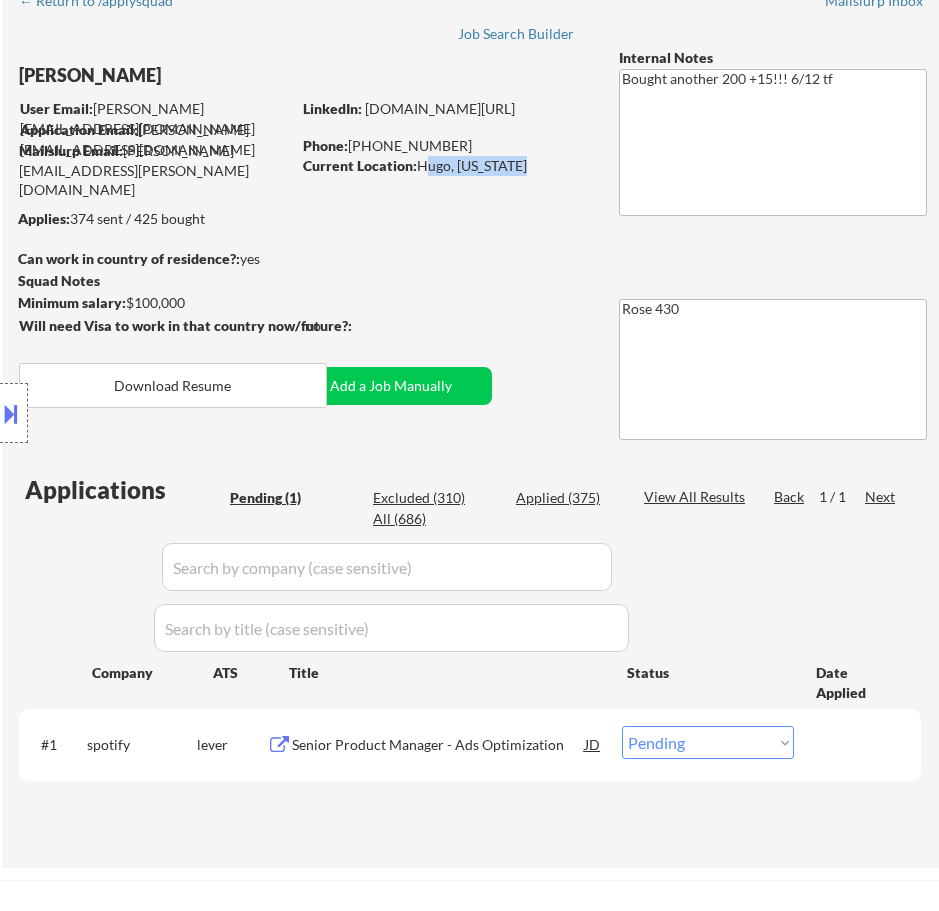 click on "Current Location:  Hugo, Minnesota" at bounding box center [444, 166] 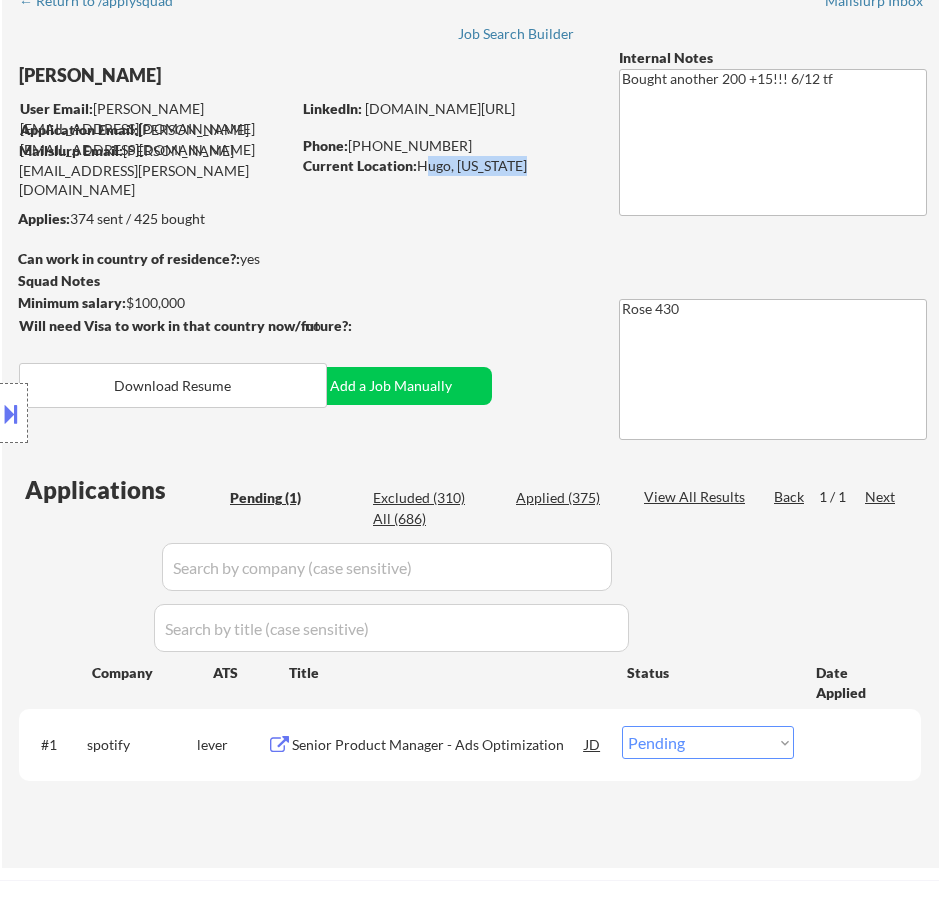 copy on "Hugo, Minnesota" 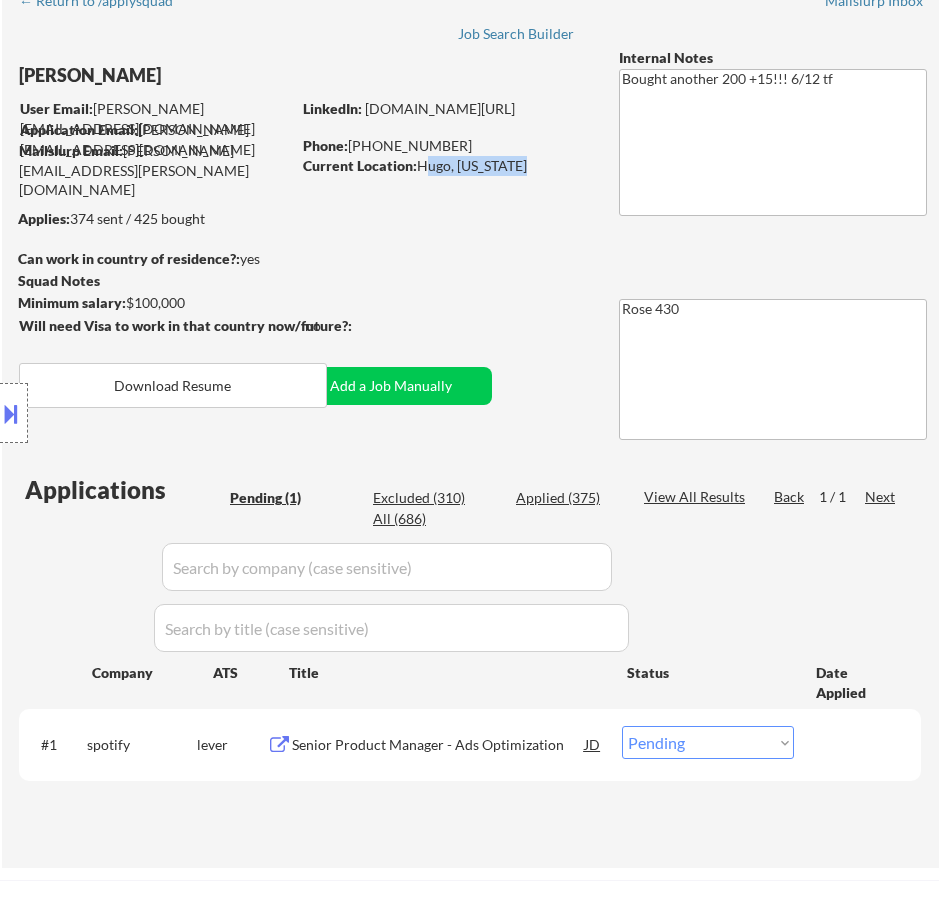 click on "Choose an option... Pending Applied Excluded (Questions) Excluded (Expired) Excluded (Location) Excluded (Bad Match) Excluded (Blocklist) Excluded (Salary) Excluded (Other)" at bounding box center [708, 742] 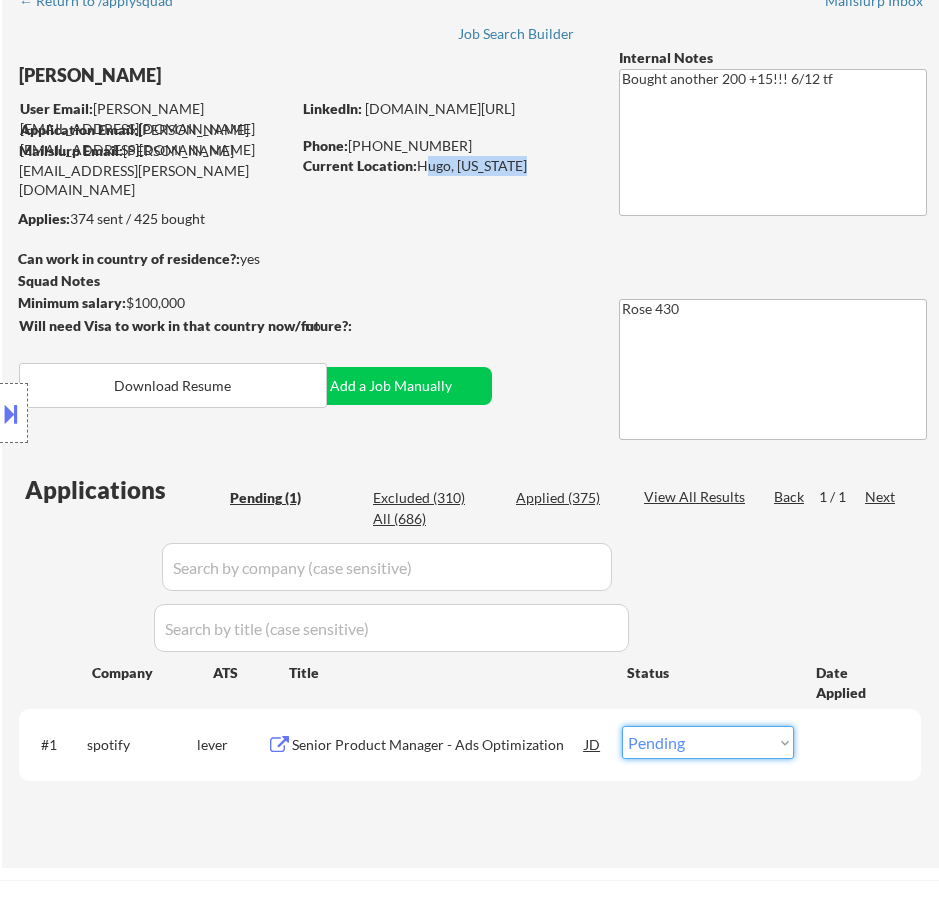 select on ""applied"" 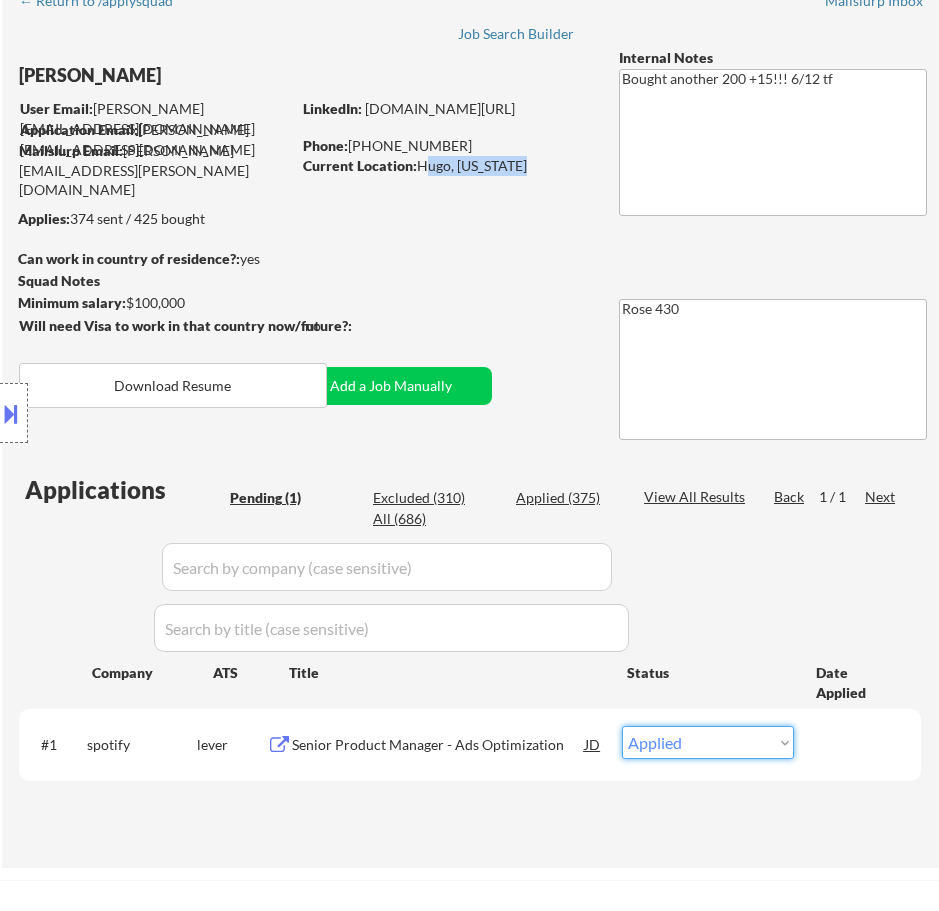 click on "Choose an option... Pending Applied Excluded (Questions) Excluded (Expired) Excluded (Location) Excluded (Bad Match) Excluded (Blocklist) Excluded (Salary) Excluded (Other)" at bounding box center (708, 742) 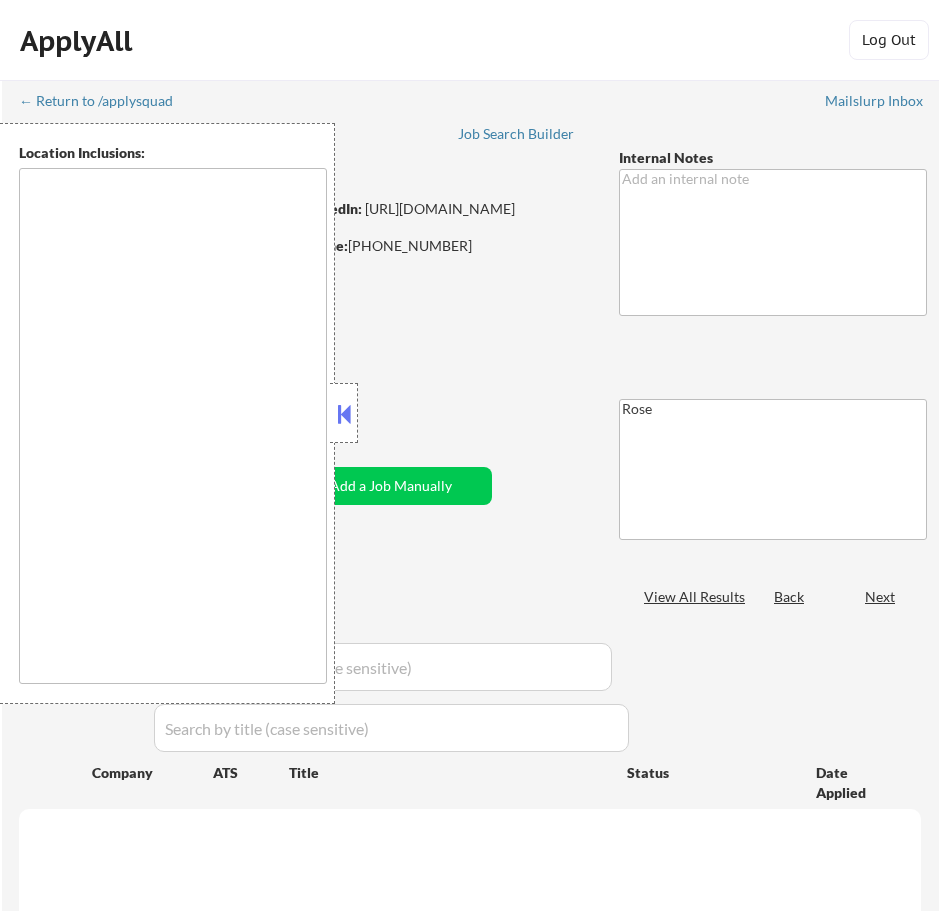 scroll, scrollTop: 0, scrollLeft: 0, axis: both 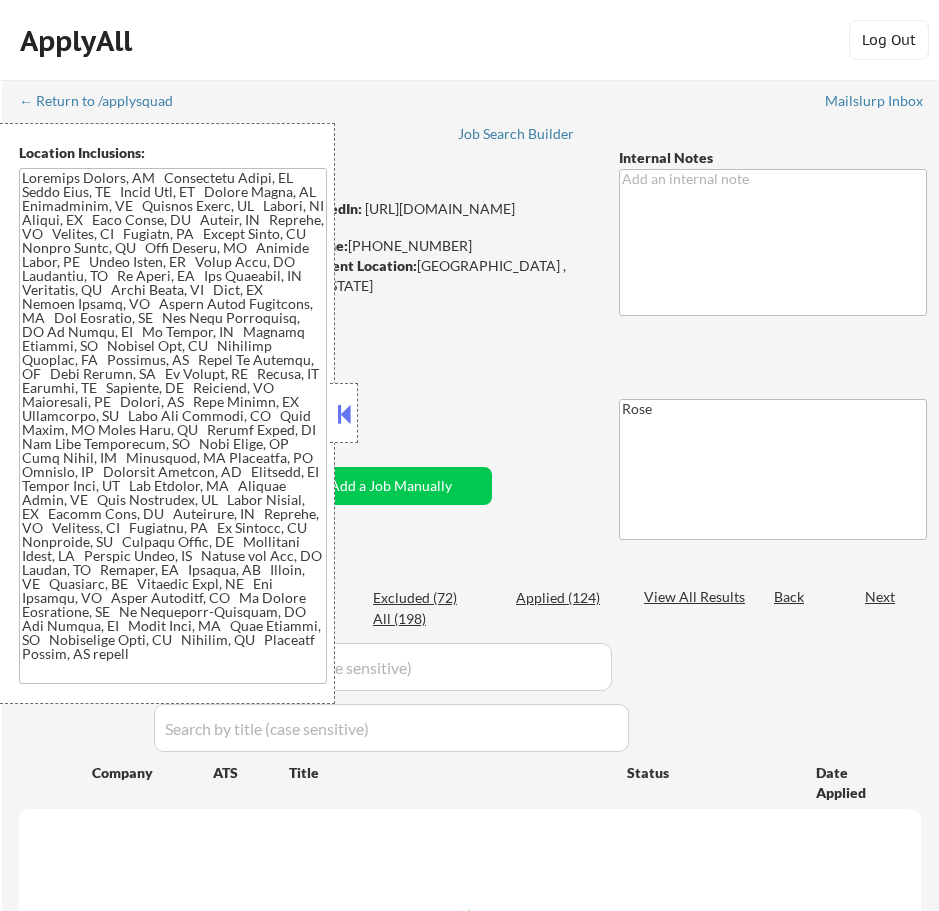 select on ""pending"" 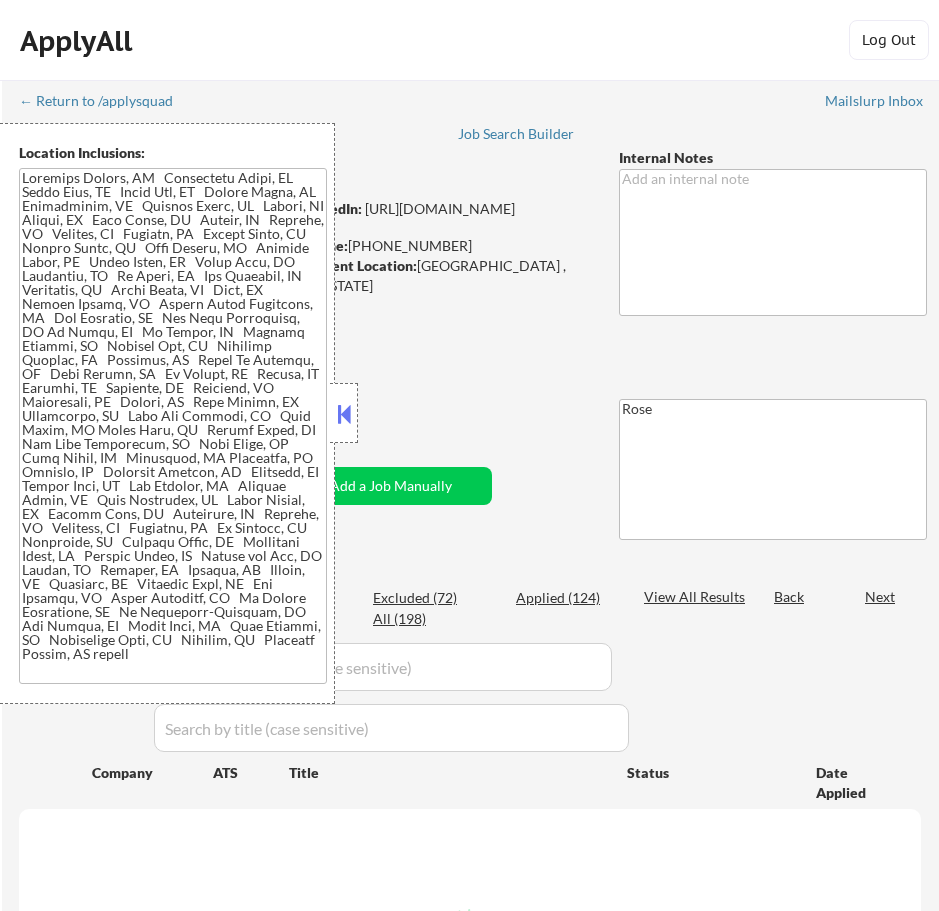 select on ""pending"" 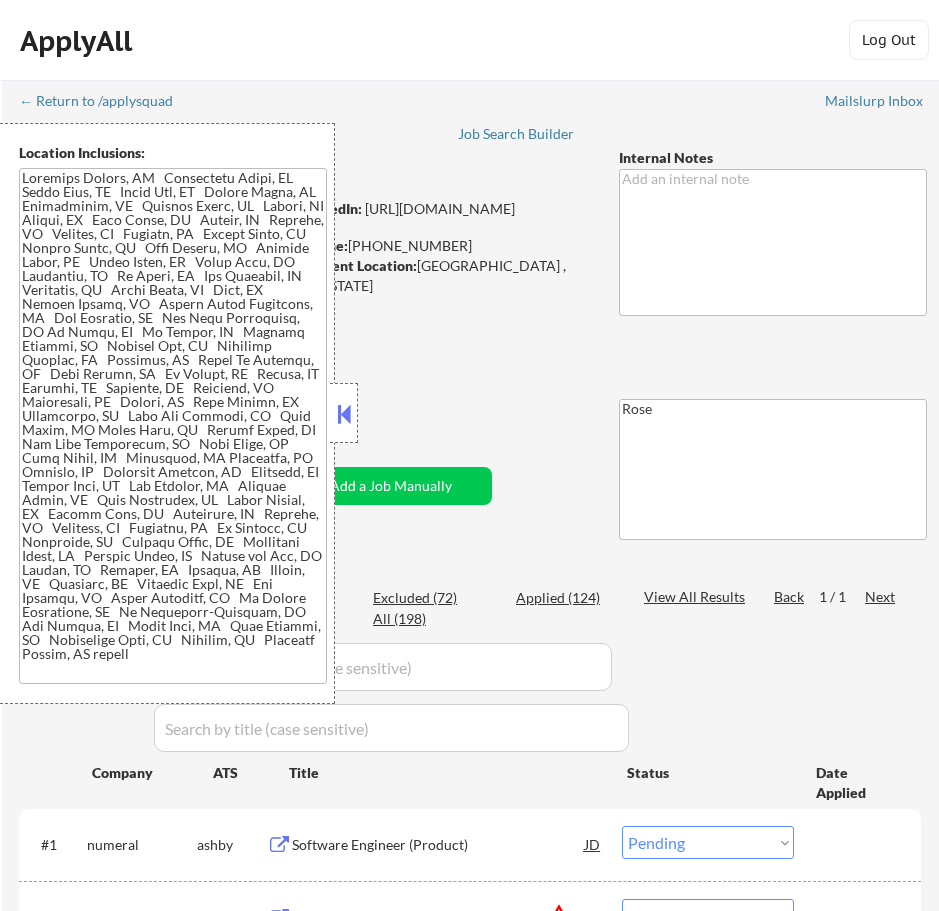 scroll, scrollTop: 200, scrollLeft: 0, axis: vertical 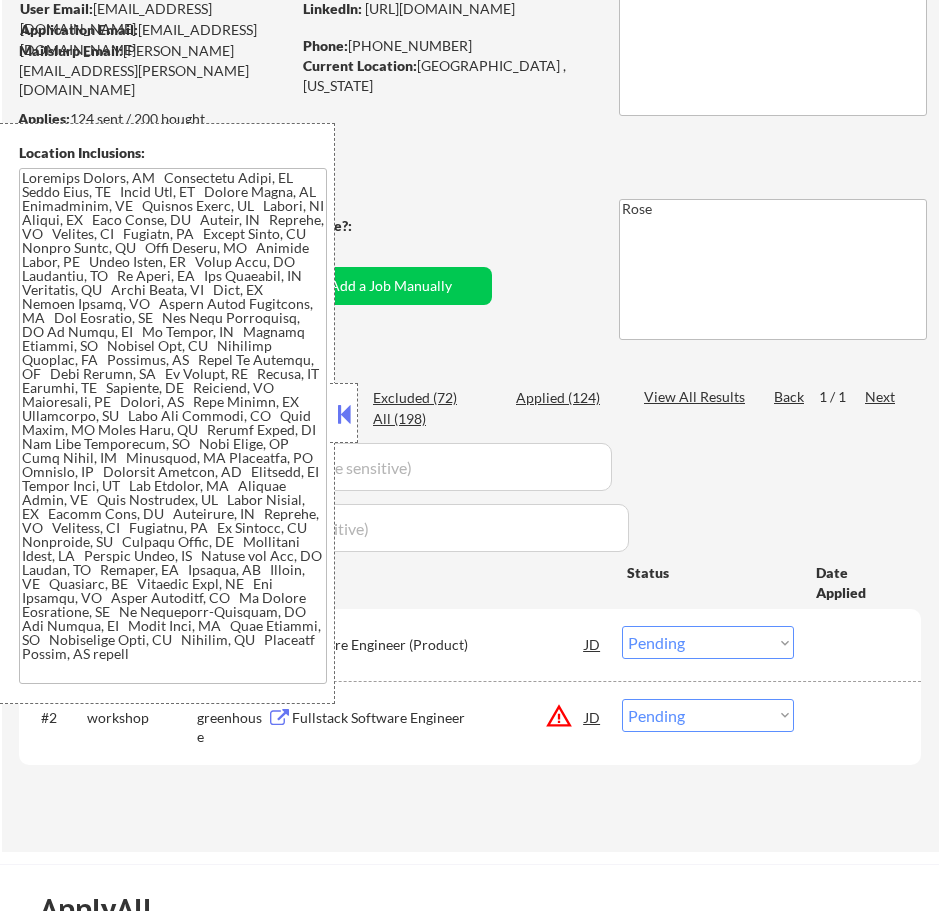 click at bounding box center [344, 414] 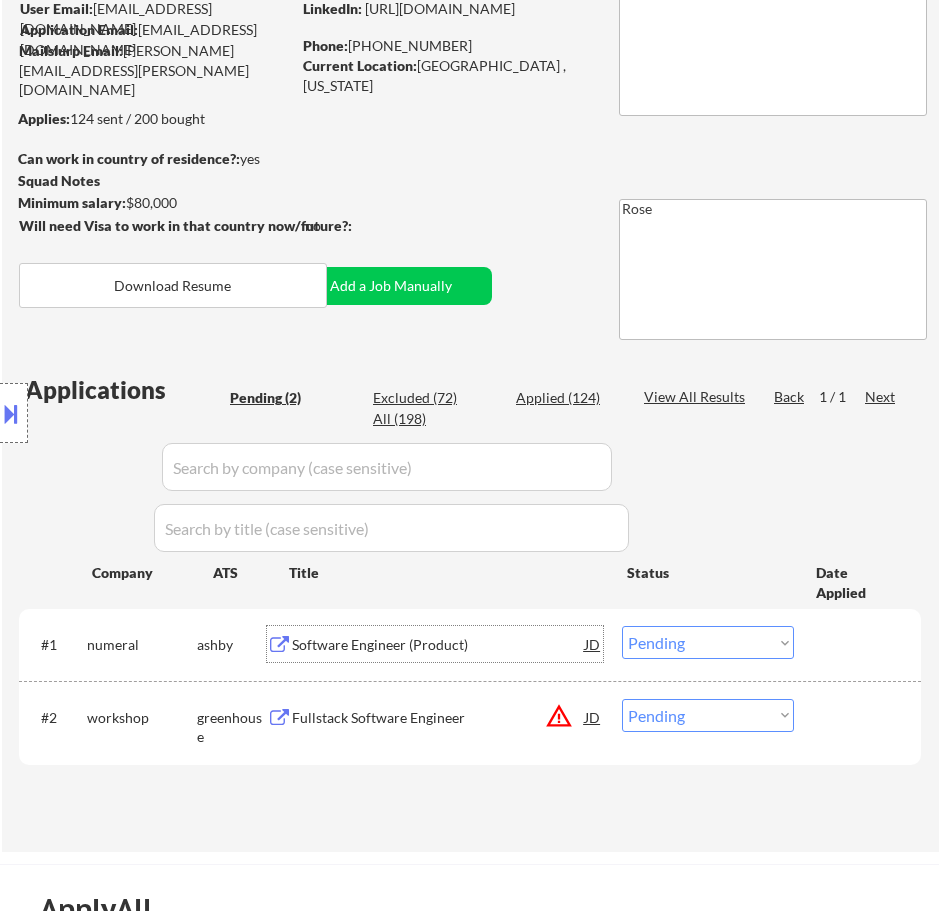 click on "Software Engineer (Product)" at bounding box center (438, 645) 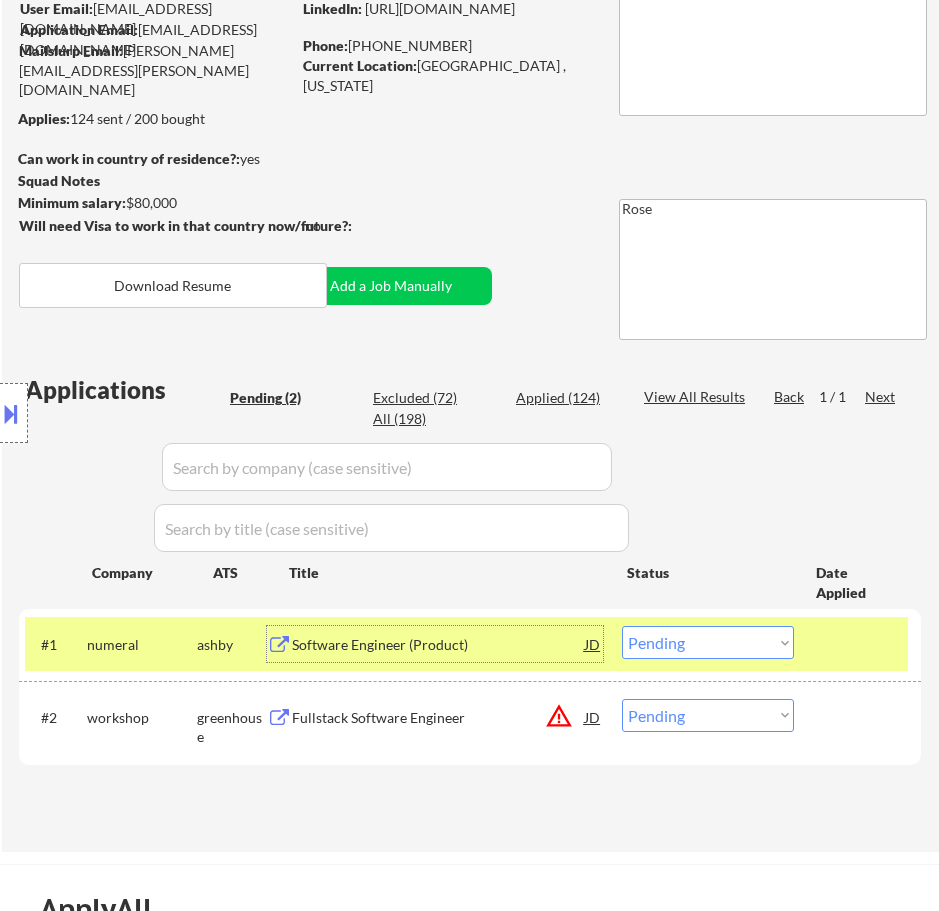 click at bounding box center (11, 413) 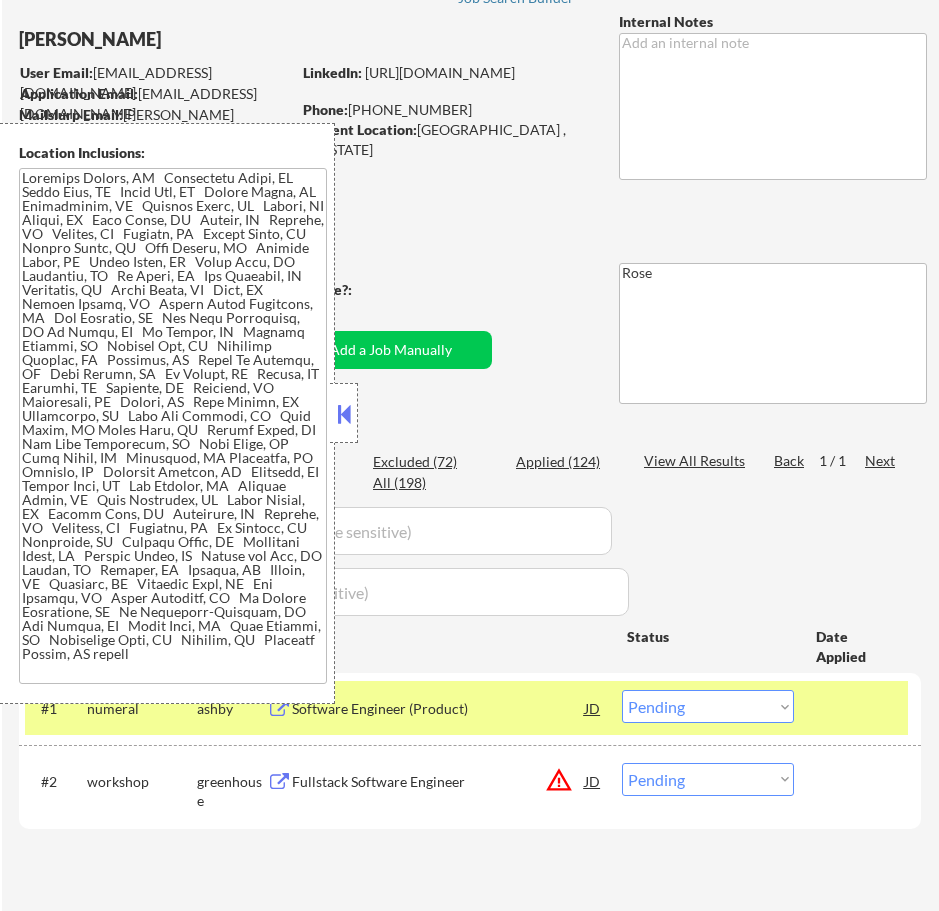 scroll, scrollTop: 100, scrollLeft: 0, axis: vertical 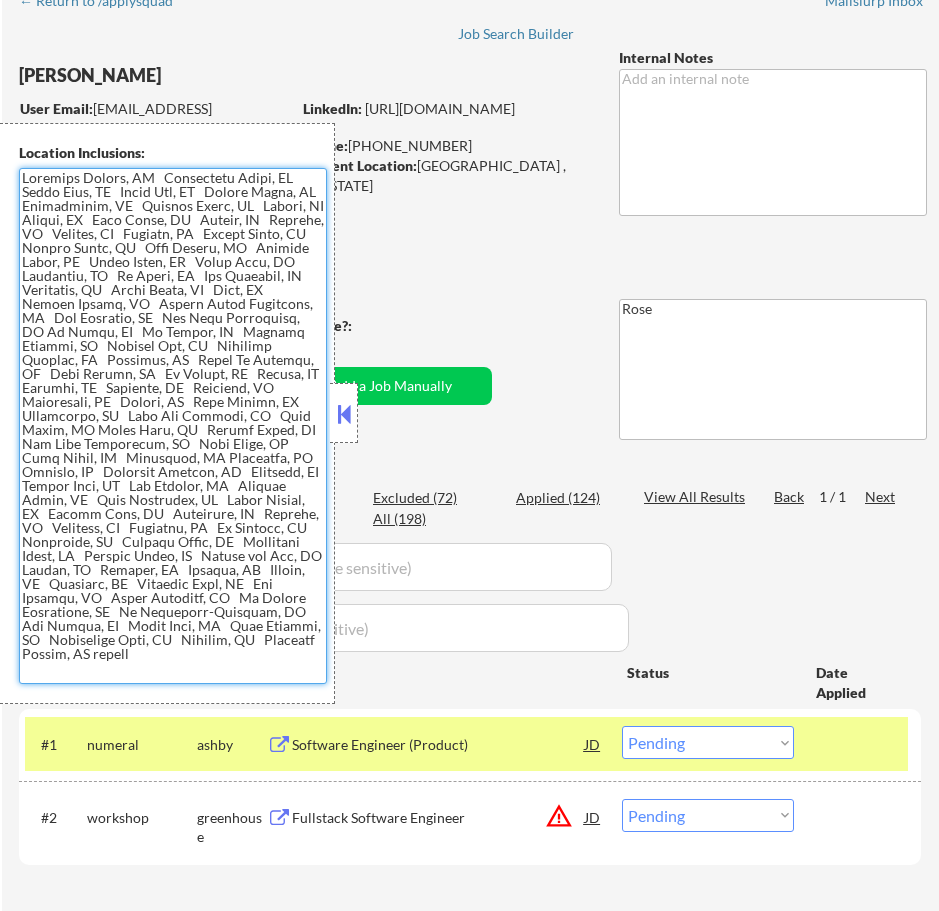 drag, startPoint x: 140, startPoint y: 510, endPoint x: -4, endPoint y: 166, distance: 372.92358 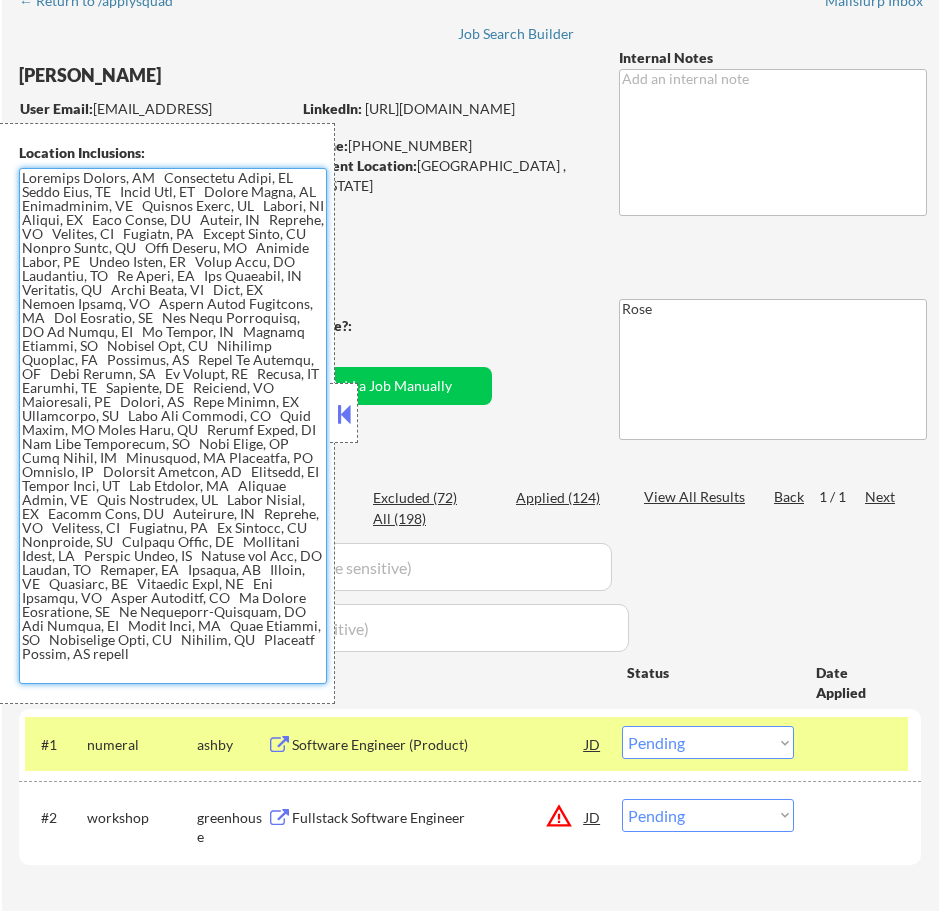 click on "← Return to /applysquad Mailslurp Inbox Job Search Builder James Wu User Email:  jameswu49@gmail.com Application Email:  jameswu49@gmail.com Mailslurp Email:  james.wu@mailflux.com LinkedIn:   https://www.linkedin.com/in/jameswu49/
Phone:  510-584-8223 Current Location:  Fountain Valley , California Applies:  124 sent / 200 bought Internal Notes Can work in country of residence?:  yes Squad Notes Minimum salary:  $80,000 Will need Visa to work in that country now/future?:   no Download Resume Add a Job Manually Rose Applications Pending (2) Excluded (72) Applied (124) All (198) View All Results Back 1 / 1
Next Company ATS Title Status Date Applied #1 numeral ashby Software Engineer (Product) JD Choose an option... Pending Applied Excluded (Questions) Excluded (Expired) Excluded (Location) Excluded (Bad Match) Excluded (Blocklist) Excluded (Salary) Excluded (Other) #2 workshop greenhouse Fullstack Software Engineer JD warning_amber Choose an option... Pending Applied Excluded (Questions) ApplyAll" at bounding box center [469, 355] 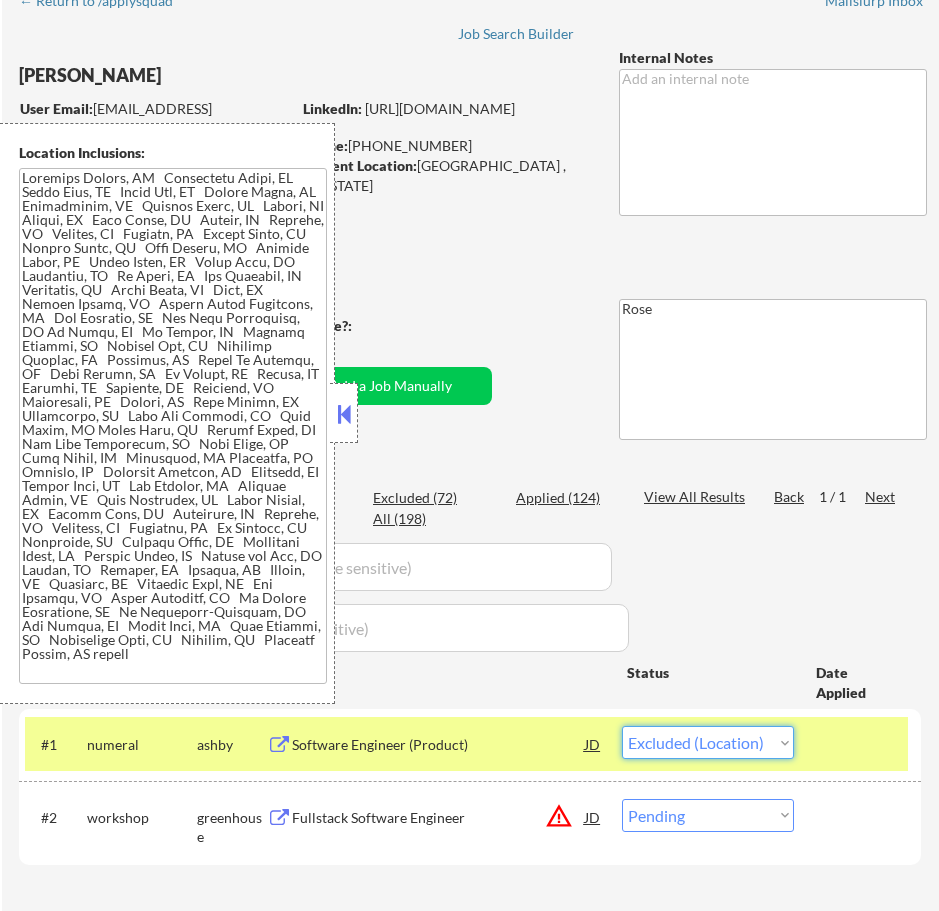 click on "Choose an option... Pending Applied Excluded (Questions) Excluded (Expired) Excluded (Location) Excluded (Bad Match) Excluded (Blocklist) Excluded (Salary) Excluded (Other)" at bounding box center [708, 742] 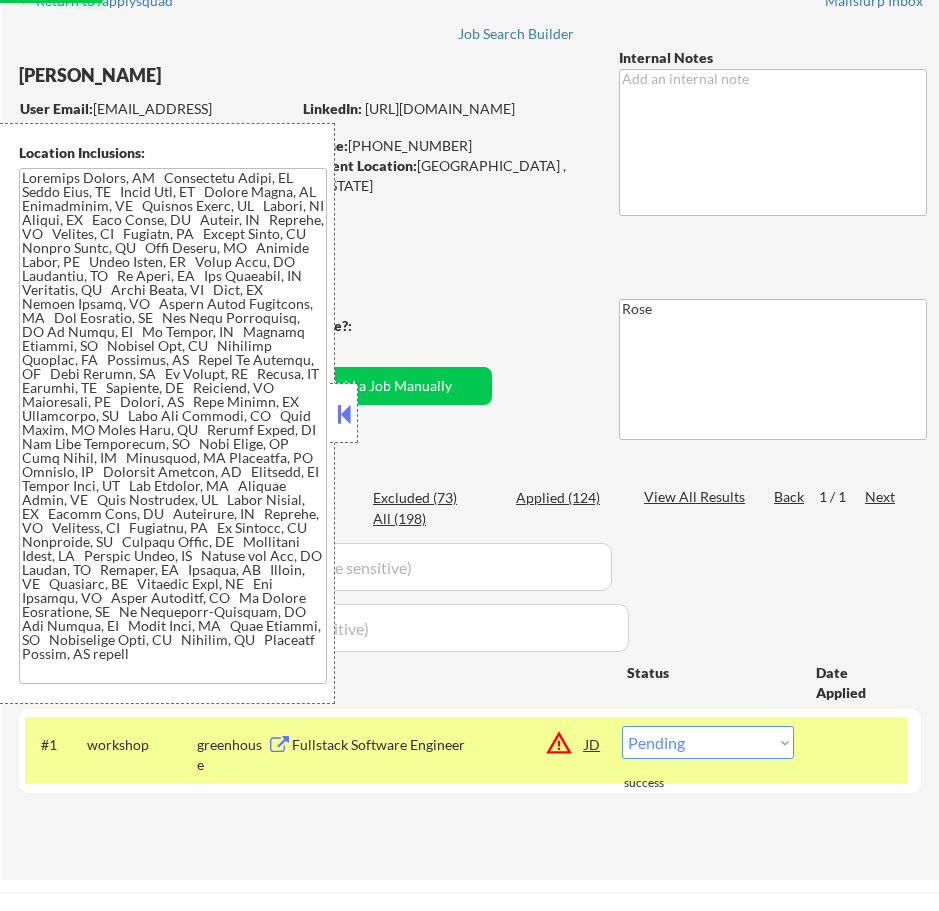 click on "Fullstack Software Engineer" at bounding box center [438, 744] 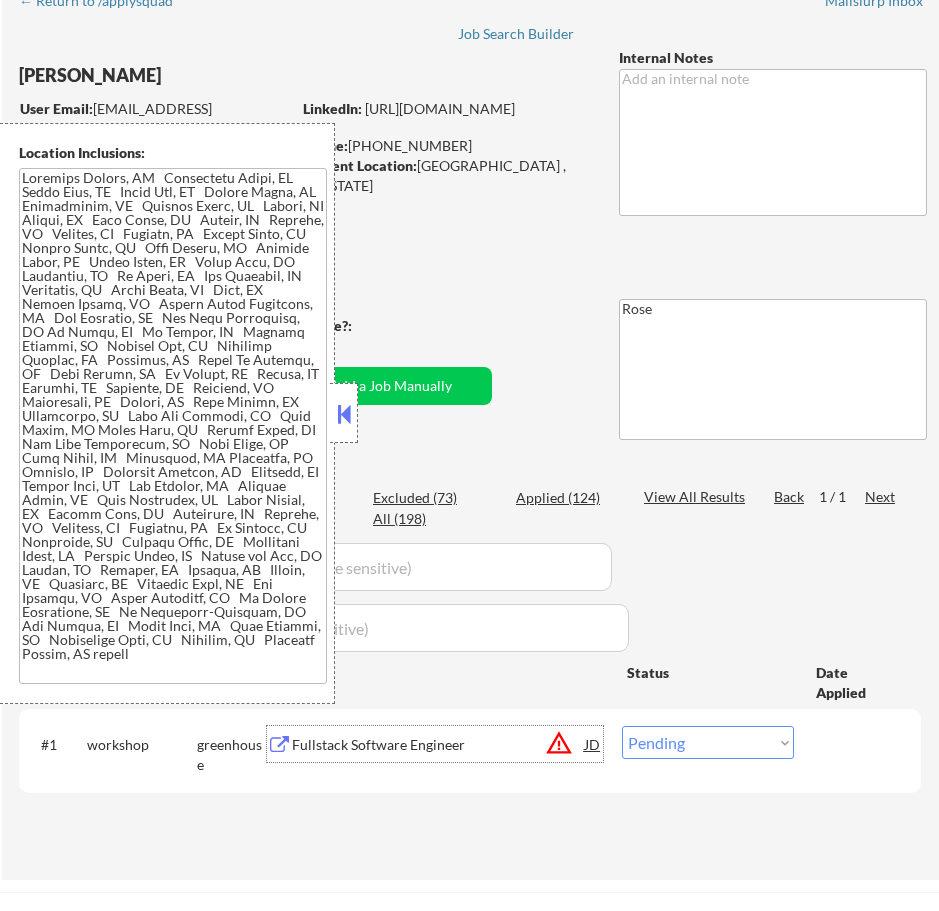 click on "Choose an option... Pending Applied Excluded (Questions) Excluded (Expired) Excluded (Location) Excluded (Bad Match) Excluded (Blocklist) Excluded (Salary) Excluded (Other)" at bounding box center (708, 742) 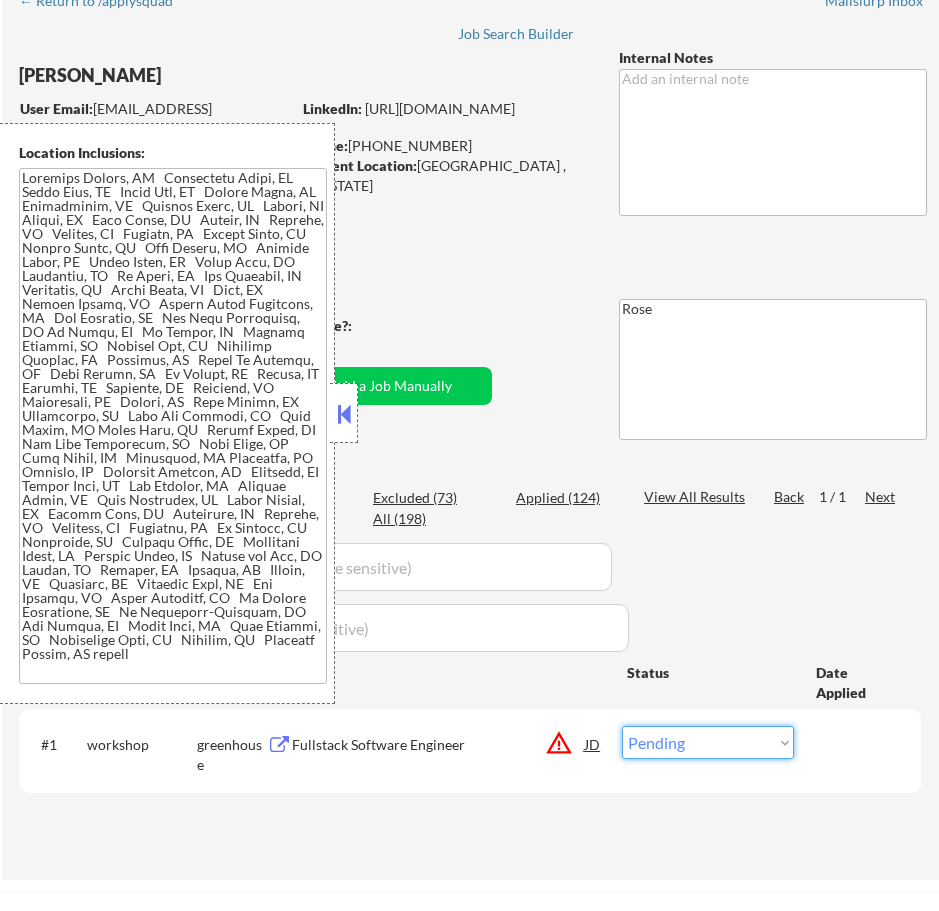 select on ""excluded__location_"" 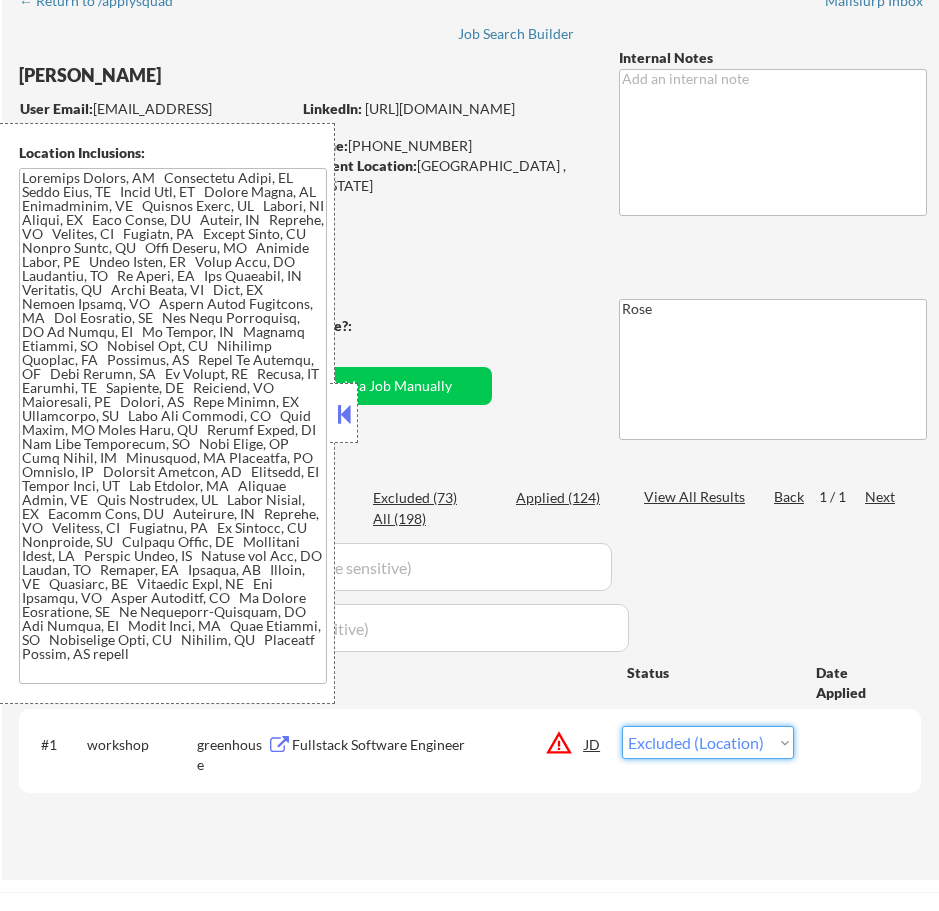 click on "Choose an option... Pending Applied Excluded (Questions) Excluded (Expired) Excluded (Location) Excluded (Bad Match) Excluded (Blocklist) Excluded (Salary) Excluded (Other)" at bounding box center (708, 742) 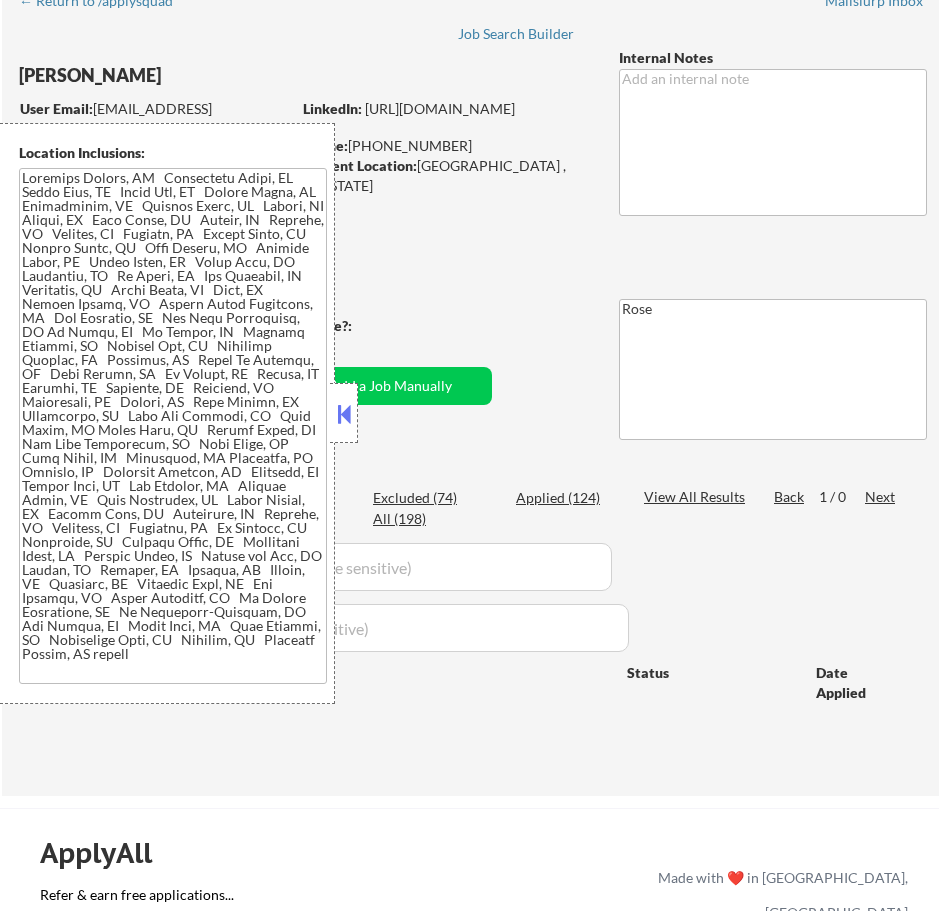 click at bounding box center [344, 414] 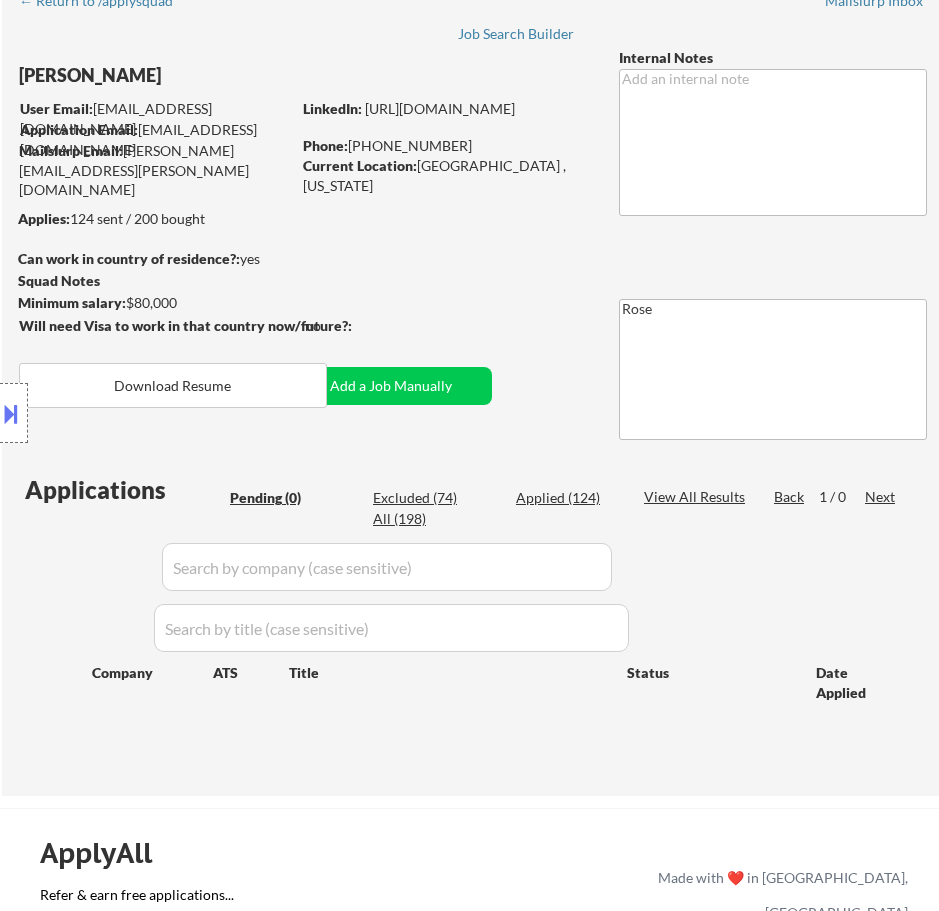 scroll, scrollTop: 0, scrollLeft: 0, axis: both 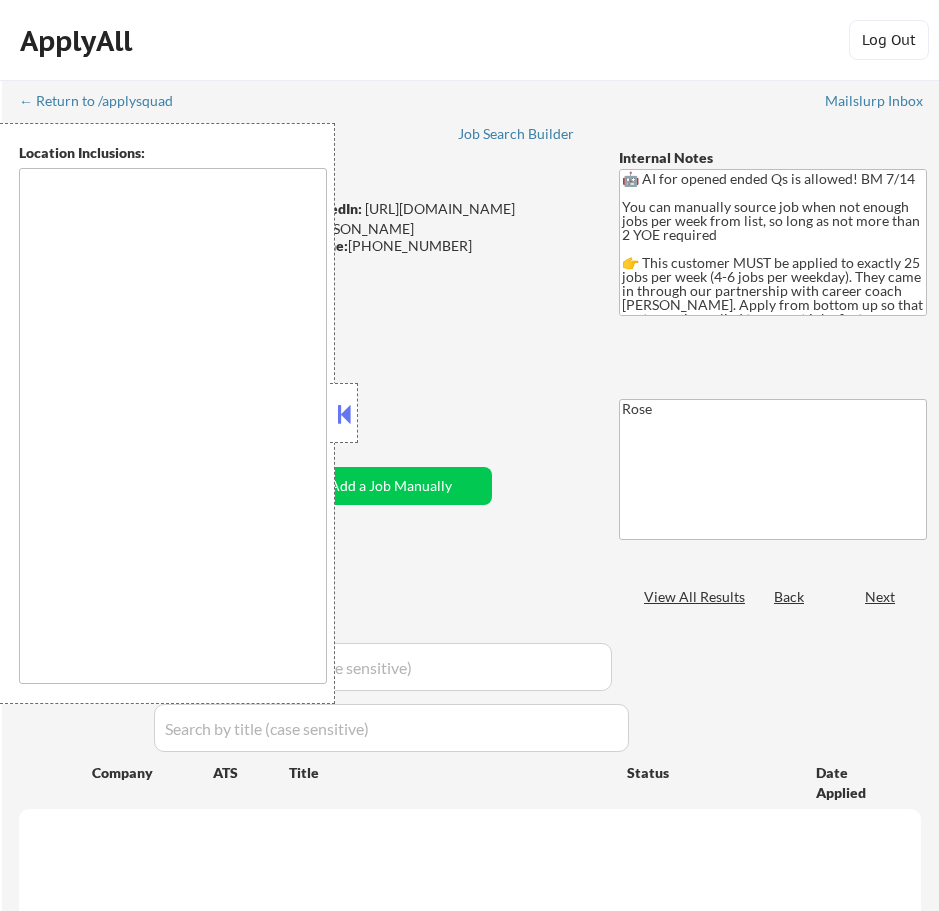 type on "Here is a list of metro areas, cities, and towns within approximately a 30-minute commuting distance from [GEOGRAPHIC_DATA], [GEOGRAPHIC_DATA]: [GEOGRAPHIC_DATA], [GEOGRAPHIC_DATA] [GEOGRAPHIC_DATA], [GEOGRAPHIC_DATA] [GEOGRAPHIC_DATA], [GEOGRAPHIC_DATA] [GEOGRAPHIC_DATA], [GEOGRAPHIC_DATA] [GEOGRAPHIC_DATA], [GEOGRAPHIC_DATA] [GEOGRAPHIC_DATA], [GEOGRAPHIC_DATA] [GEOGRAPHIC_DATA], [GEOGRAPHIC_DATA] [GEOGRAPHIC_DATA], [GEOGRAPHIC_DATA] [GEOGRAPHIC_DATA], [GEOGRAPHIC_DATA] [GEOGRAPHIC_DATA], [GEOGRAPHIC_DATA] [GEOGRAPHIC_DATA], [GEOGRAPHIC_DATA] [GEOGRAPHIC_DATA], [GEOGRAPHIC_DATA] [GEOGRAPHIC_DATA], [GEOGRAPHIC_DATA] [PERSON_NAME][GEOGRAPHIC_DATA], [GEOGRAPHIC_DATA] [GEOGRAPHIC_DATA], [GEOGRAPHIC_DATA] [GEOGRAPHIC_DATA], [GEOGRAPHIC_DATA] [PERSON_NAME][GEOGRAPHIC_DATA], [GEOGRAPHIC_DATA] [GEOGRAPHIC_DATA], [GEOGRAPHIC_DATA] [GEOGRAPHIC_DATA], [GEOGRAPHIC_DATA] [GEOGRAPHIC_DATA], [GEOGRAPHIC_DATA]" 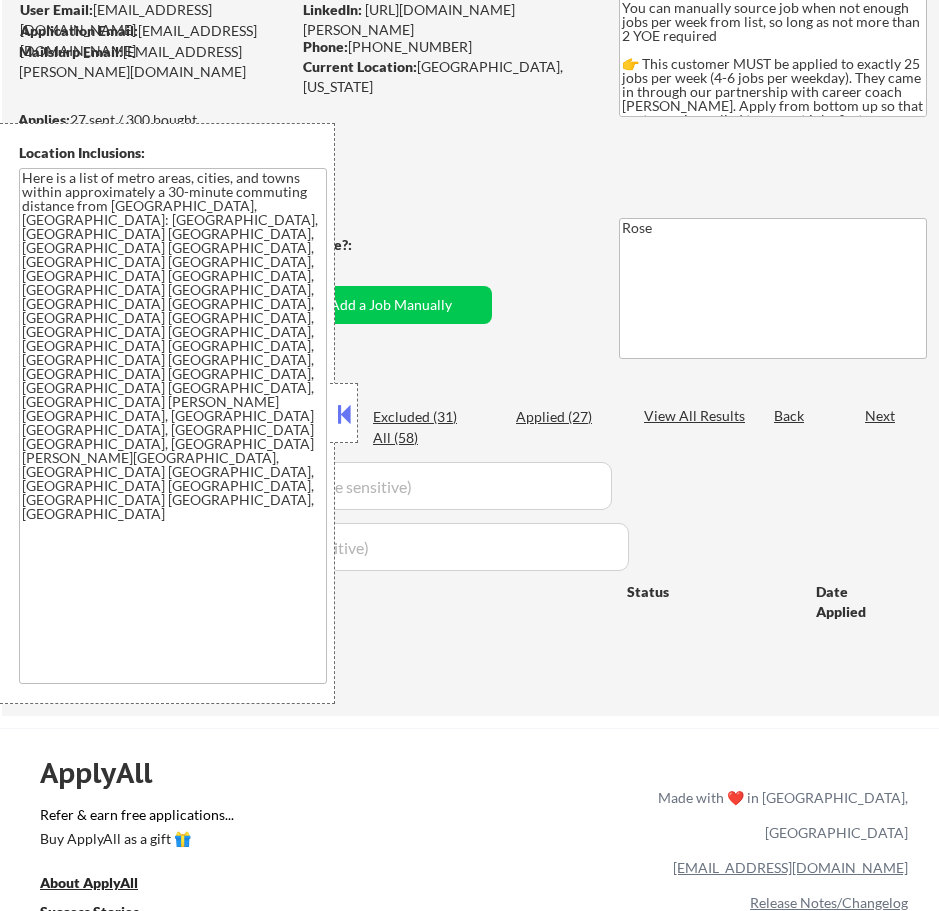 scroll, scrollTop: 200, scrollLeft: 0, axis: vertical 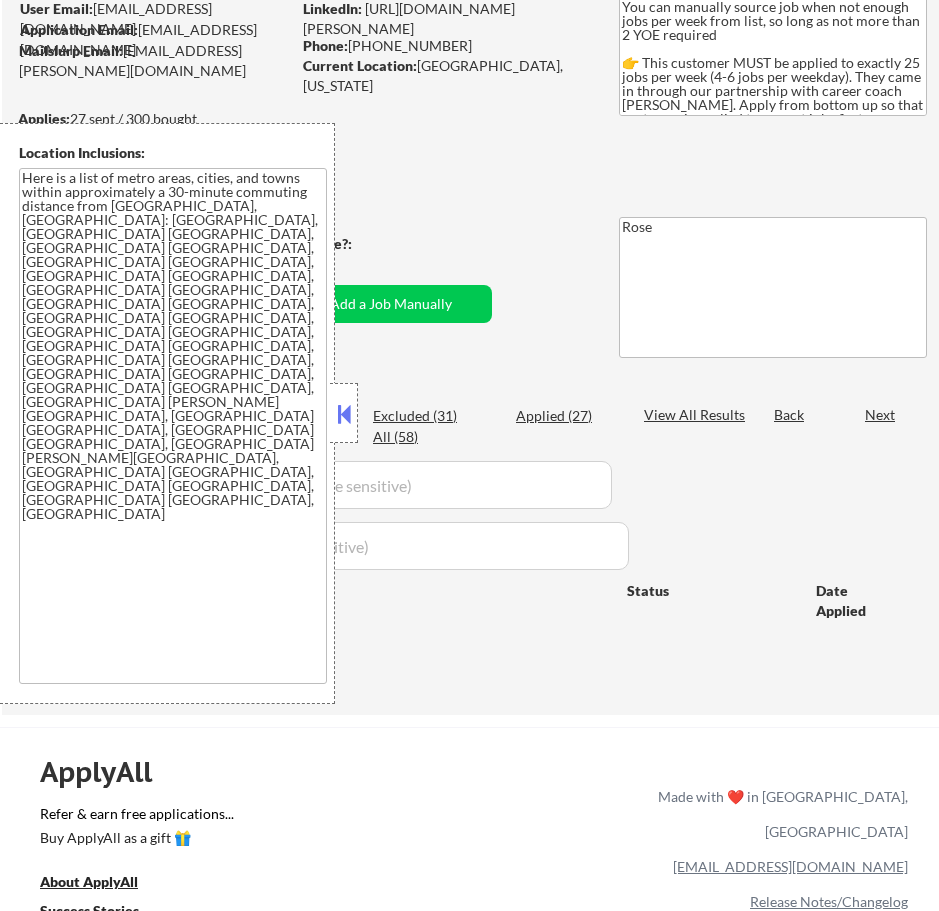 click at bounding box center [344, 414] 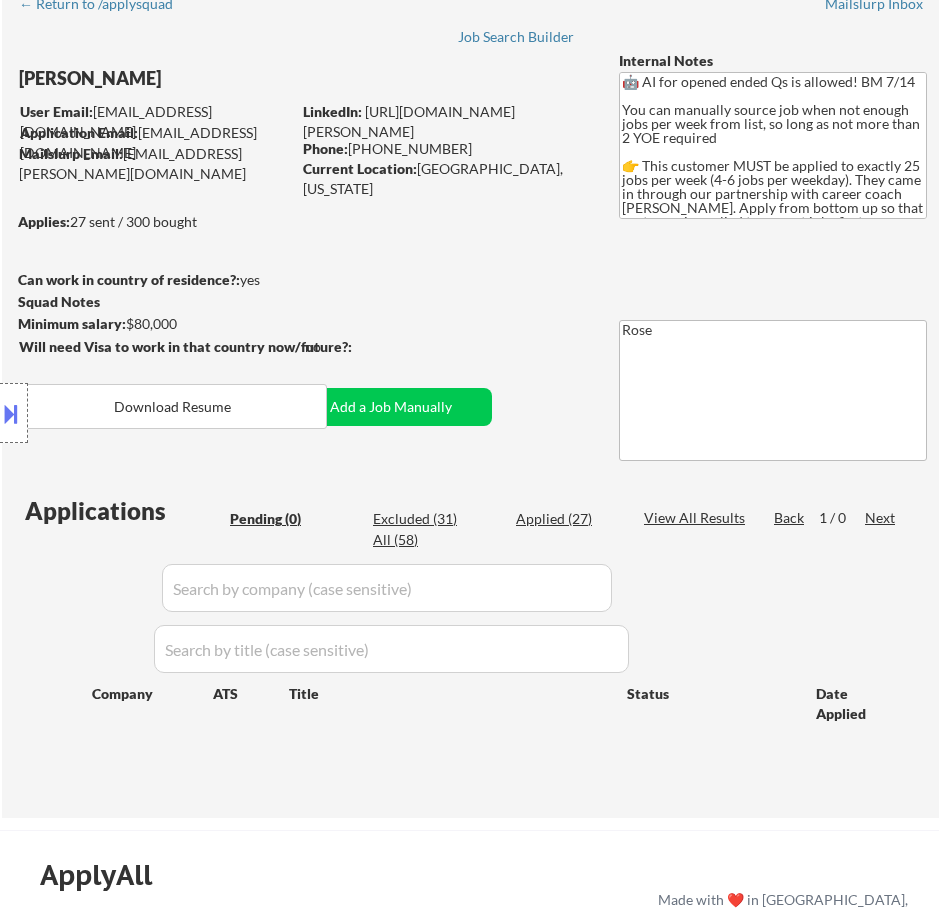 scroll, scrollTop: 0, scrollLeft: 0, axis: both 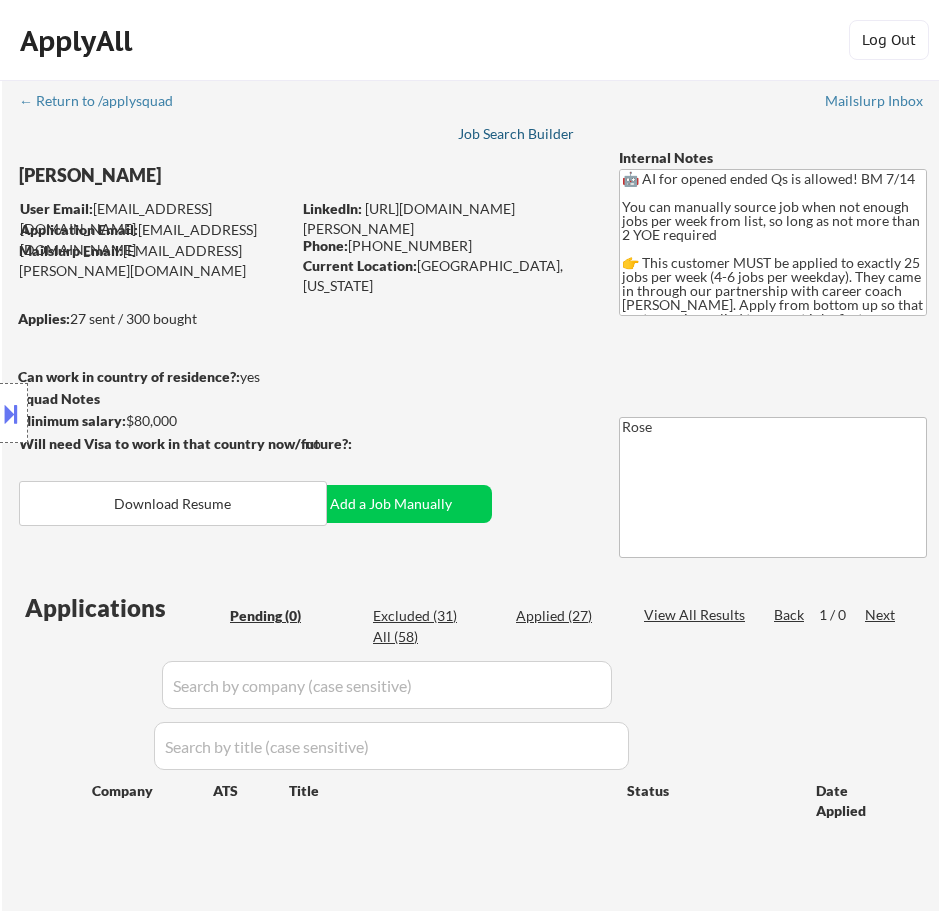 click on "Job Search Builder" at bounding box center (516, 134) 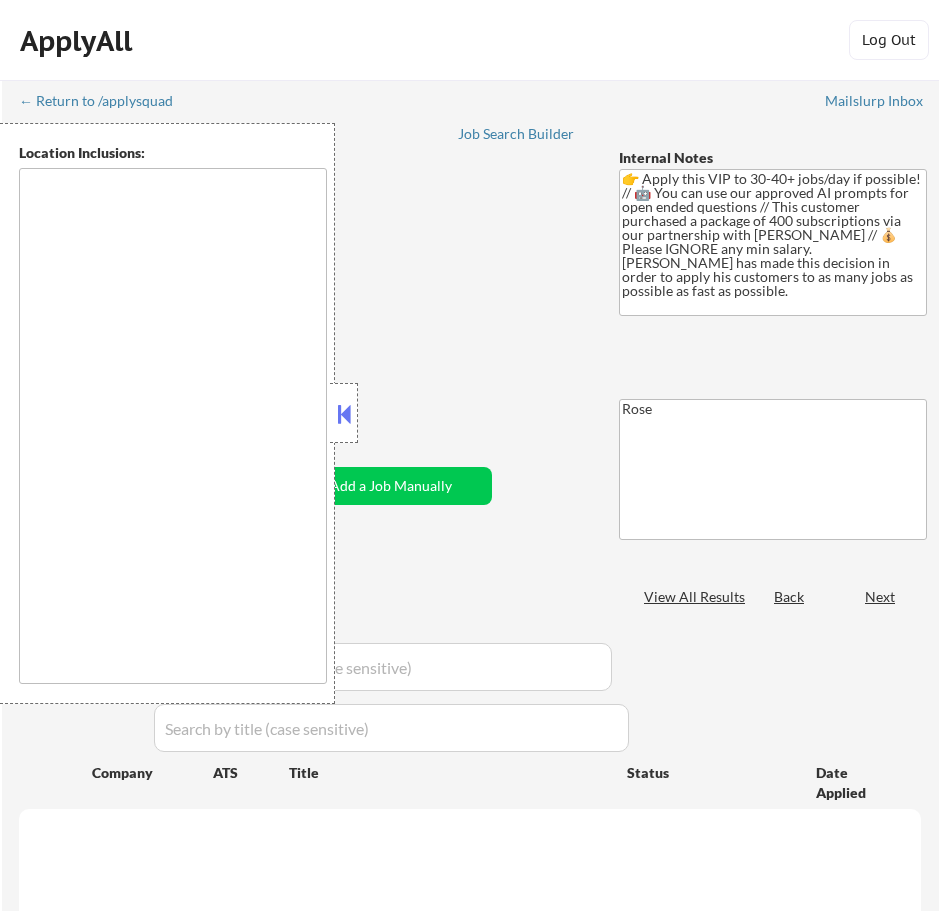 scroll, scrollTop: 0, scrollLeft: 0, axis: both 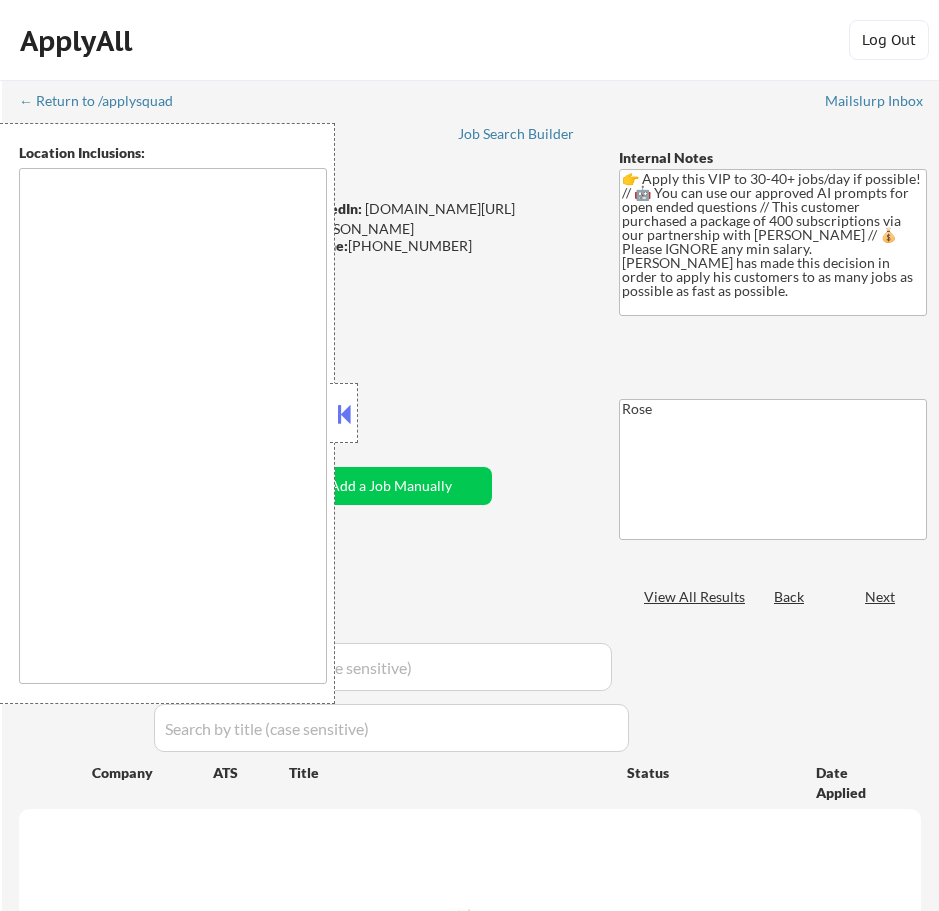 type on "remote" 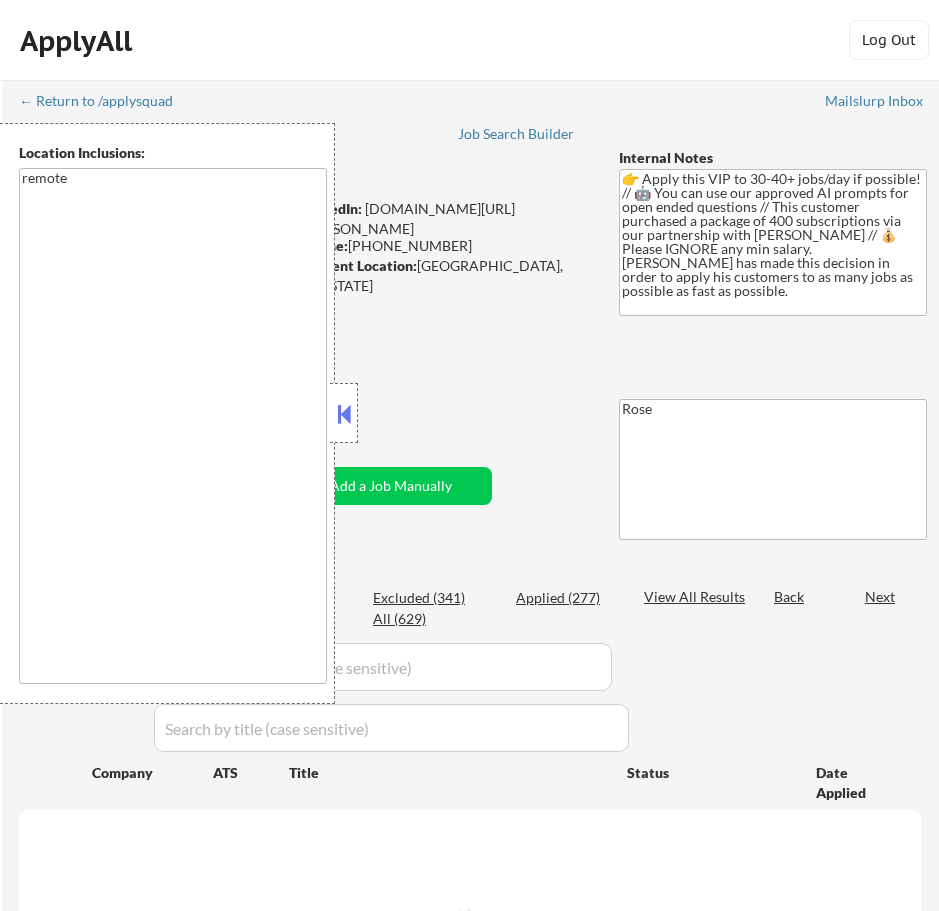 select on ""pending"" 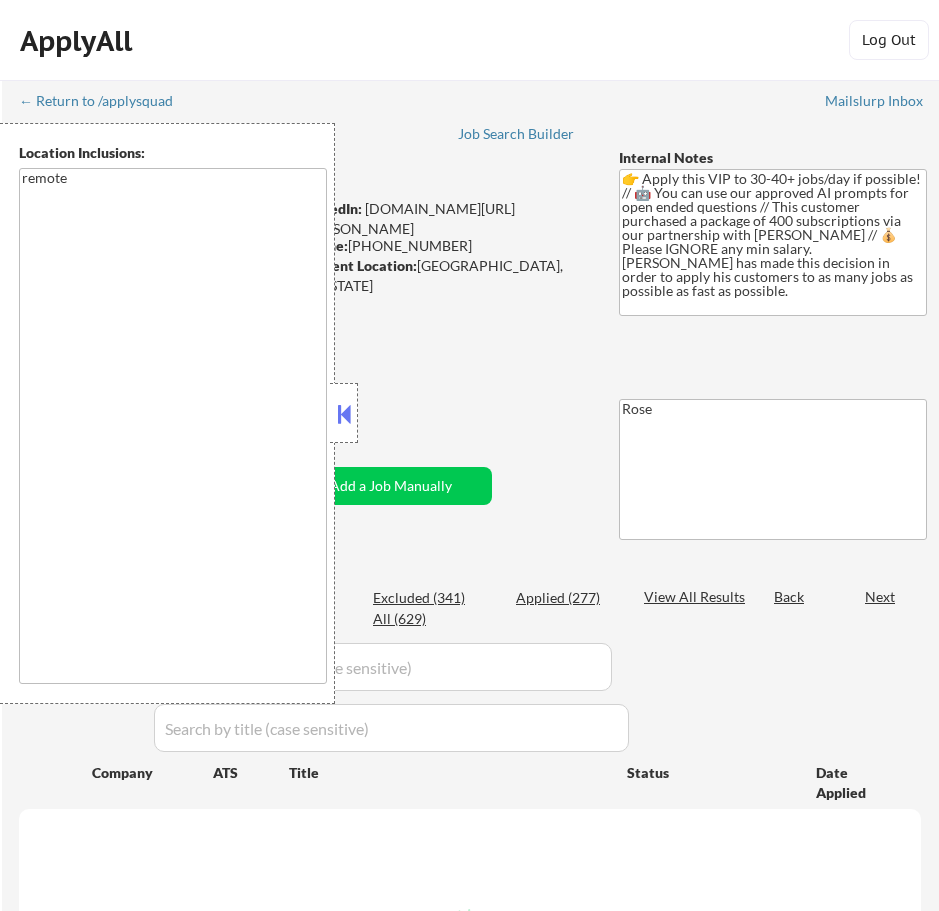 select on ""pending"" 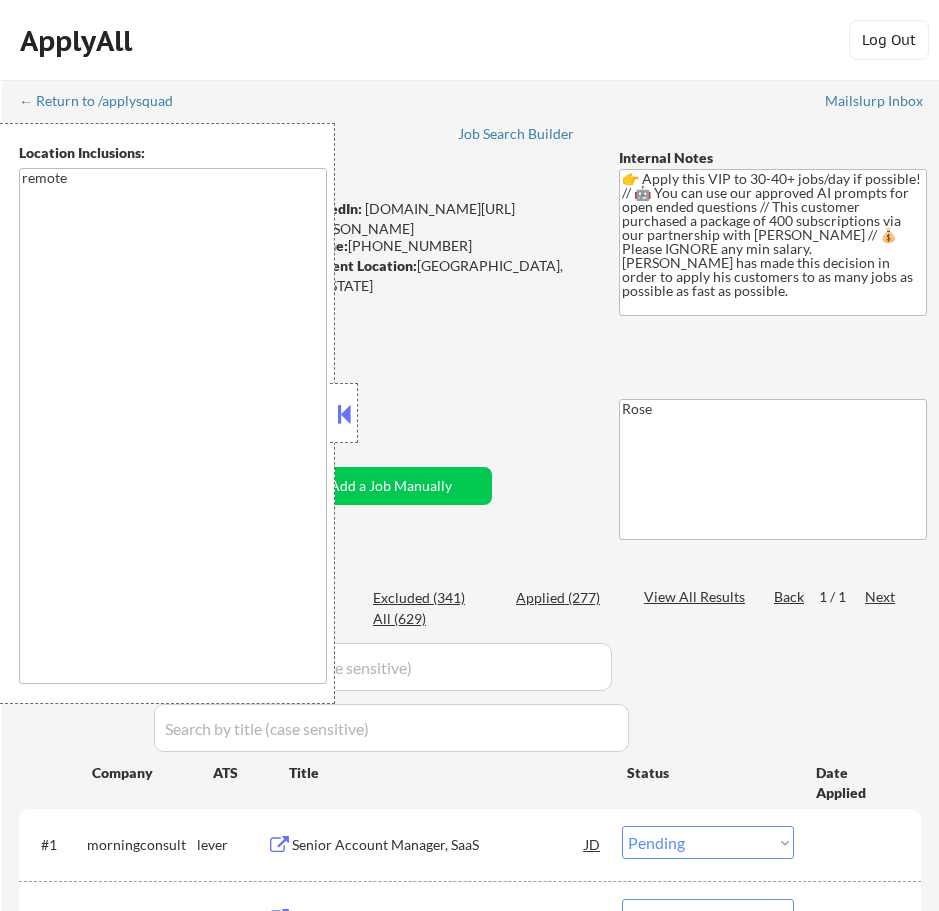 click at bounding box center [344, 414] 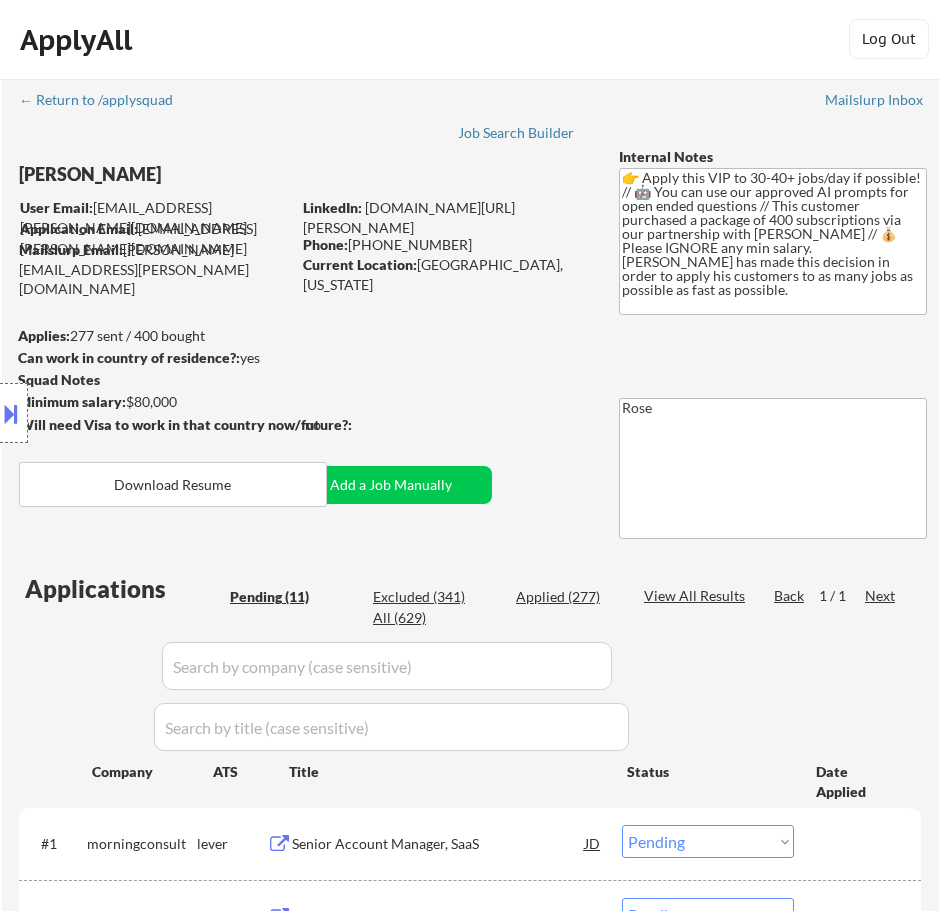 scroll, scrollTop: 0, scrollLeft: 0, axis: both 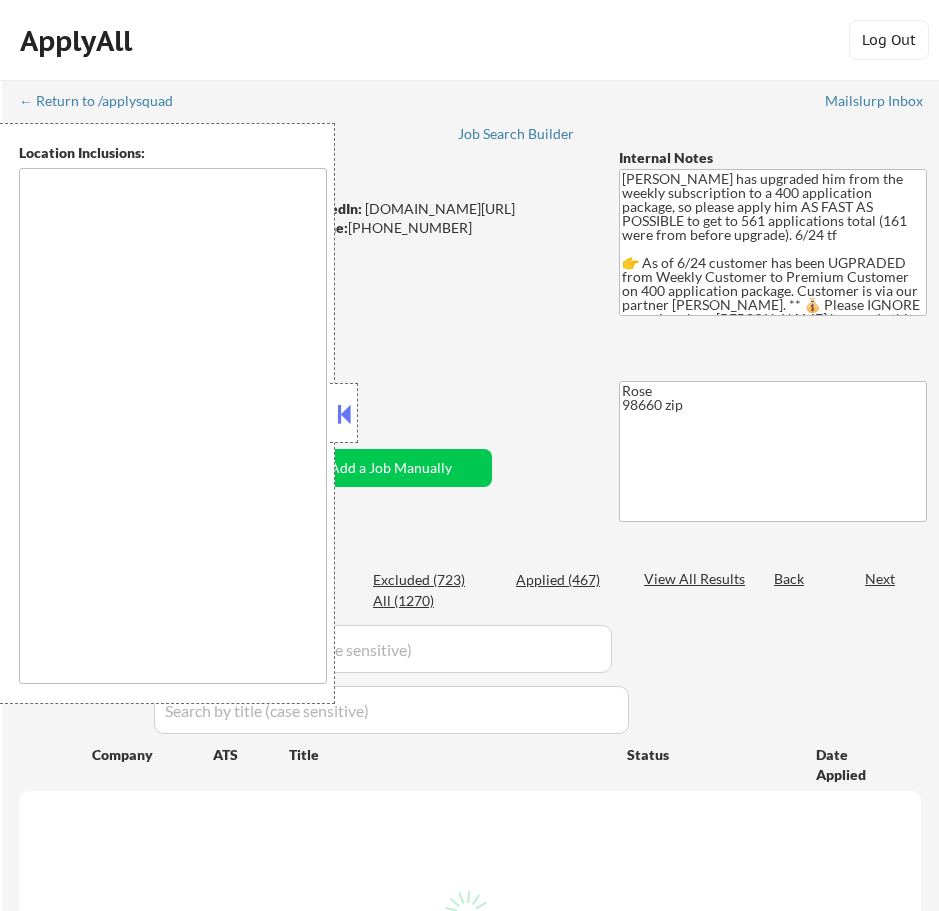 type on "[GEOGRAPHIC_DATA], OR   [GEOGRAPHIC_DATA], [GEOGRAPHIC_DATA]   [GEOGRAPHIC_DATA], [GEOGRAPHIC_DATA]   [GEOGRAPHIC_DATA], OR   [GEOGRAPHIC_DATA], OR   [GEOGRAPHIC_DATA], OR   [GEOGRAPHIC_DATA], OR   [GEOGRAPHIC_DATA], OR   [US_STATE][GEOGRAPHIC_DATA], OR   [GEOGRAPHIC_DATA], OR   [GEOGRAPHIC_DATA], OR   [GEOGRAPHIC_DATA], OR   [GEOGRAPHIC_DATA], [GEOGRAPHIC_DATA]   [GEOGRAPHIC_DATA], OR   [GEOGRAPHIC_DATA], OR   [GEOGRAPHIC_DATA], [GEOGRAPHIC_DATA]   [GEOGRAPHIC_DATA], OR   [GEOGRAPHIC_DATA], OR   [GEOGRAPHIC_DATA], [GEOGRAPHIC_DATA]   [GEOGRAPHIC_DATA], [GEOGRAPHIC_DATA], OR   [GEOGRAPHIC_DATA], OR   [GEOGRAPHIC_DATA], [GEOGRAPHIC_DATA]   [GEOGRAPHIC_DATA], OR   [GEOGRAPHIC_DATA], [GEOGRAPHIC_DATA]   [GEOGRAPHIC_DATA], OR   [GEOGRAPHIC_DATA], [GEOGRAPHIC_DATA]   [GEOGRAPHIC_DATA], [GEOGRAPHIC_DATA]" 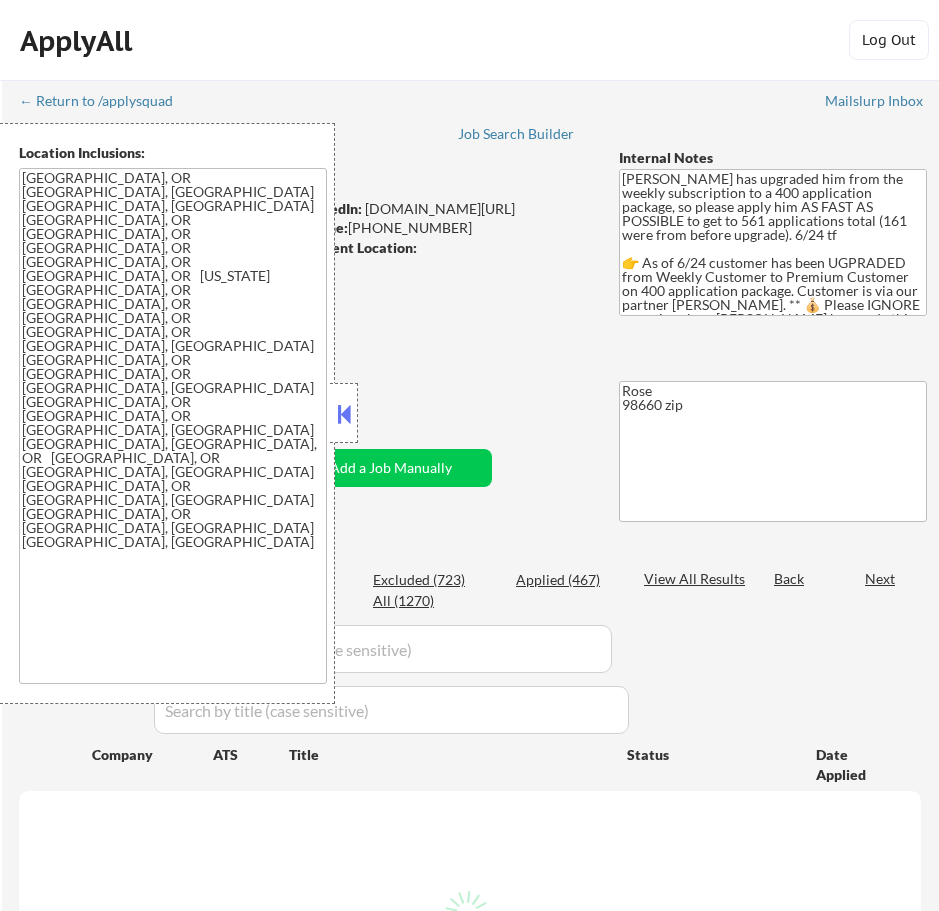click at bounding box center (344, 414) 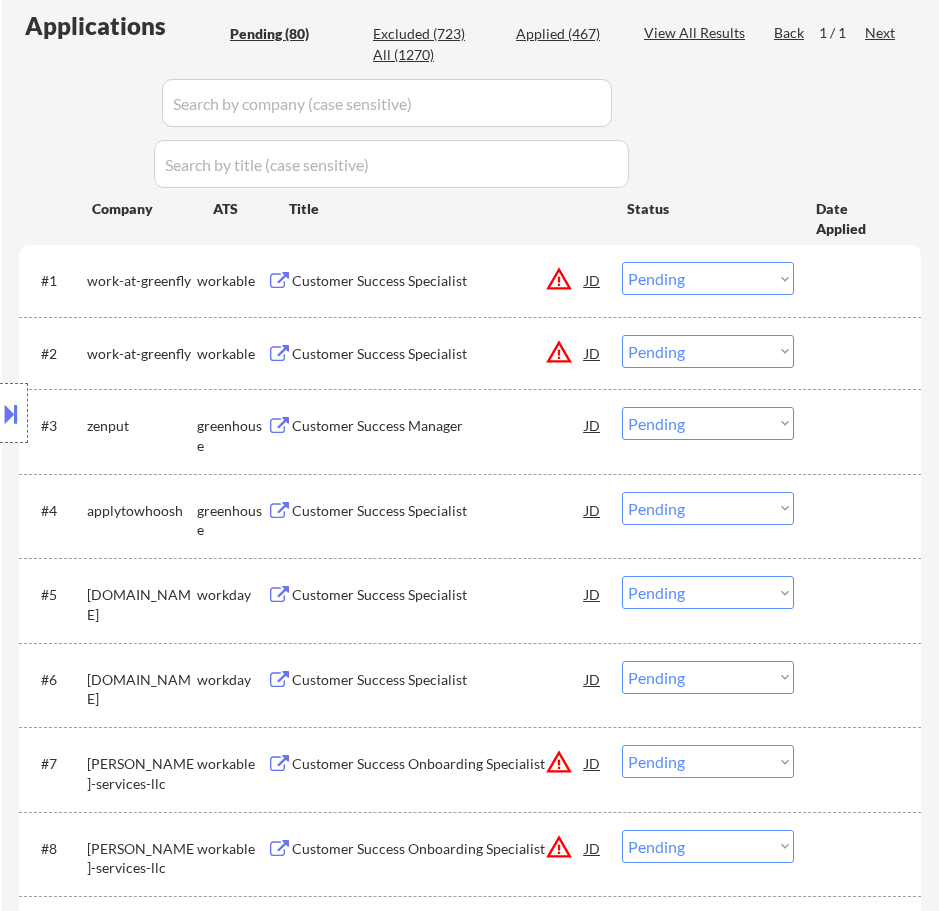 scroll, scrollTop: 500, scrollLeft: 0, axis: vertical 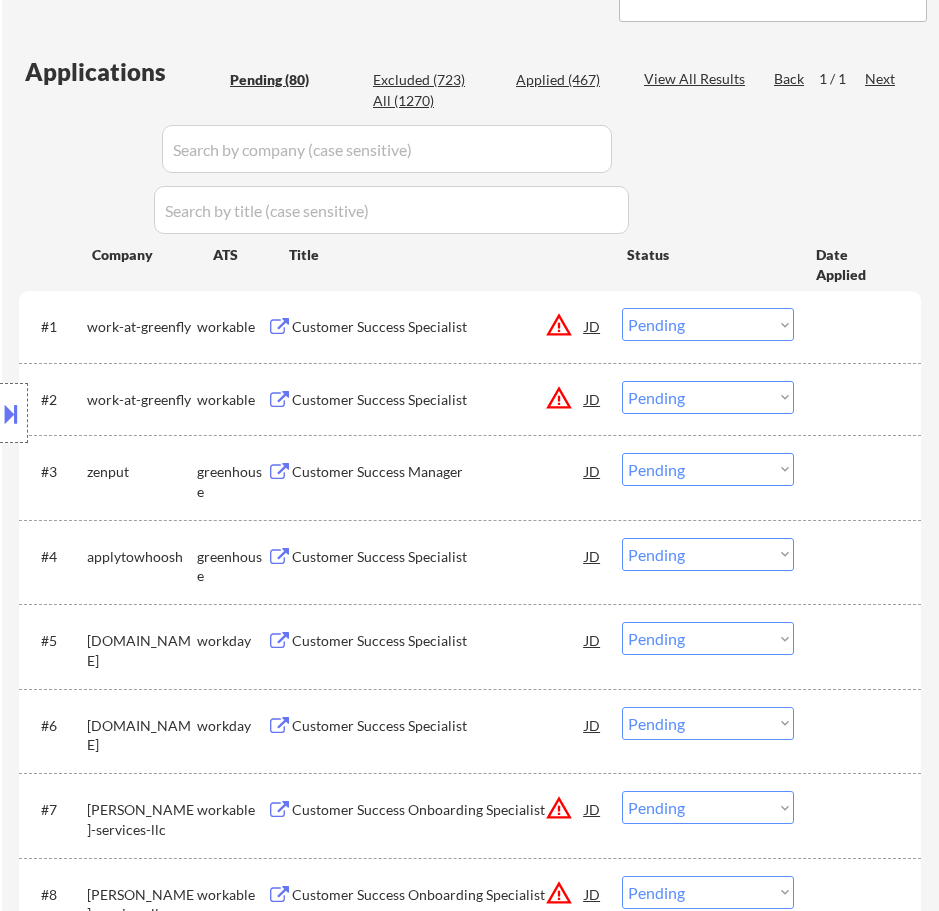 click on "Customer Success Specialist" at bounding box center [438, 327] 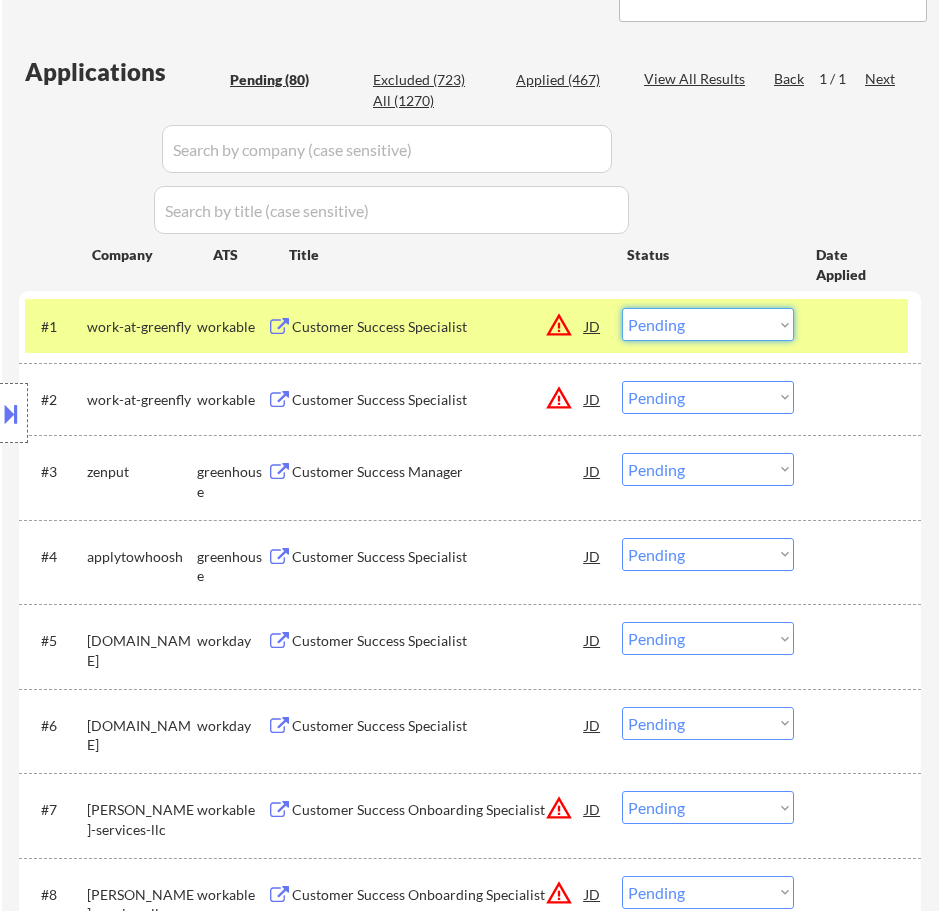click on "Choose an option... Pending Applied Excluded (Questions) Excluded (Expired) Excluded (Location) Excluded (Bad Match) Excluded (Blocklist) Excluded (Salary) Excluded (Other)" at bounding box center [708, 324] 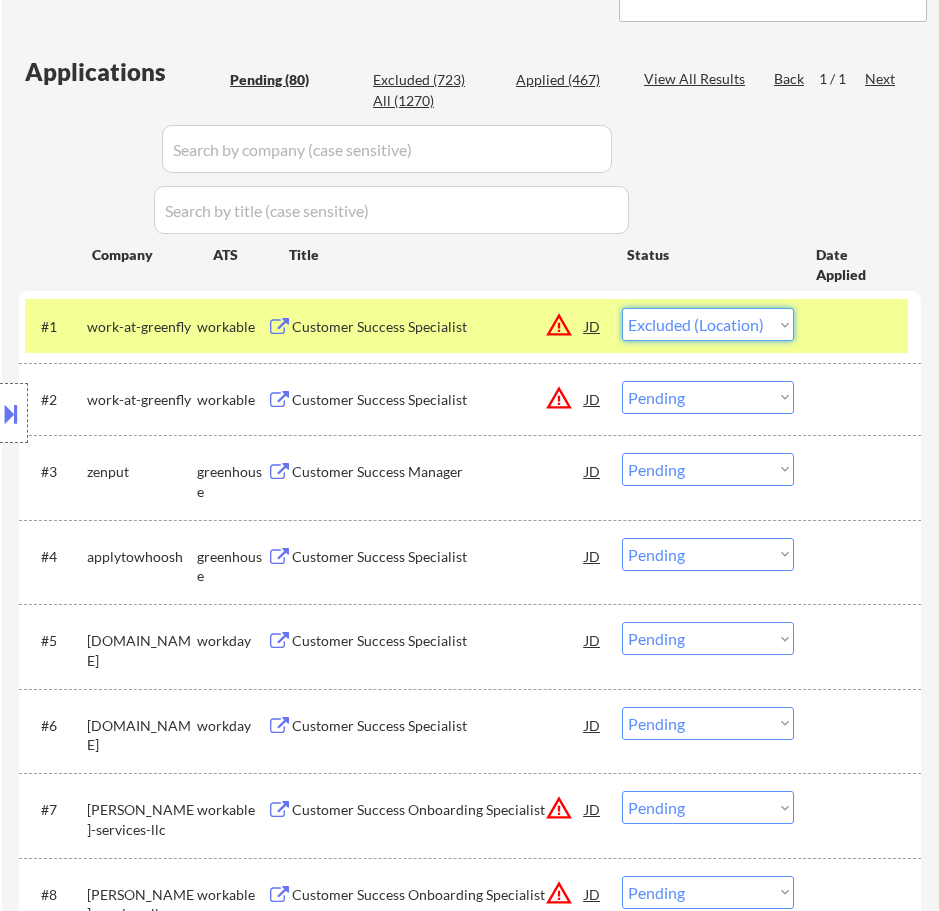 click on "Choose an option... Pending Applied Excluded (Questions) Excluded (Expired) Excluded (Location) Excluded (Bad Match) Excluded (Blocklist) Excluded (Salary) Excluded (Other)" at bounding box center (708, 324) 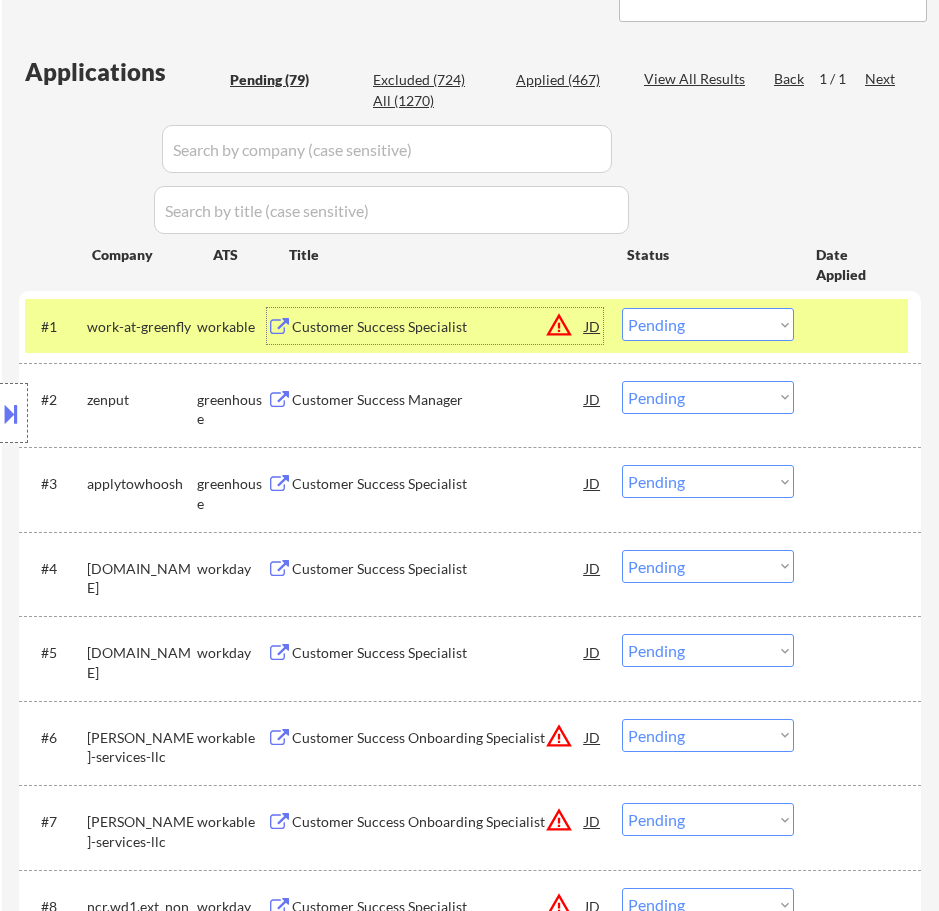 click on "Customer Success Specialist" at bounding box center [438, 327] 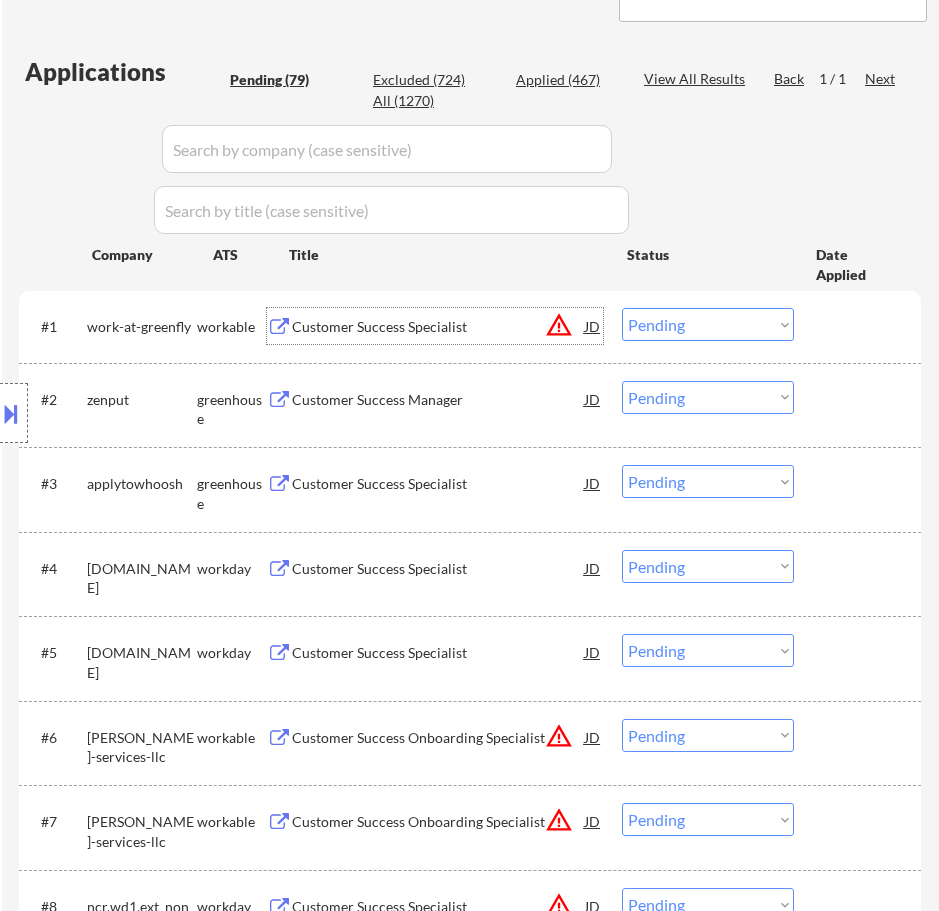 click on "Choose an option... Pending Applied Excluded (Questions) Excluded (Expired) Excluded (Location) Excluded (Bad Match) Excluded (Blocklist) Excluded (Salary) Excluded (Other)" at bounding box center (708, 324) 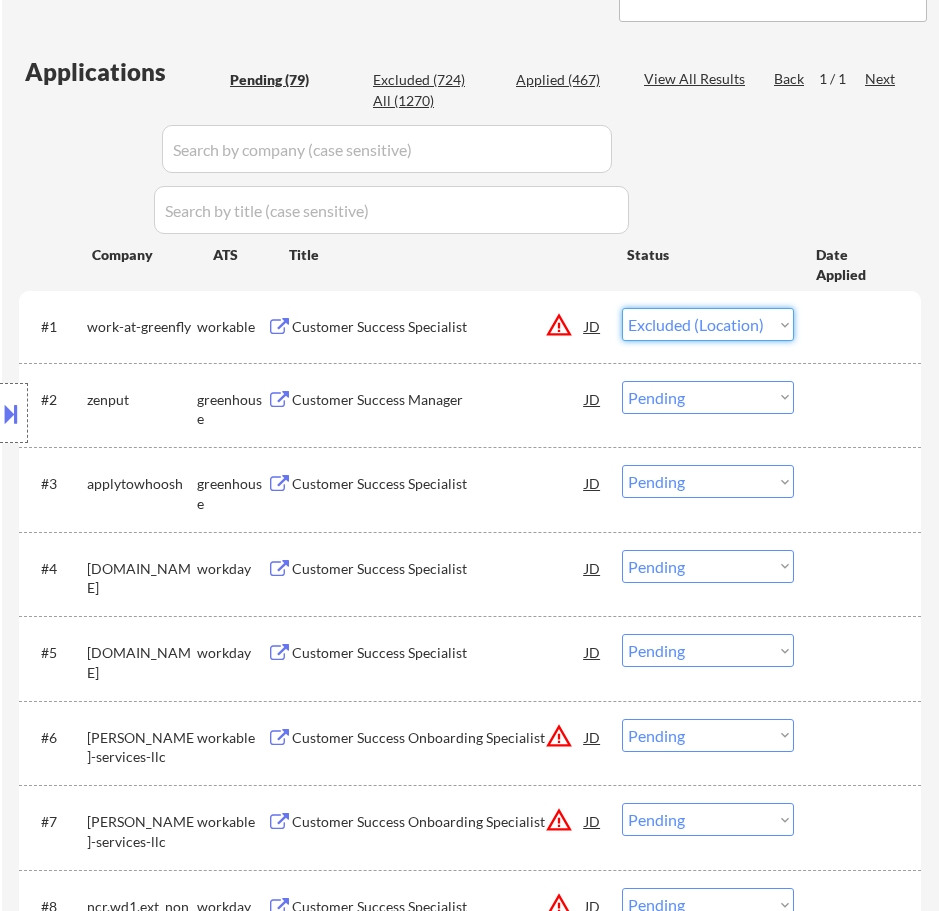click on "Choose an option... Pending Applied Excluded (Questions) Excluded (Expired) Excluded (Location) Excluded (Bad Match) Excluded (Blocklist) Excluded (Salary) Excluded (Other)" at bounding box center [708, 324] 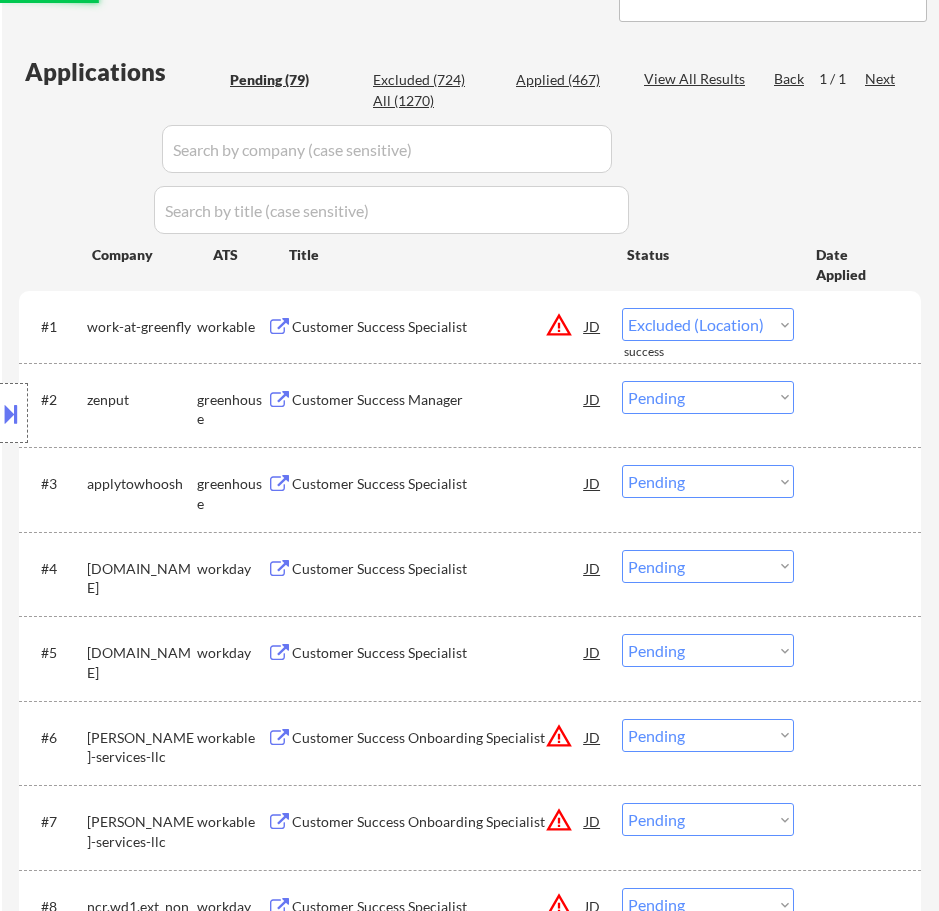 select on ""pending"" 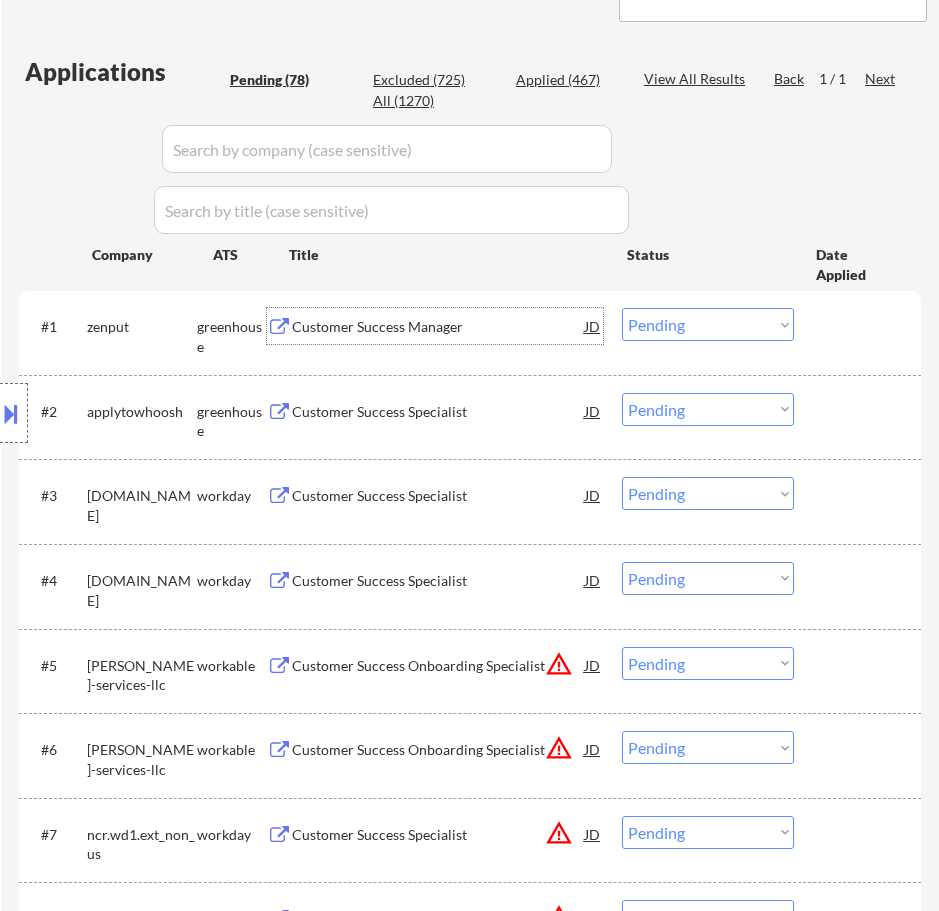click on "Customer Success Manager" at bounding box center [438, 327] 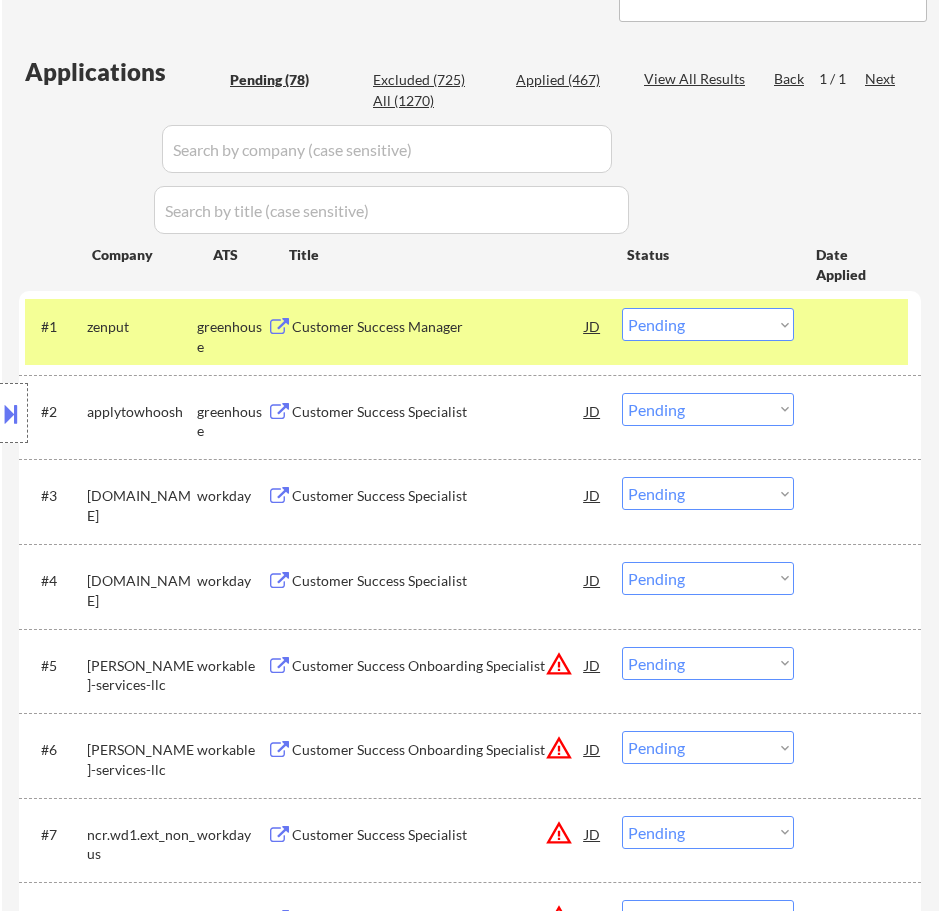 select on ""PLACEHOLDER_1427118222253"" 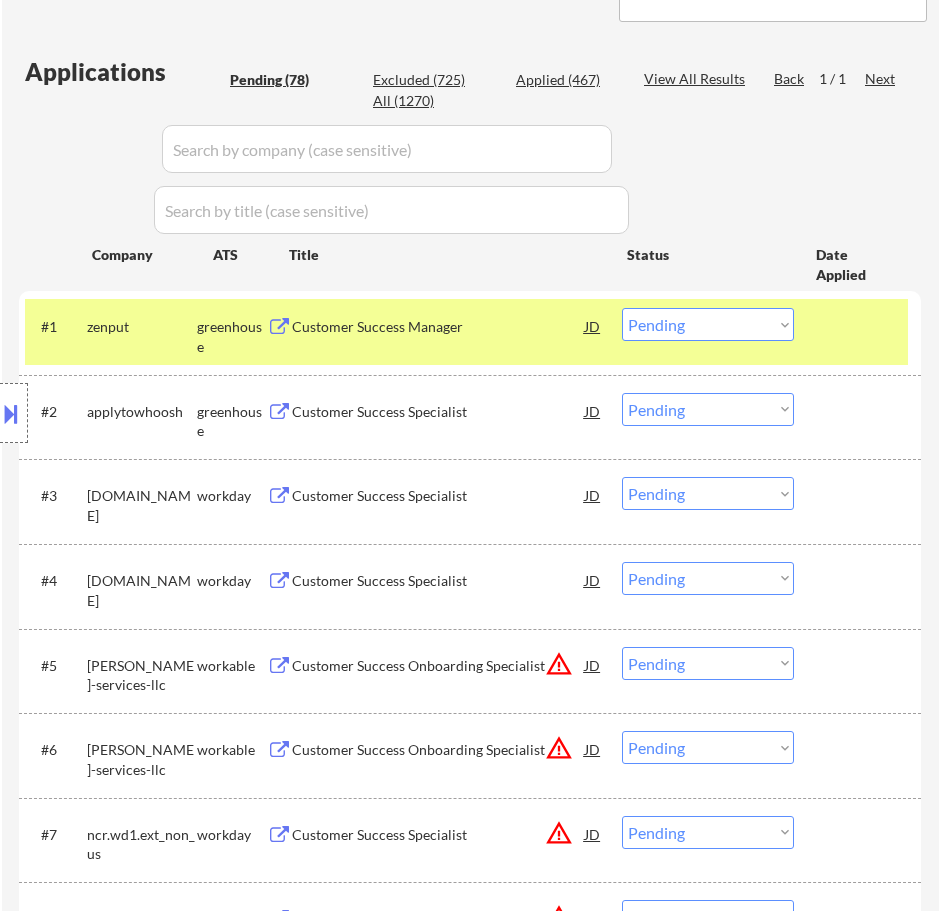 select on ""PLACEHOLDER_1427118222253"" 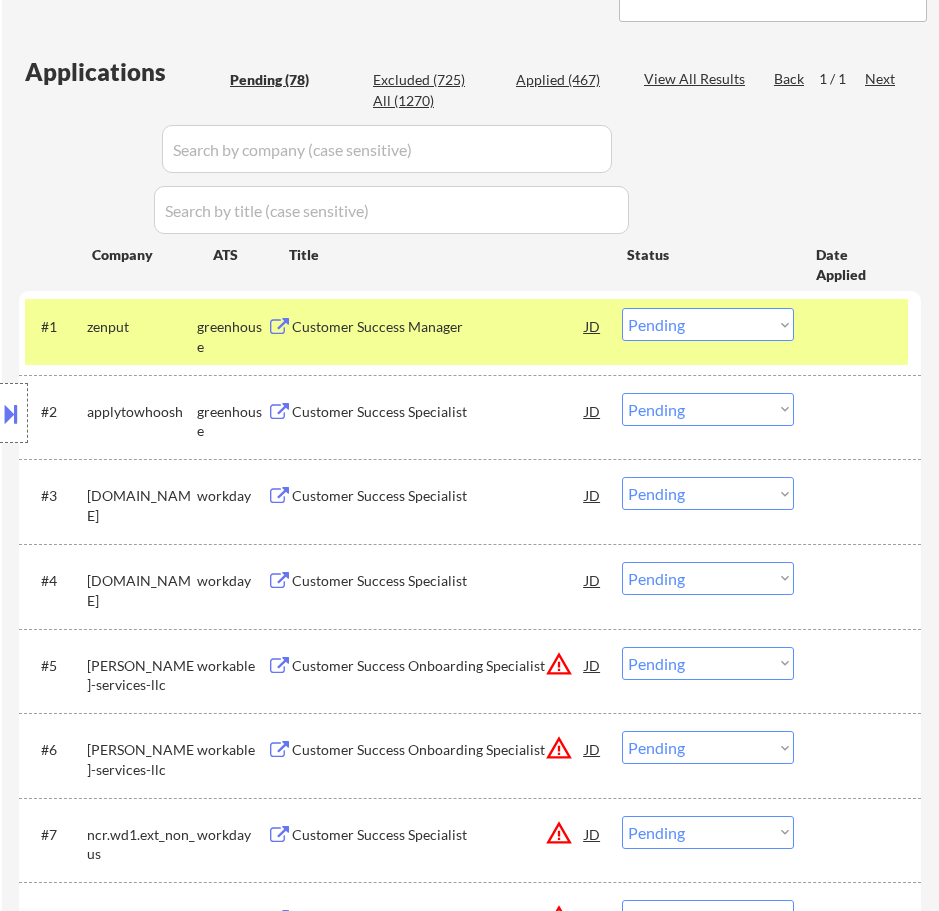 select on ""PLACEHOLDER_1427118222253"" 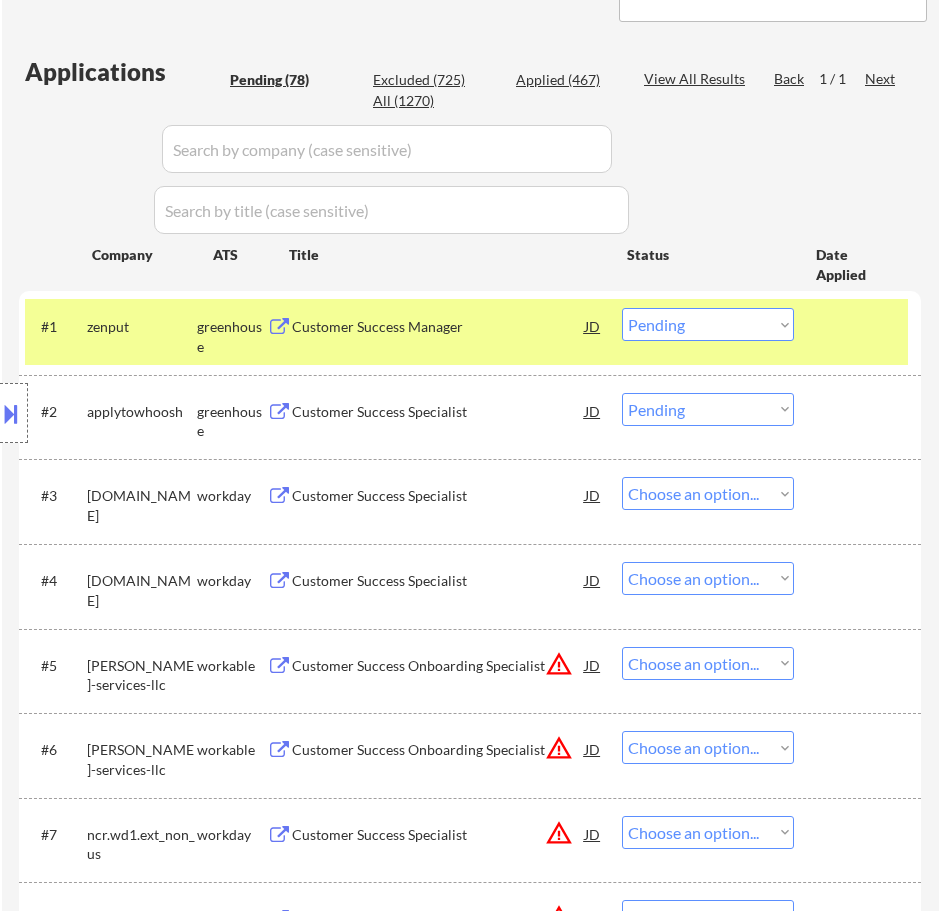 select on ""pending"" 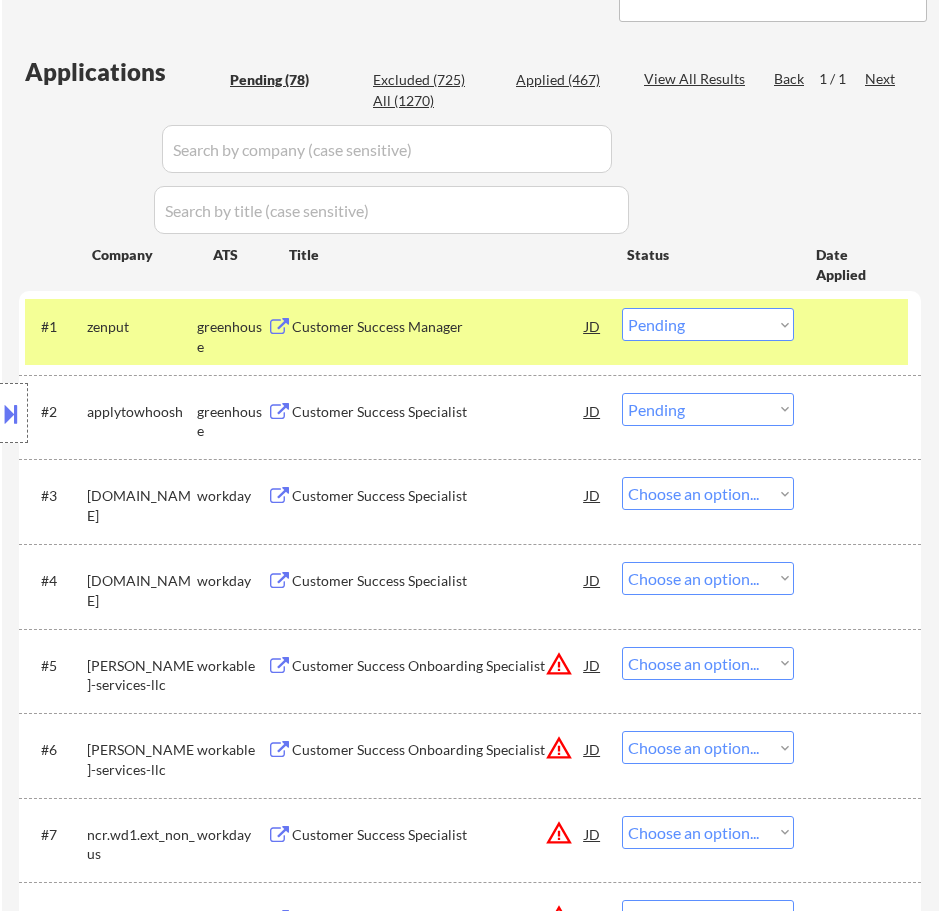 select on ""pending"" 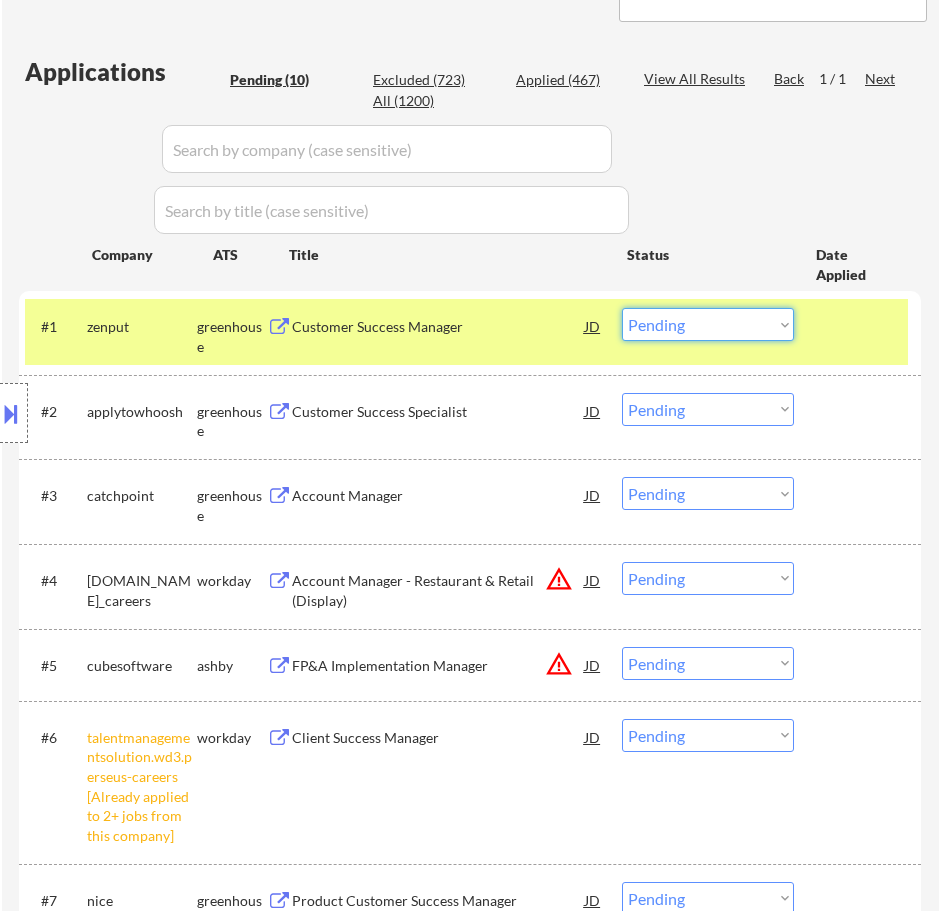 click on "Choose an option... Pending Applied Excluded (Questions) Excluded (Expired) Excluded (Location) Excluded (Bad Match) Excluded (Blocklist) Excluded (Salary) Excluded (Other)" at bounding box center [708, 324] 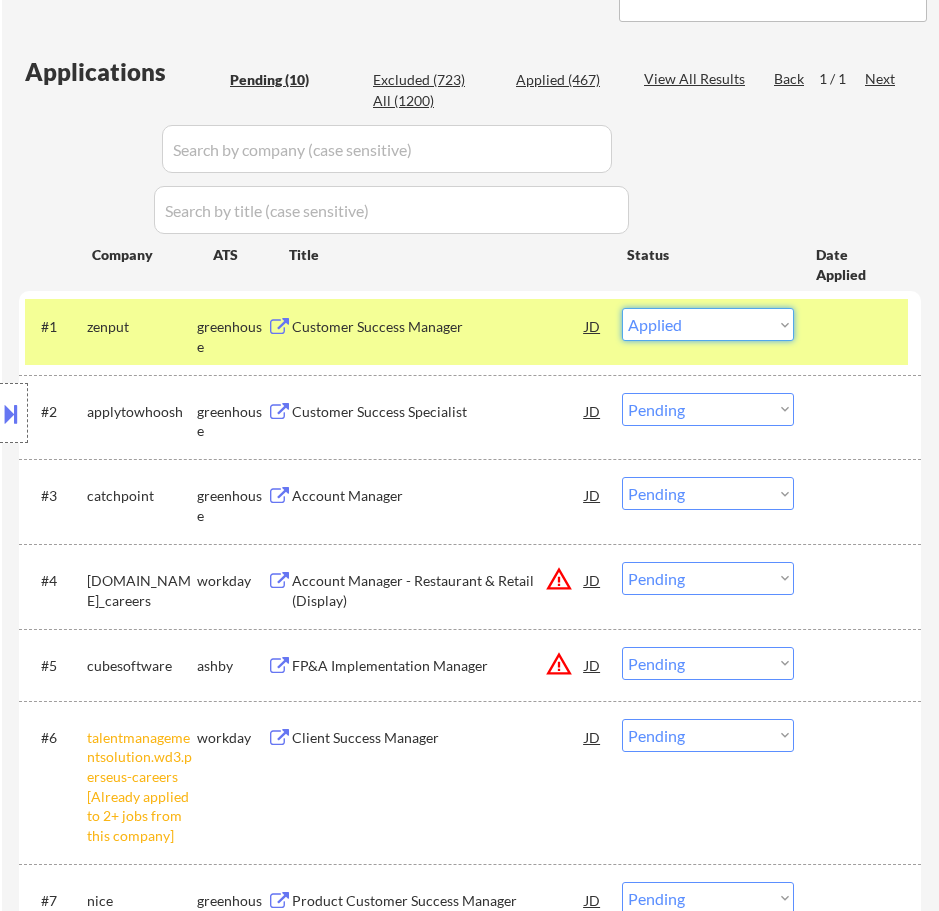 click on "Choose an option... Pending Applied Excluded (Questions) Excluded (Expired) Excluded (Location) Excluded (Bad Match) Excluded (Blocklist) Excluded (Salary) Excluded (Other)" at bounding box center [708, 324] 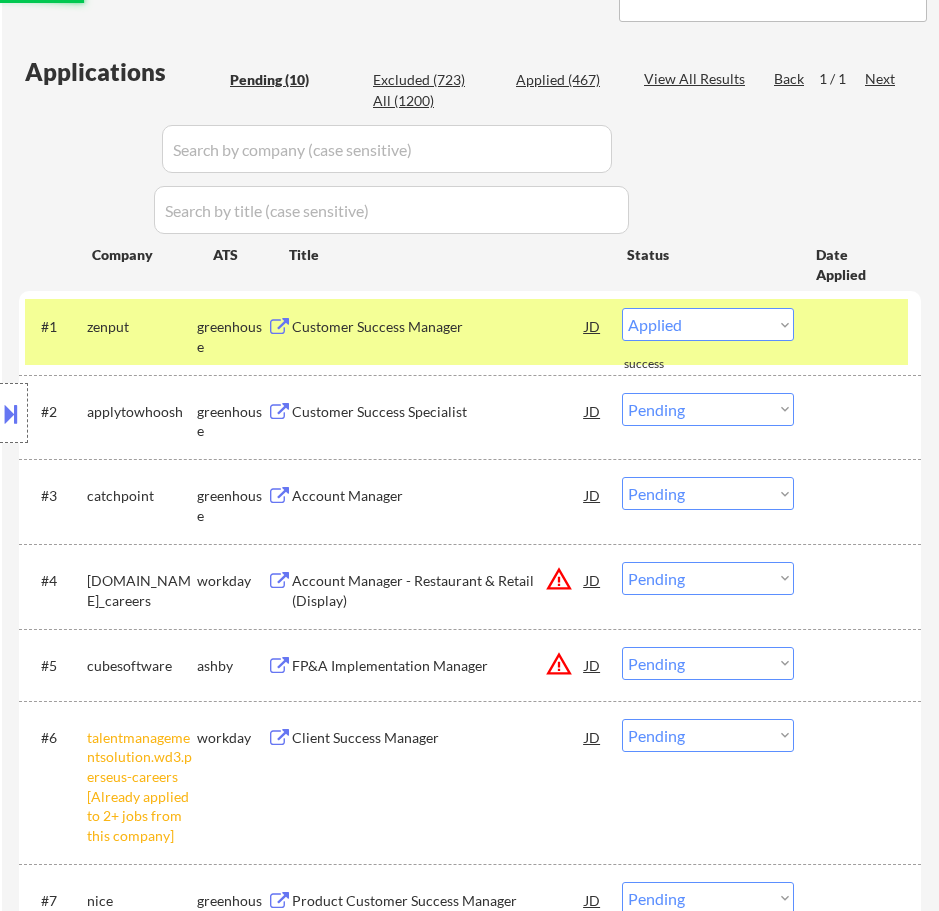 select on ""pending"" 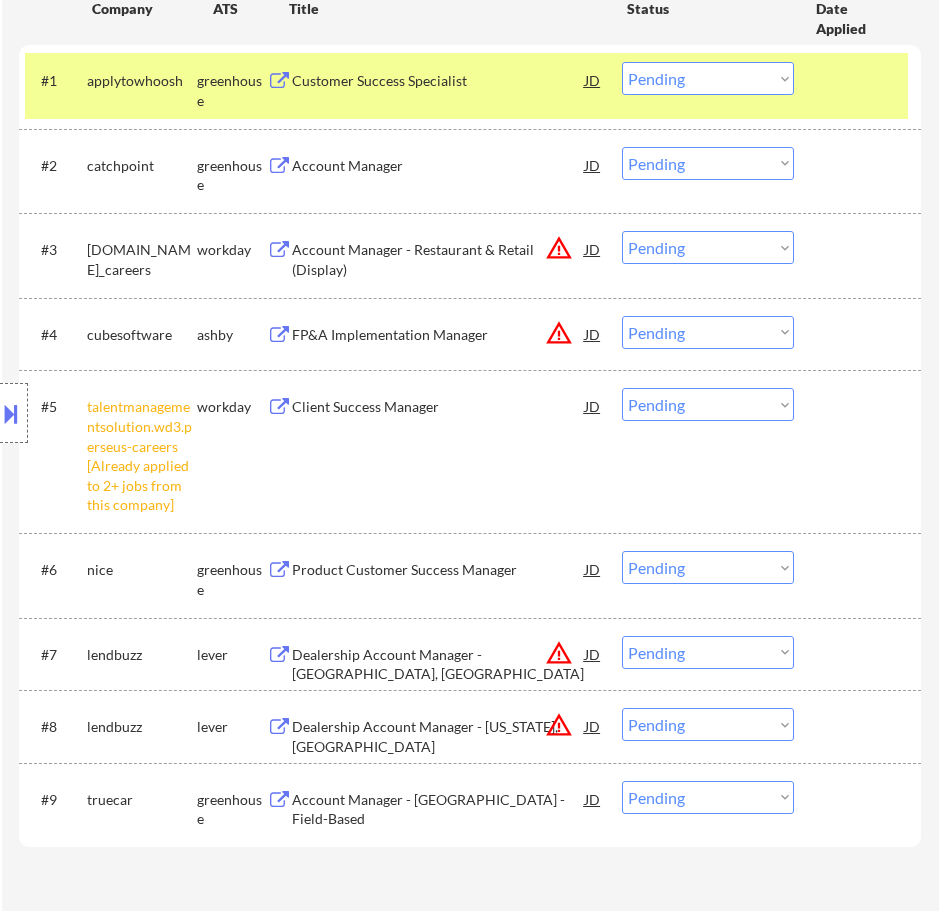 scroll, scrollTop: 800, scrollLeft: 0, axis: vertical 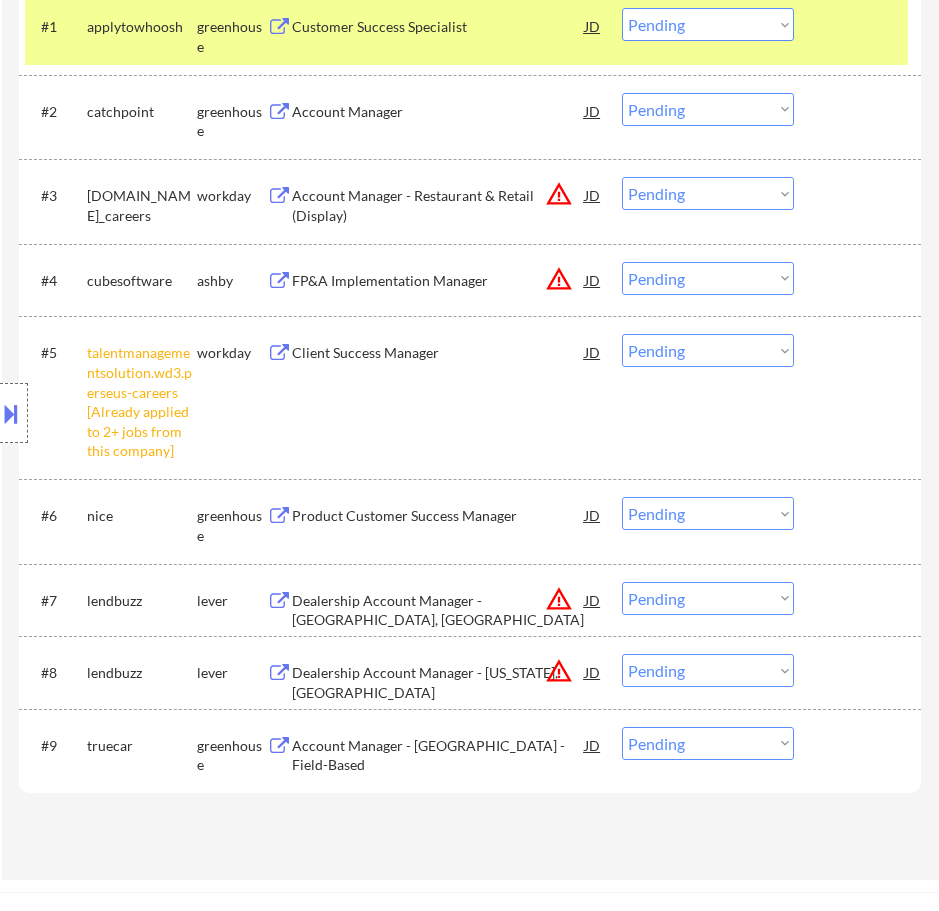 click on "Choose an option... Pending Applied Excluded (Questions) Excluded (Expired) Excluded (Location) Excluded (Bad Match) Excluded (Blocklist) Excluded (Salary) Excluded (Other)" at bounding box center [708, 350] 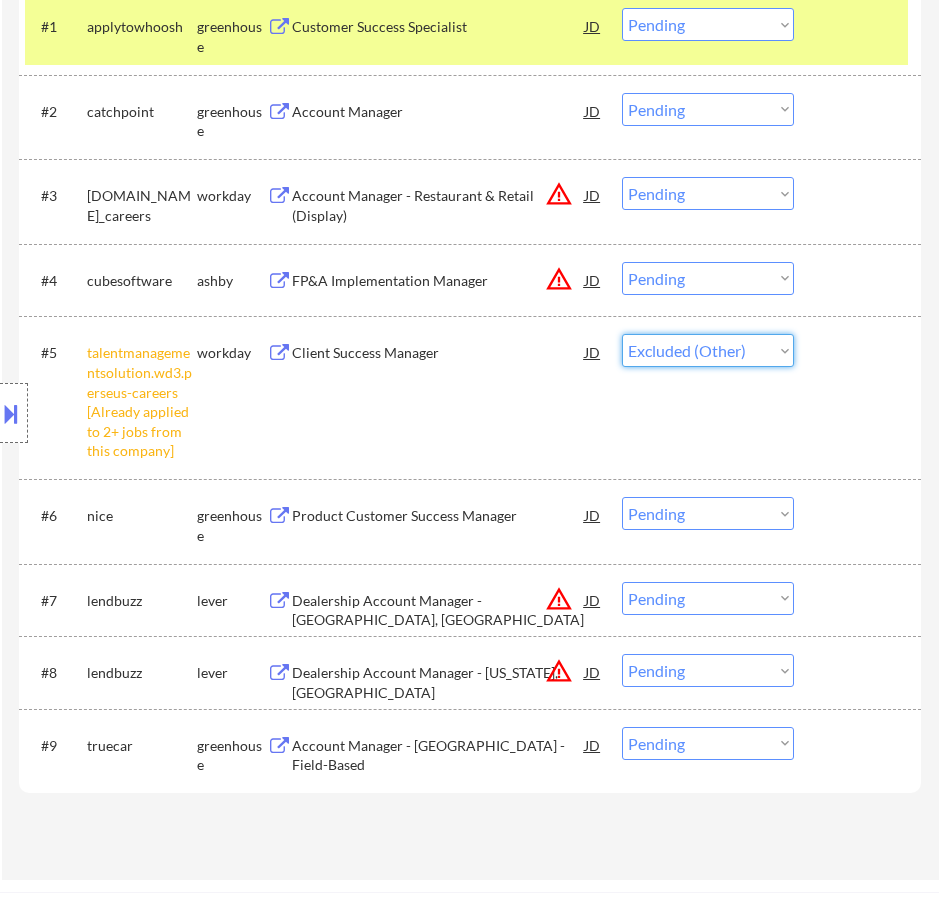 click on "Choose an option... Pending Applied Excluded (Questions) Excluded (Expired) Excluded (Location) Excluded (Bad Match) Excluded (Blocklist) Excluded (Salary) Excluded (Other)" at bounding box center [708, 350] 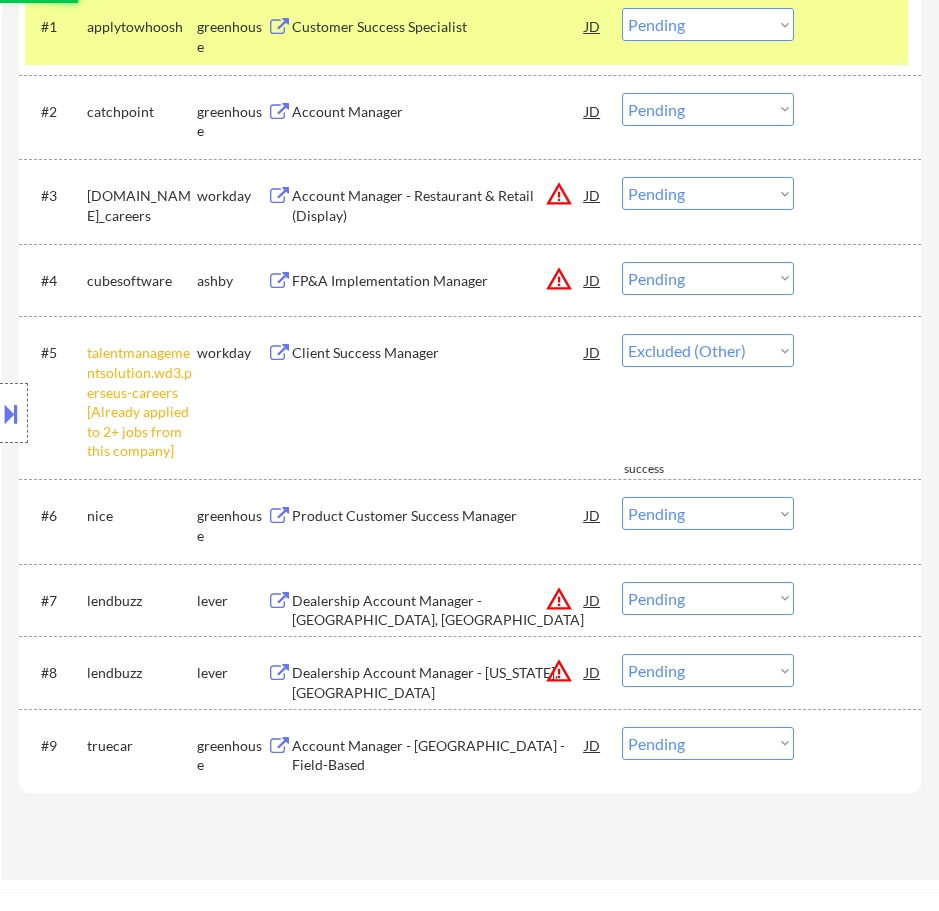 select on ""pending"" 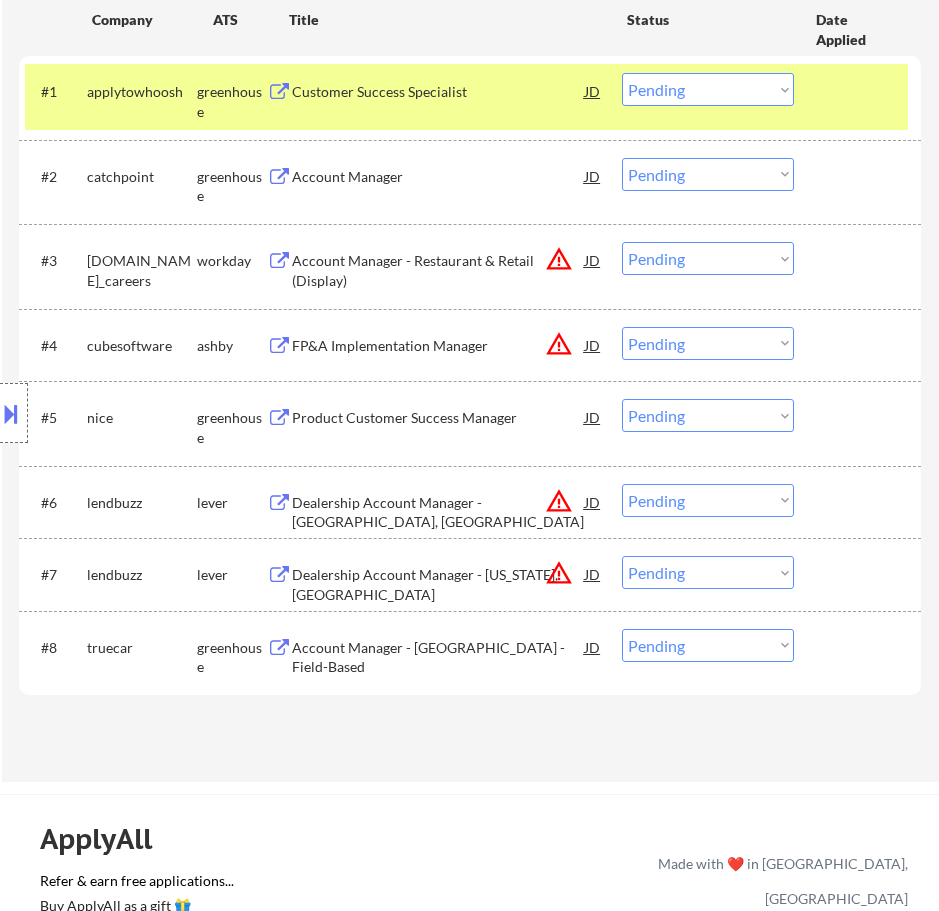 scroll, scrollTop: 700, scrollLeft: 0, axis: vertical 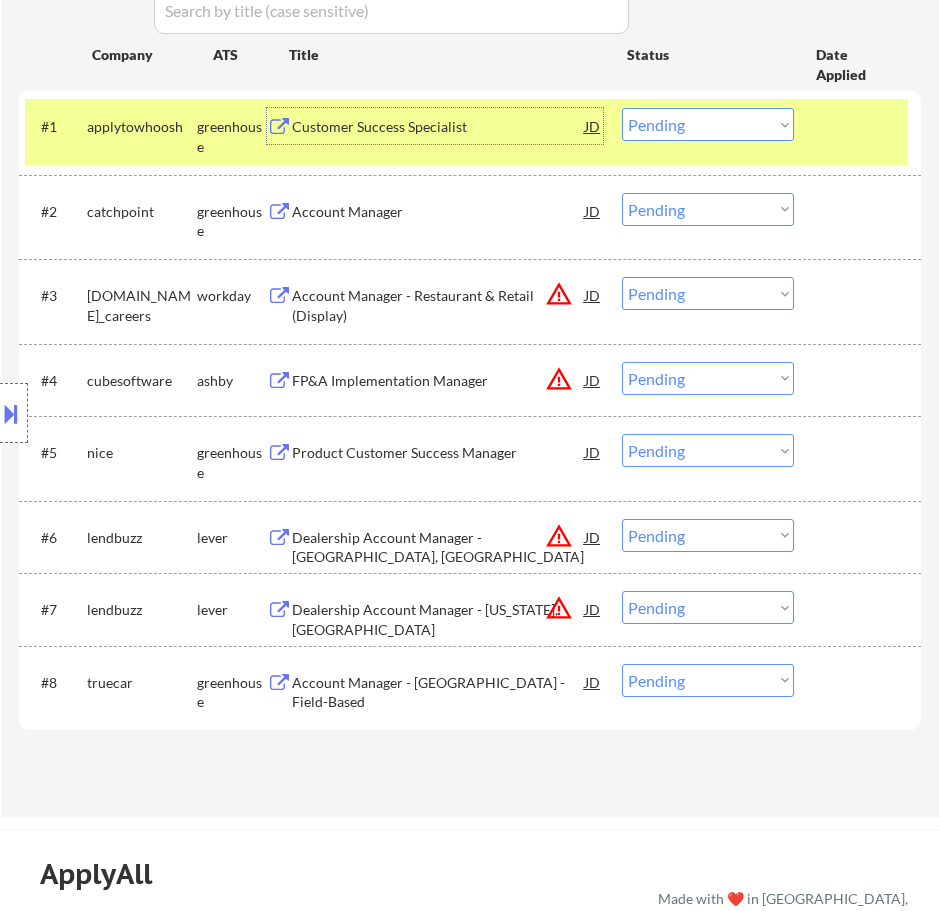 click on "Customer Success Specialist" at bounding box center (438, 127) 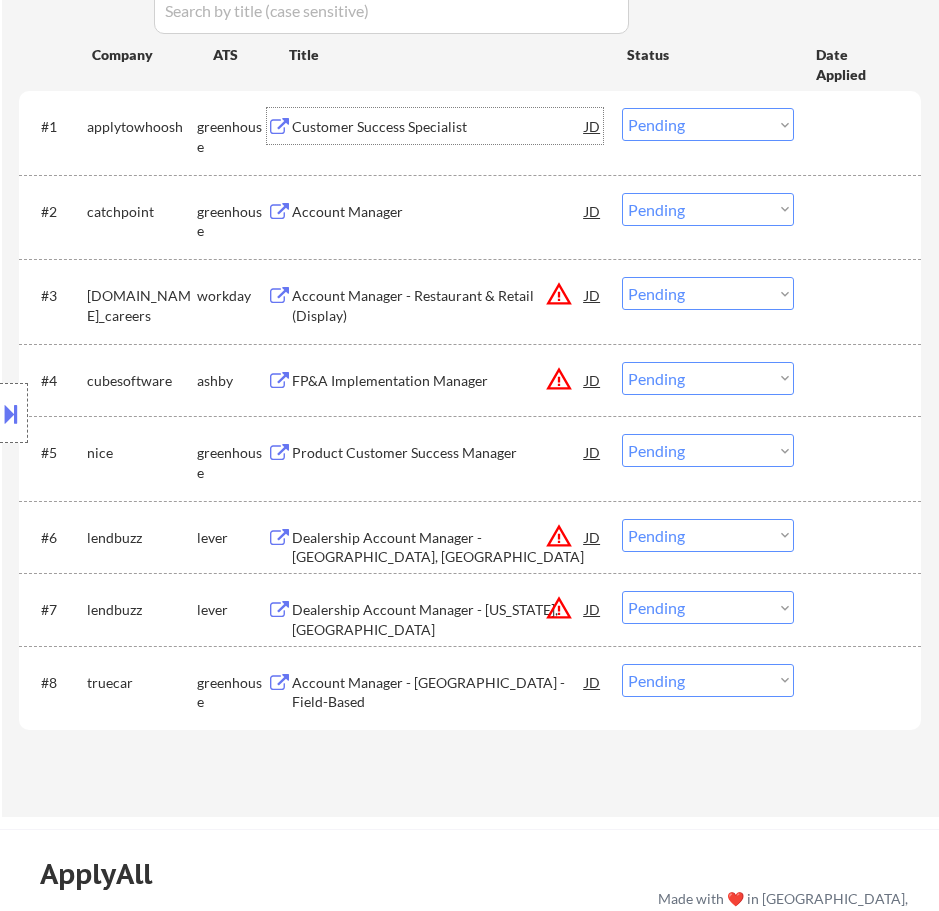 click on "Choose an option... Pending Applied Excluded (Questions) Excluded (Expired) Excluded (Location) Excluded (Bad Match) Excluded (Blocklist) Excluded (Salary) Excluded (Other)" at bounding box center [708, 124] 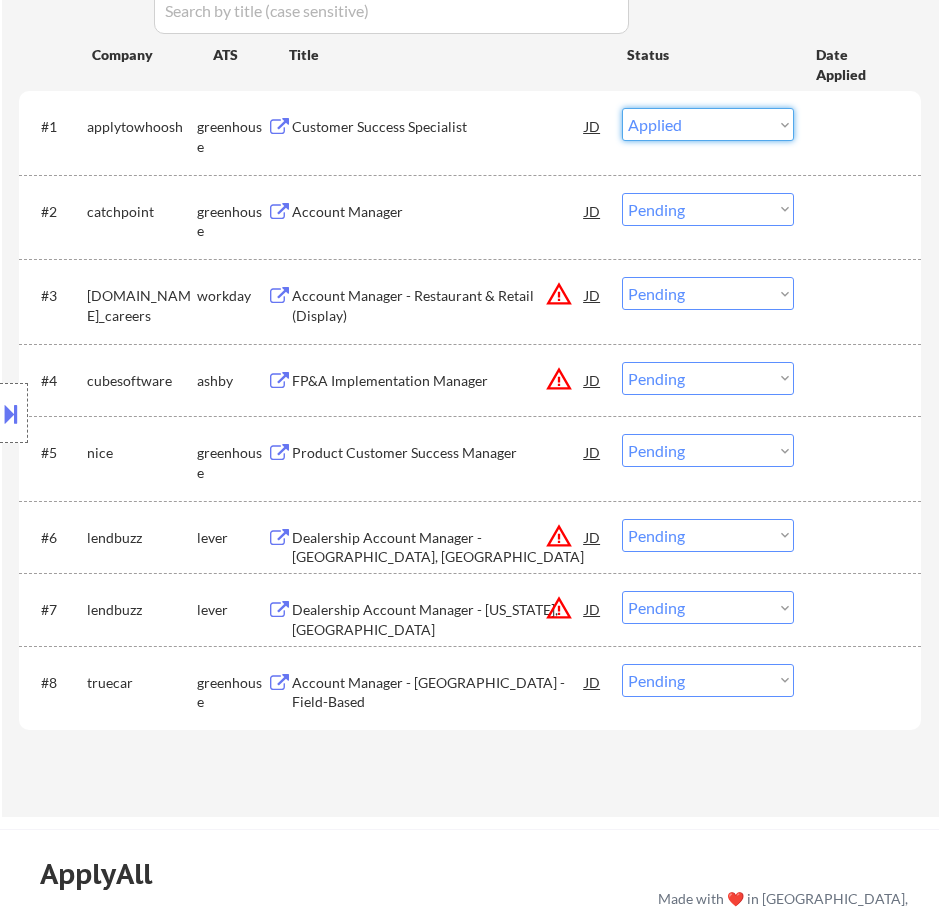 click on "Choose an option... Pending Applied Excluded (Questions) Excluded (Expired) Excluded (Location) Excluded (Bad Match) Excluded (Blocklist) Excluded (Salary) Excluded (Other)" at bounding box center [708, 124] 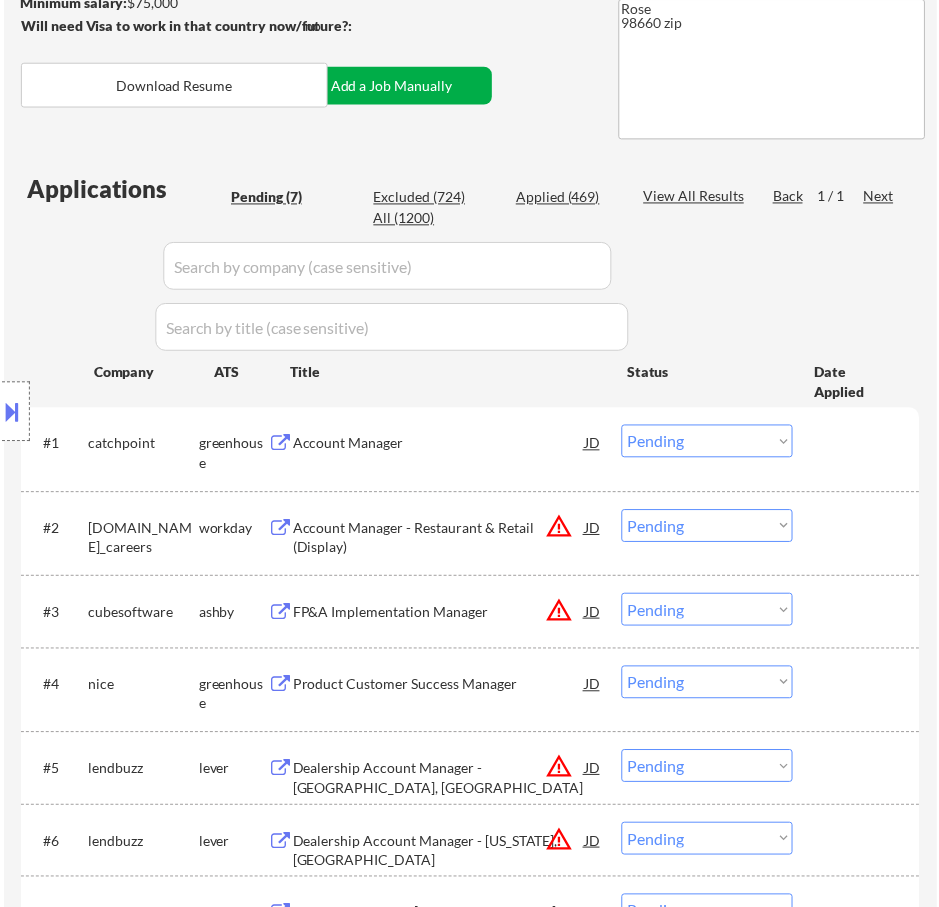 scroll, scrollTop: 400, scrollLeft: 0, axis: vertical 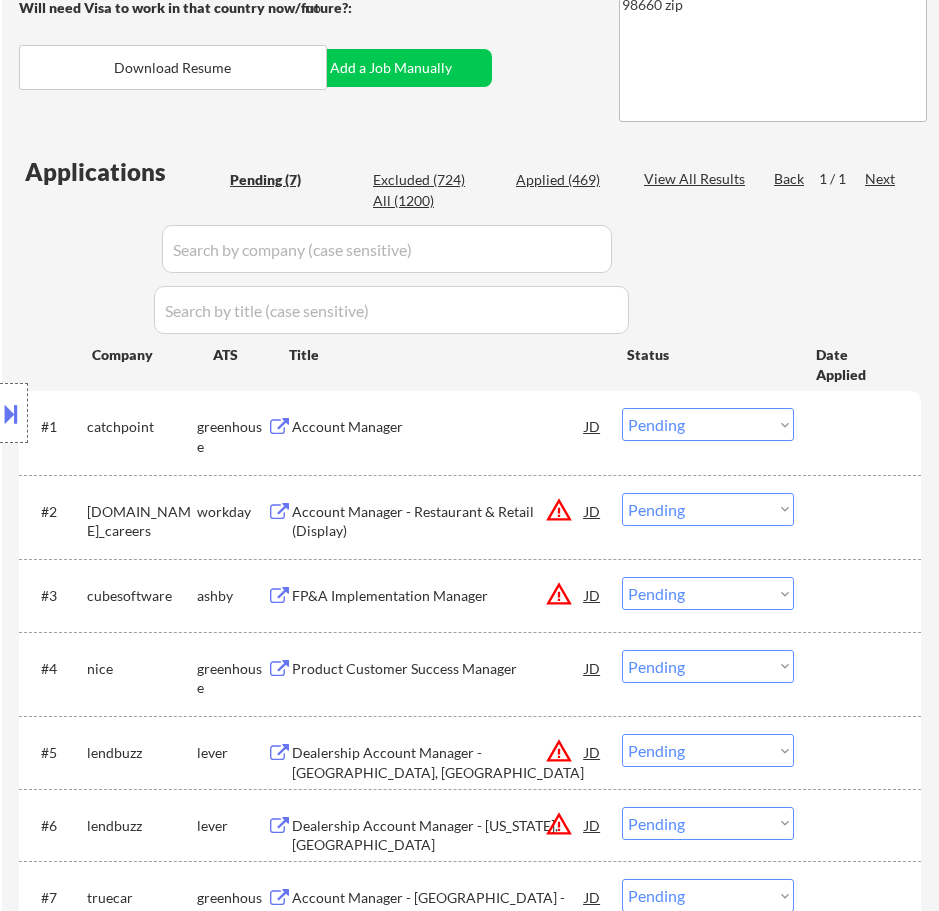 click on "Account Manager" at bounding box center [438, 426] 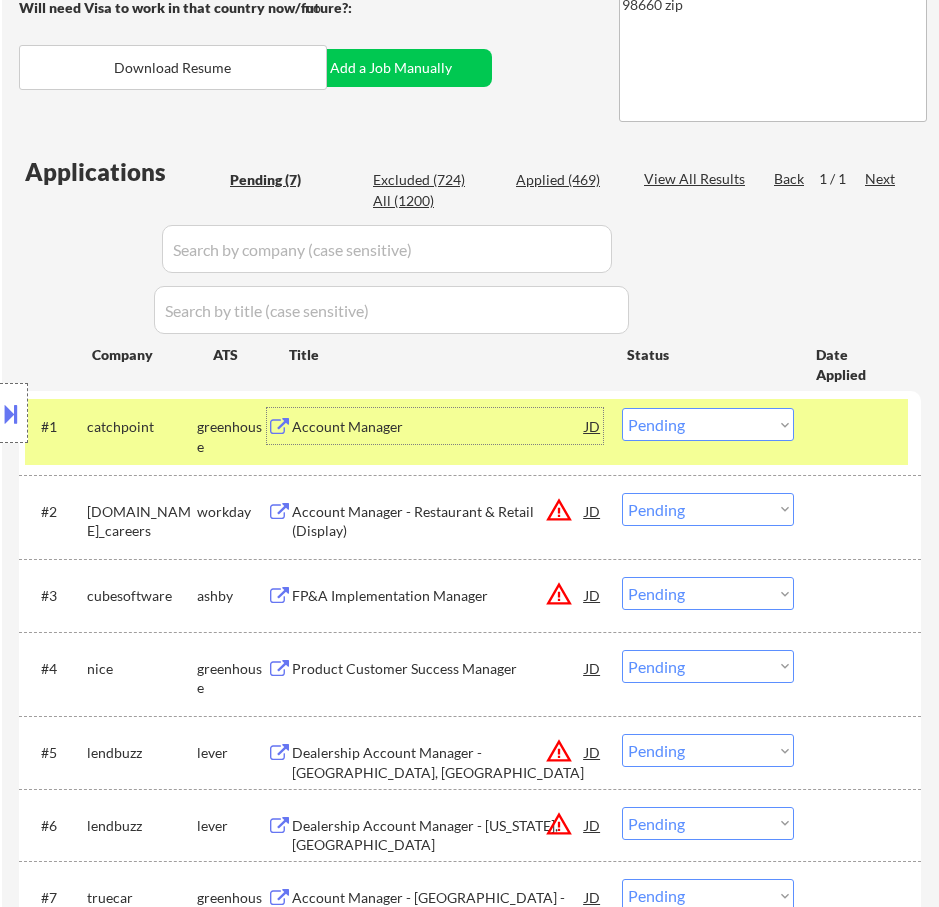click on "Choose an option... Pending Applied Excluded (Questions) Excluded (Expired) Excluded (Location) Excluded (Bad Match) Excluded (Blocklist) Excluded (Salary) Excluded (Other)" at bounding box center [708, 424] 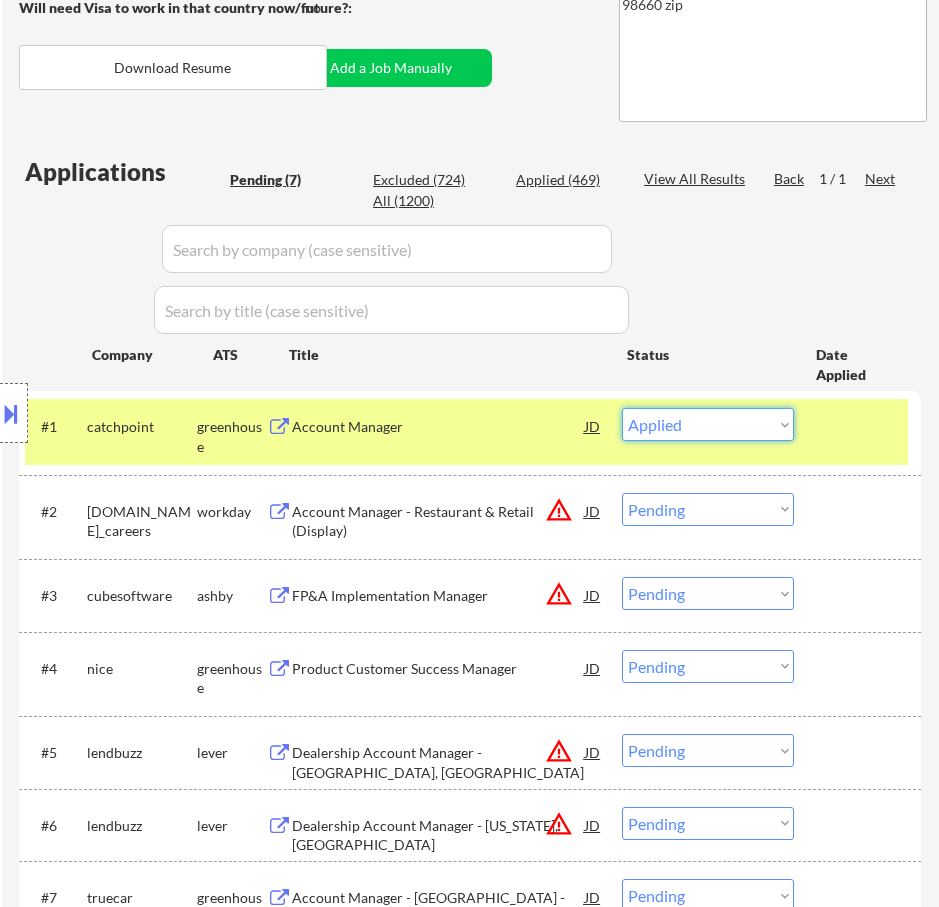 click on "Choose an option... Pending Applied Excluded (Questions) Excluded (Expired) Excluded (Location) Excluded (Bad Match) Excluded (Blocklist) Excluded (Salary) Excluded (Other)" at bounding box center [708, 424] 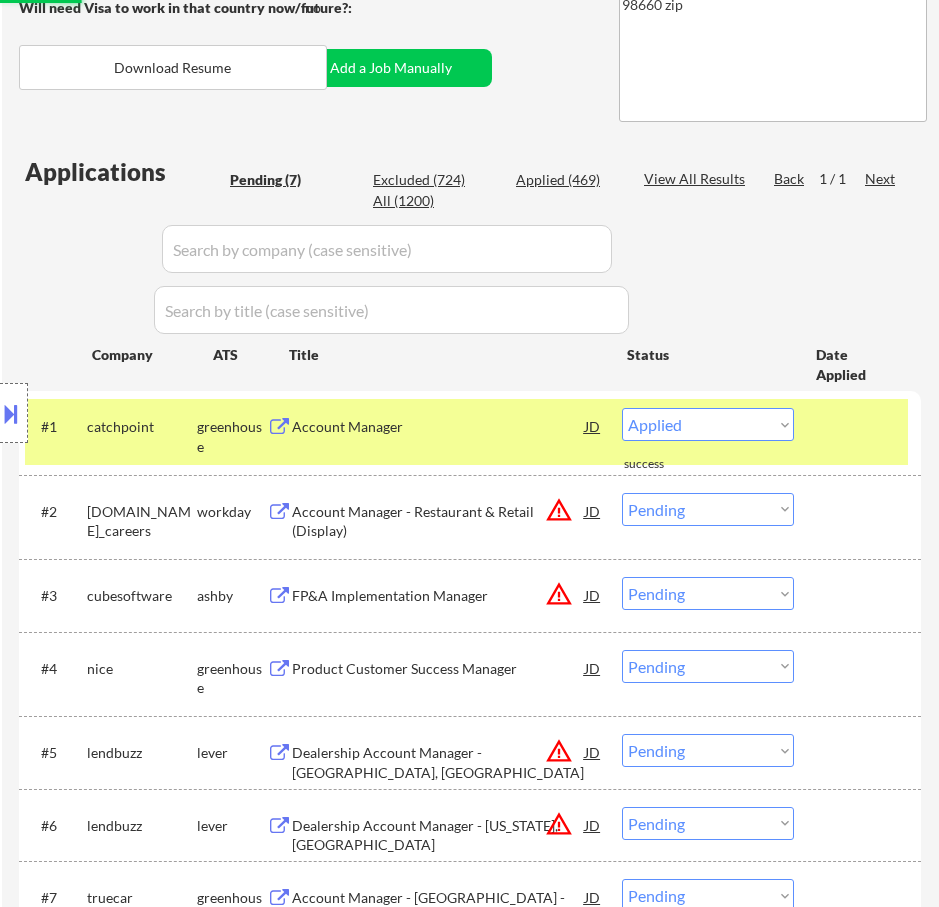 select on ""pending"" 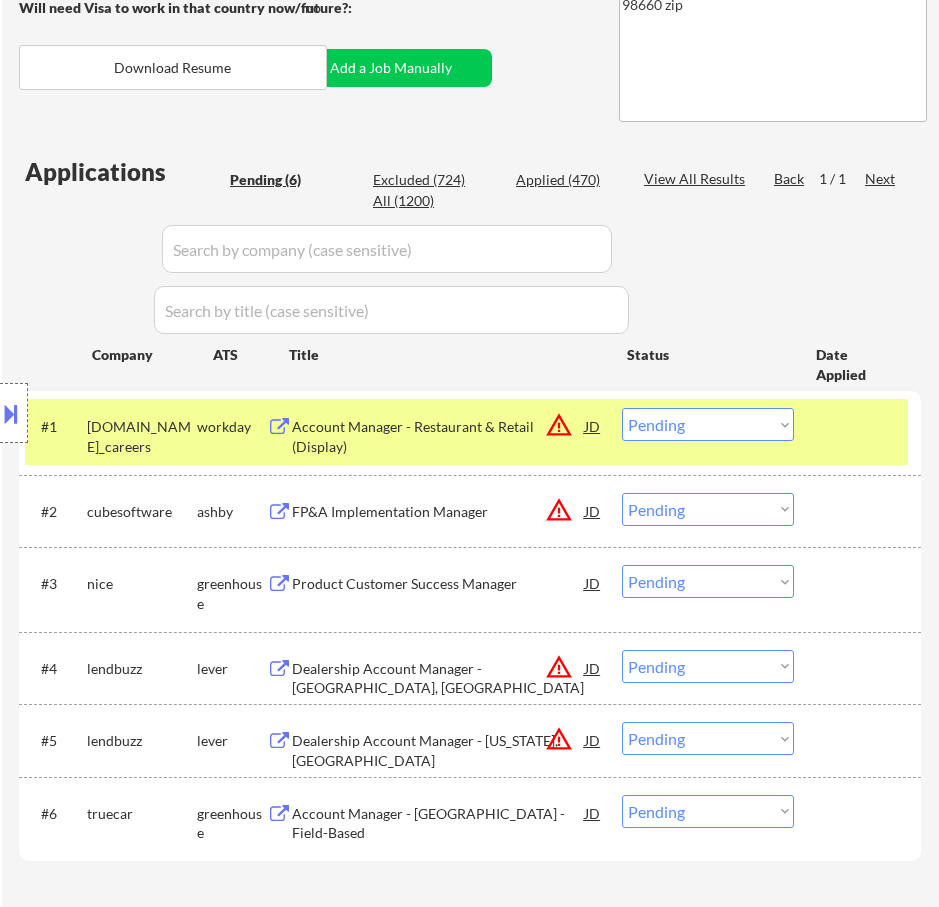 click on "Account Manager - Restaurant & Retail (Display)" at bounding box center [438, 436] 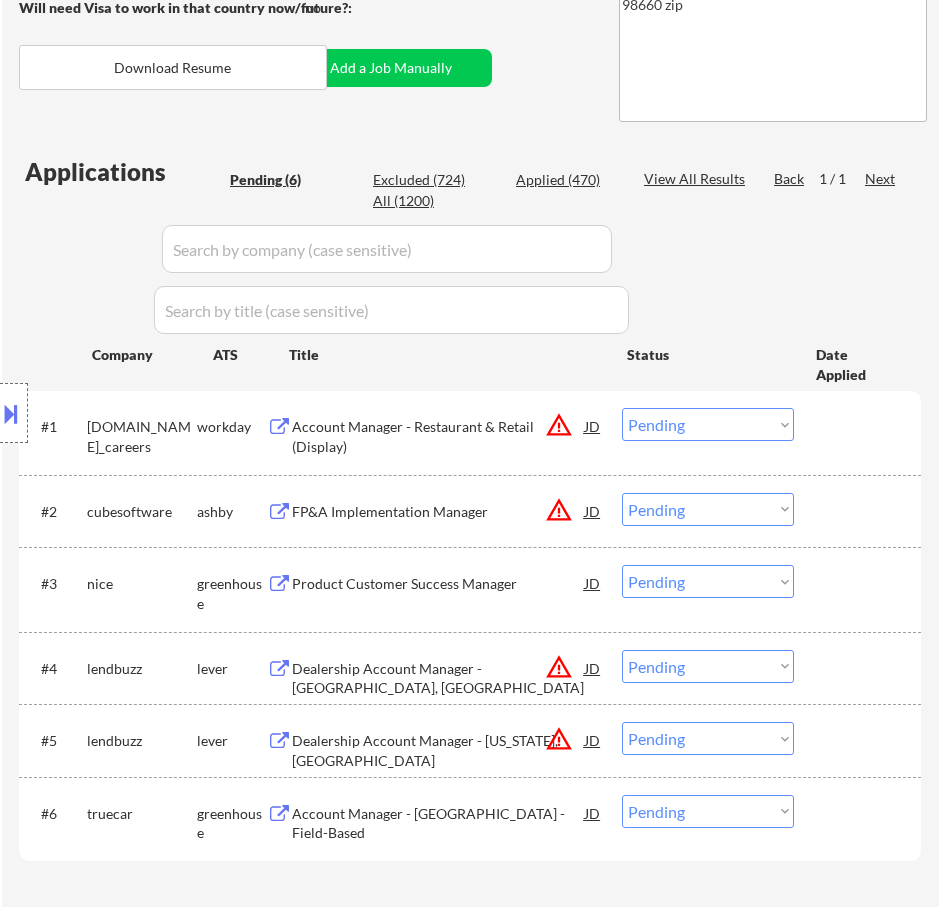 select on ""pending"" 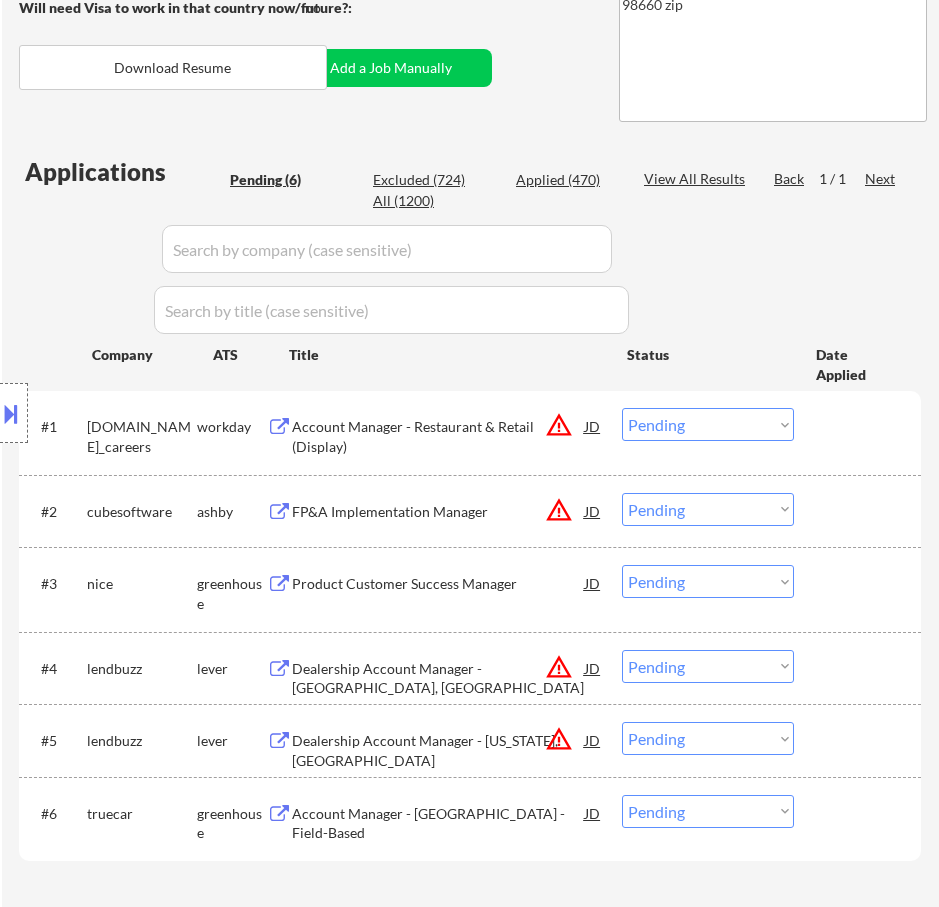 select on ""pending"" 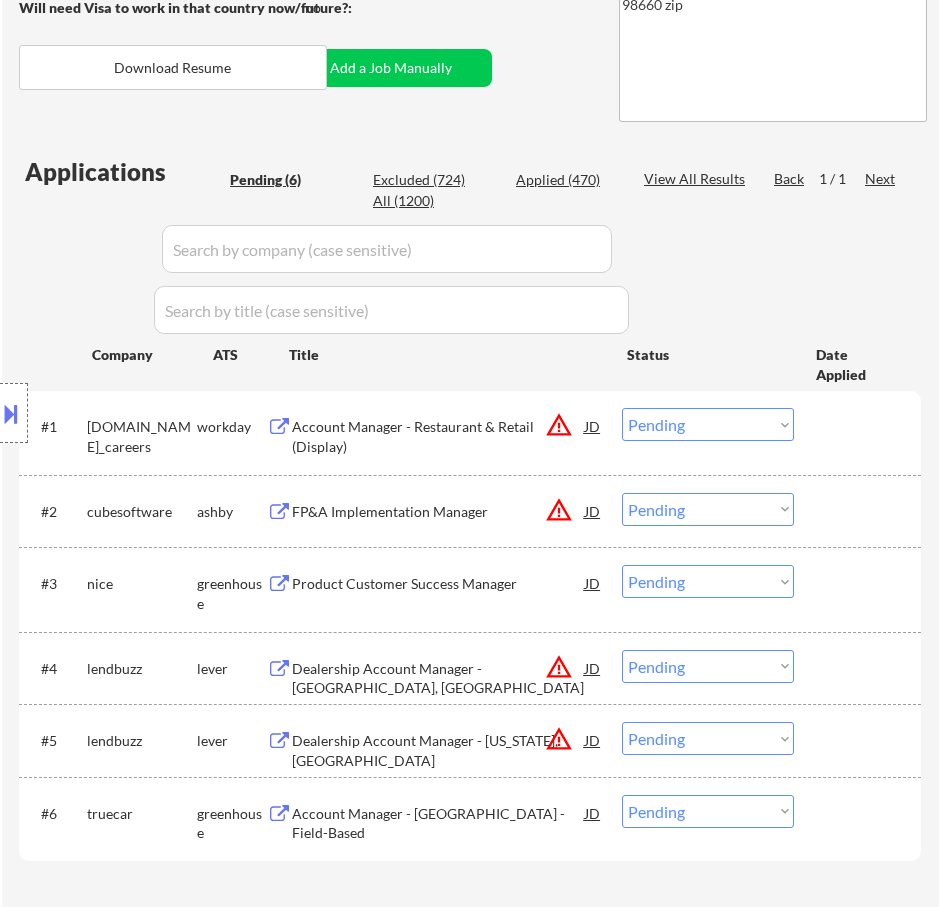 select on ""pending"" 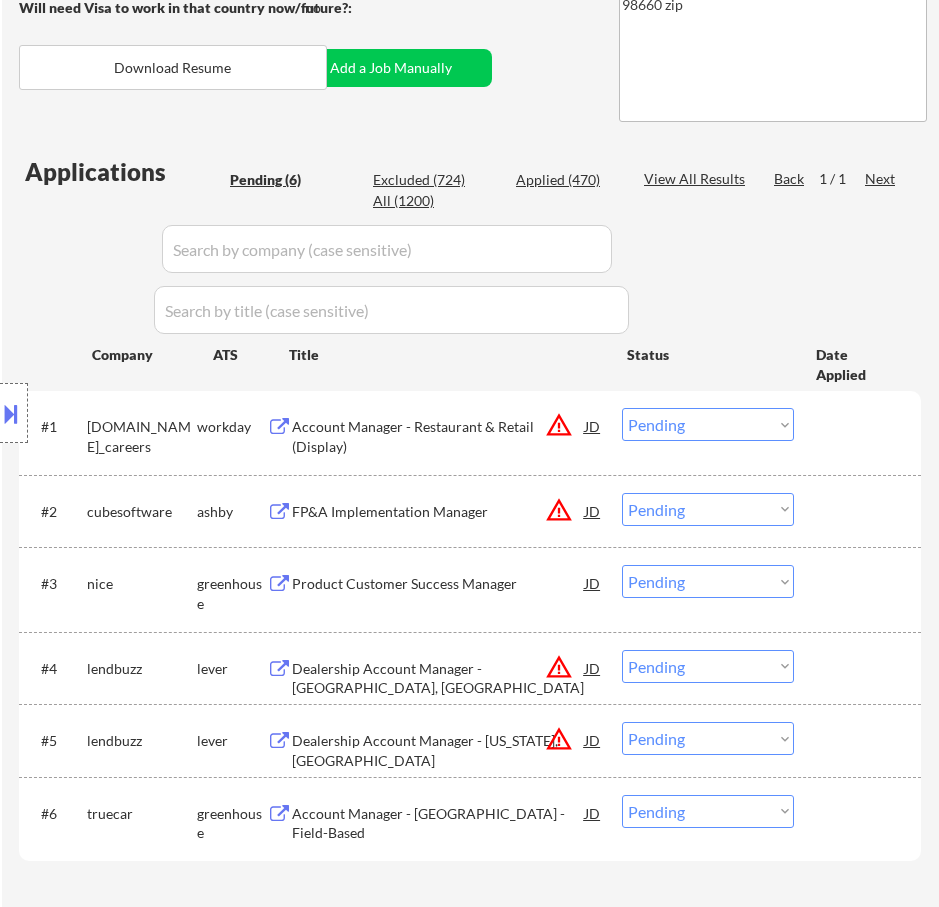 select on ""pending"" 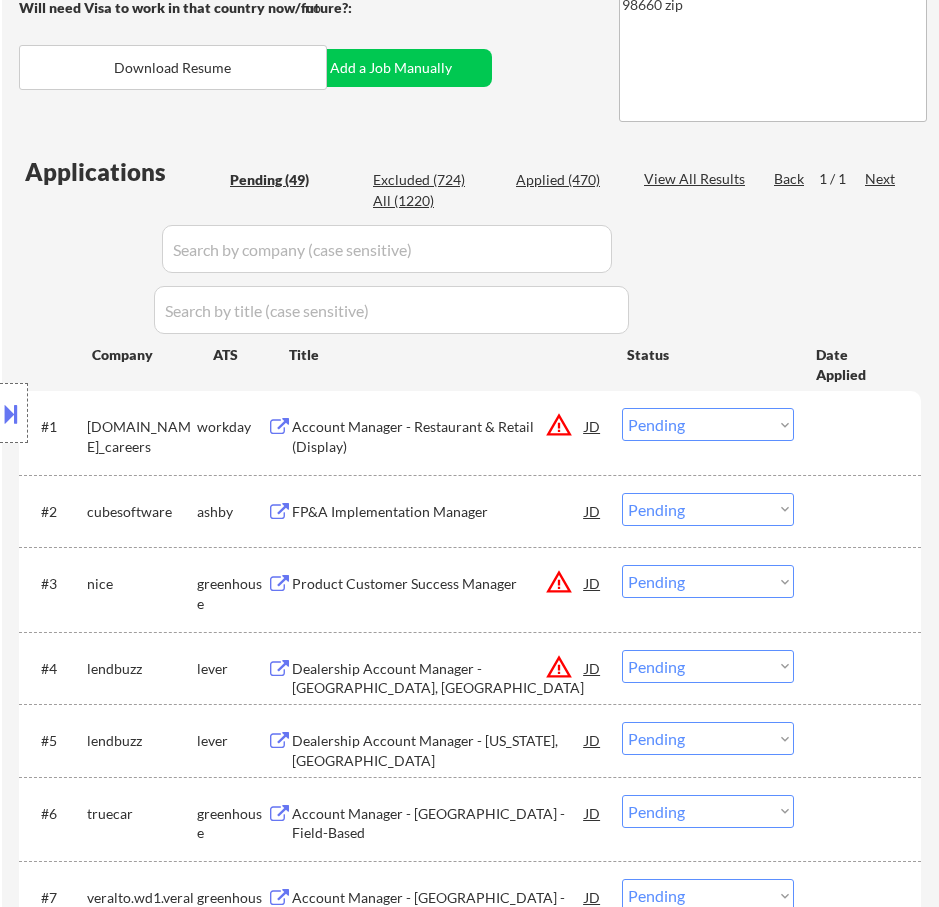 select on ""pending"" 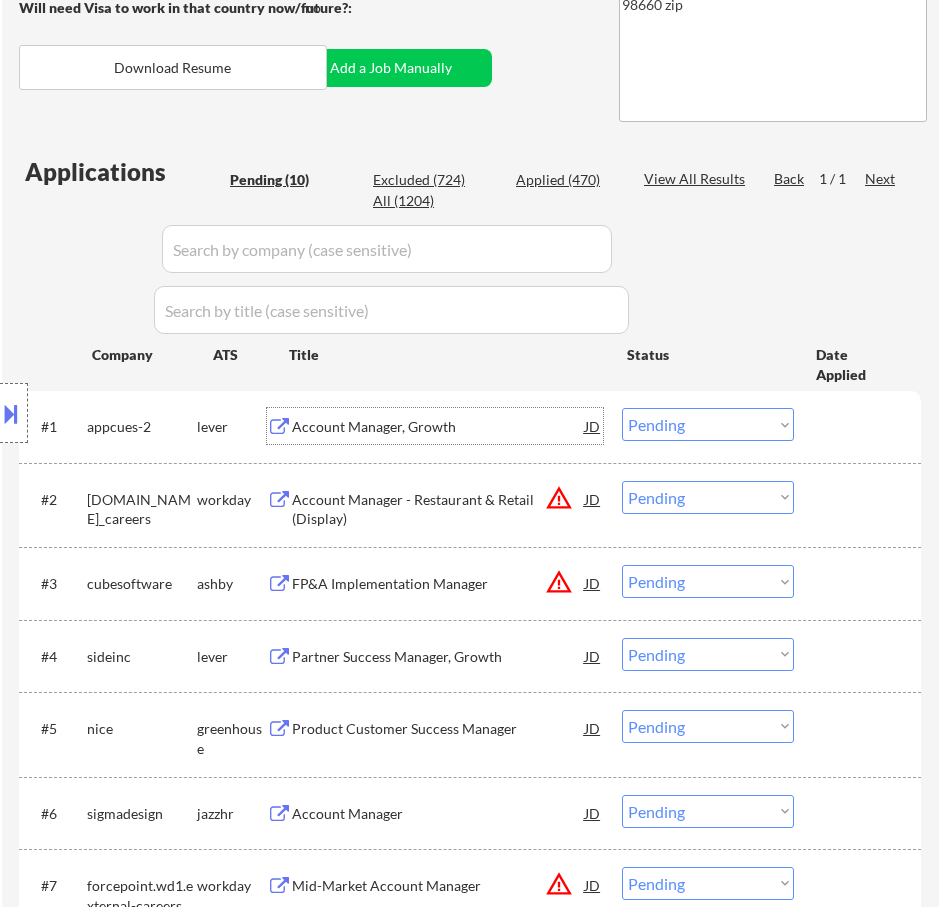 click on "Choose an option... Pending Applied Excluded (Questions) Excluded (Expired) Excluded (Location) Excluded (Bad Match) Excluded (Blocklist) Excluded (Salary) Excluded (Other)" at bounding box center (708, 424) 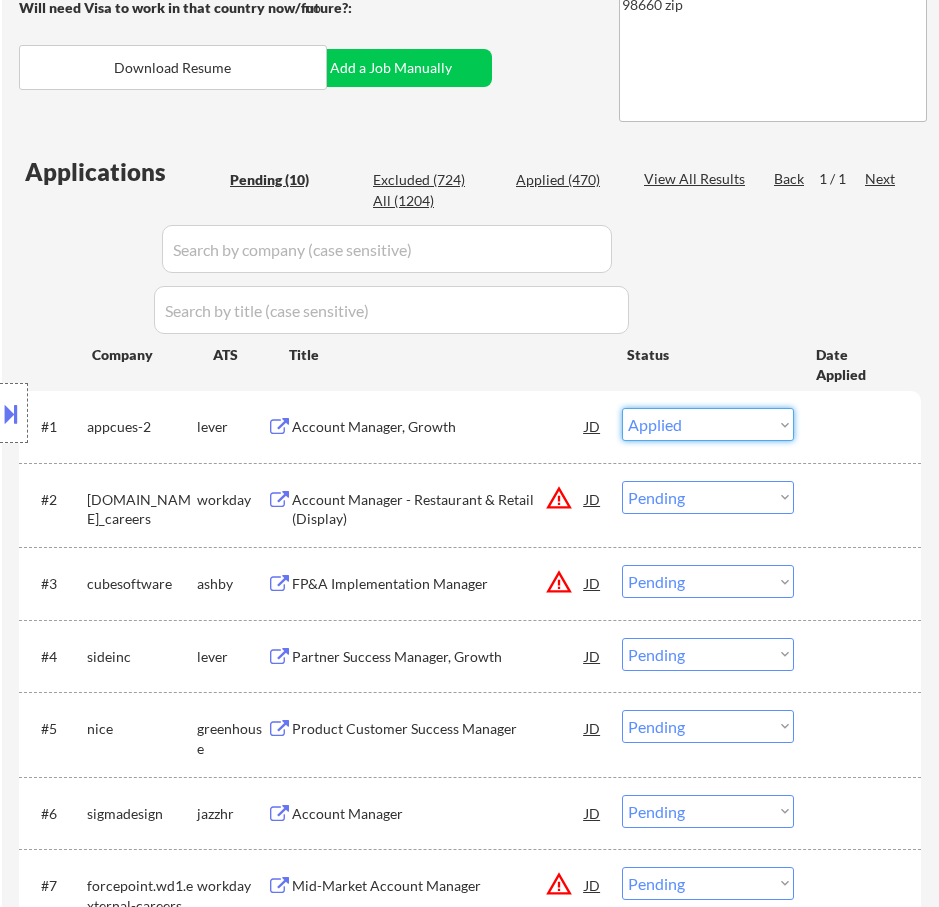 click on "Choose an option... Pending Applied Excluded (Questions) Excluded (Expired) Excluded (Location) Excluded (Bad Match) Excluded (Blocklist) Excluded (Salary) Excluded (Other)" at bounding box center (708, 424) 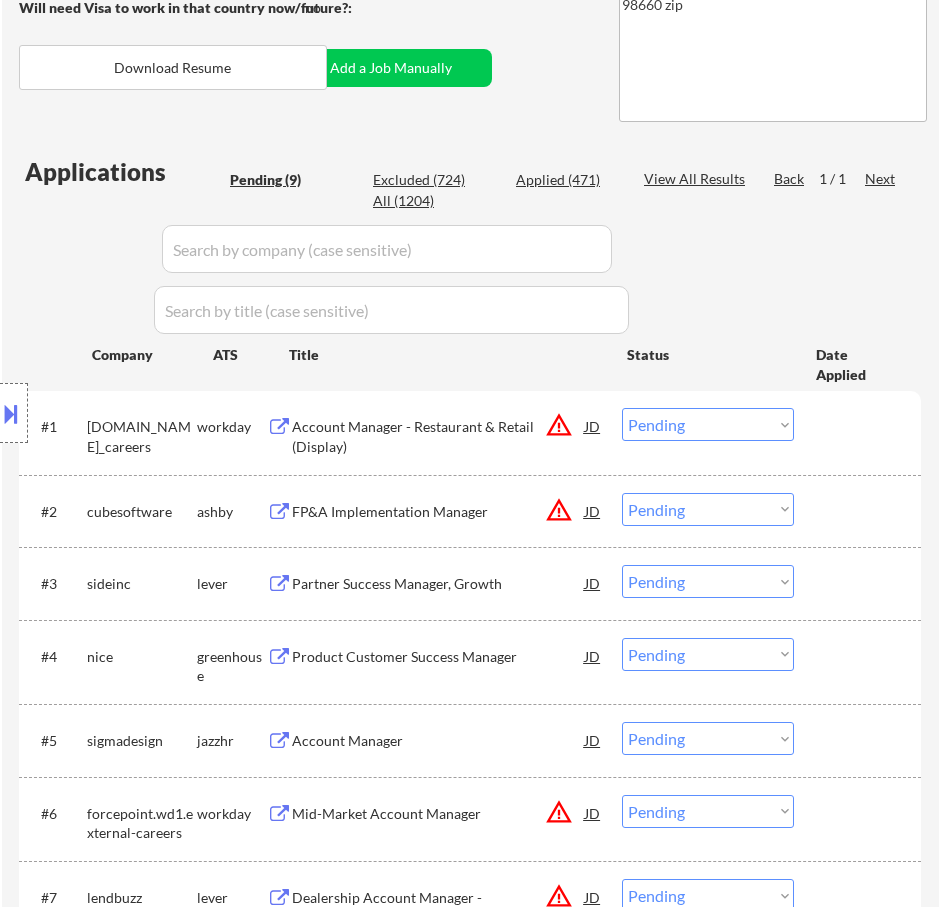 click on "Account Manager - Restaurant & Retail (Display)" at bounding box center [438, 436] 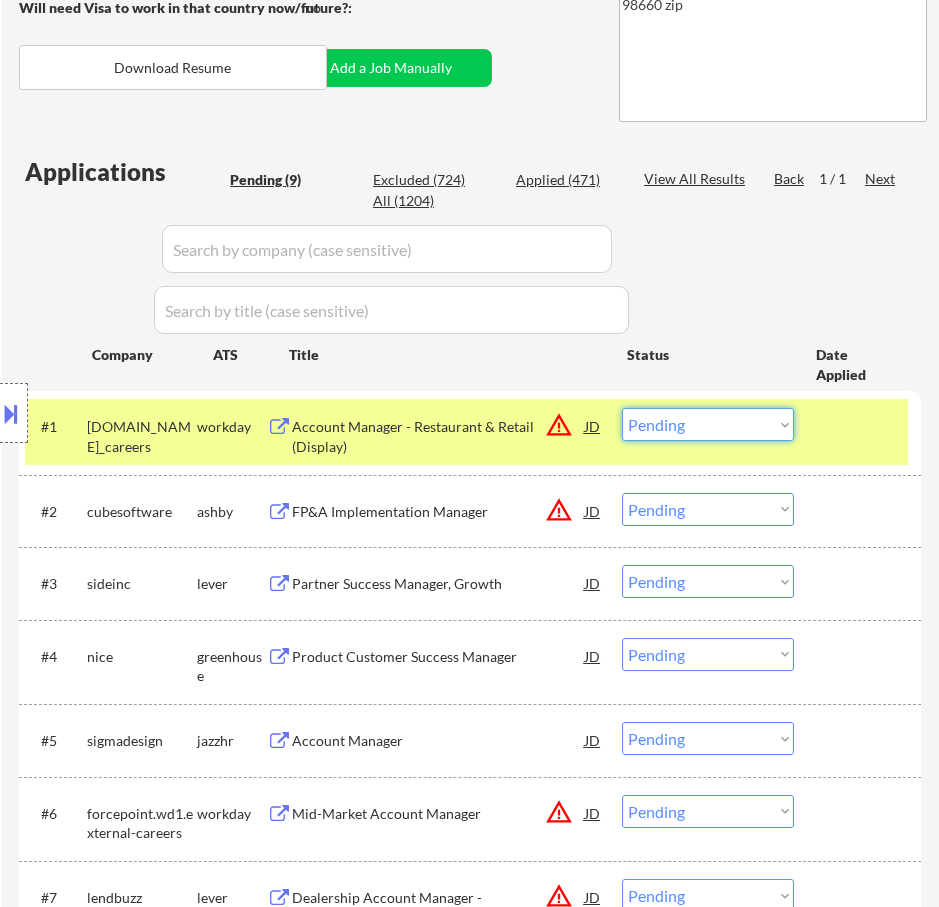 click on "Choose an option... Pending Applied Excluded (Questions) Excluded (Expired) Excluded (Location) Excluded (Bad Match) Excluded (Blocklist) Excluded (Salary) Excluded (Other)" at bounding box center (708, 424) 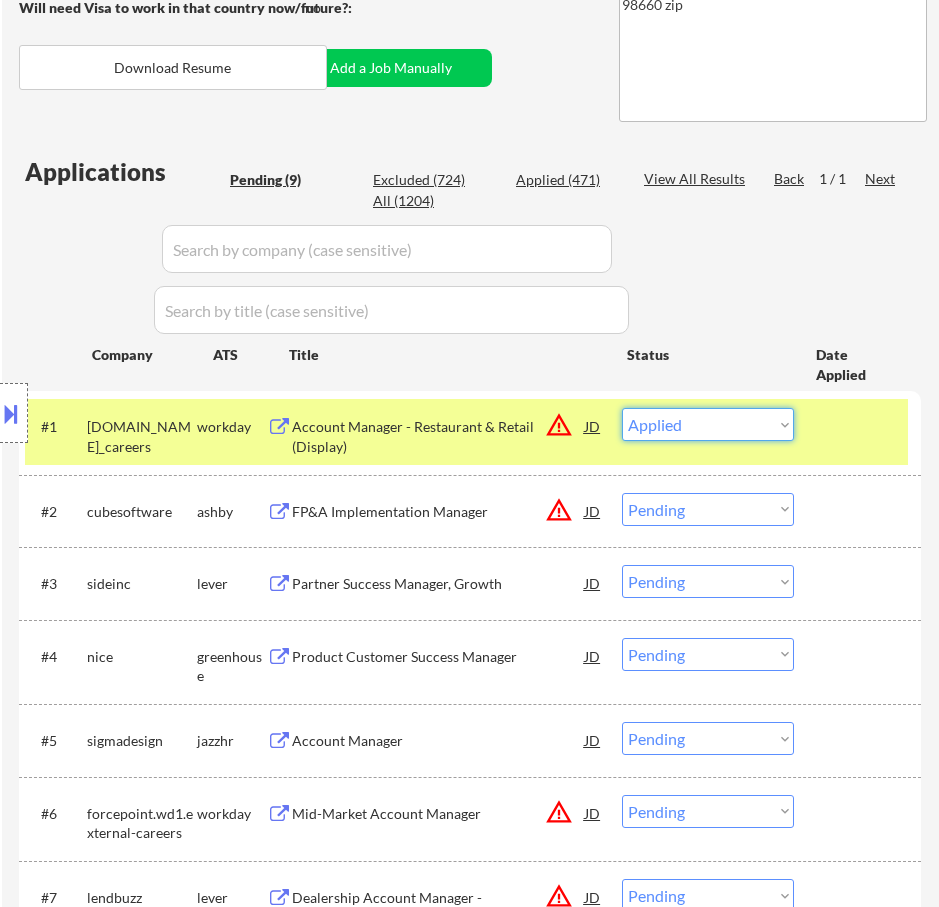 click on "Choose an option... Pending Applied Excluded (Questions) Excluded (Expired) Excluded (Location) Excluded (Bad Match) Excluded (Blocklist) Excluded (Salary) Excluded (Other)" at bounding box center (708, 424) 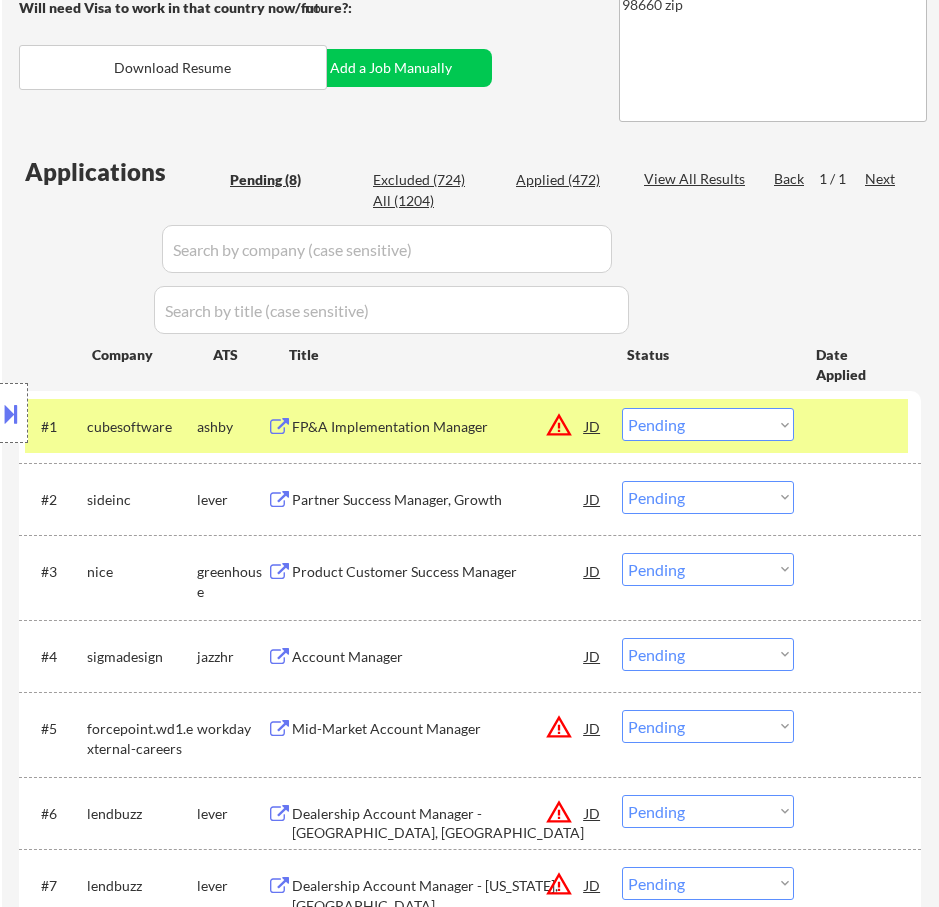 click on "FP&A Implementation Manager" at bounding box center (438, 427) 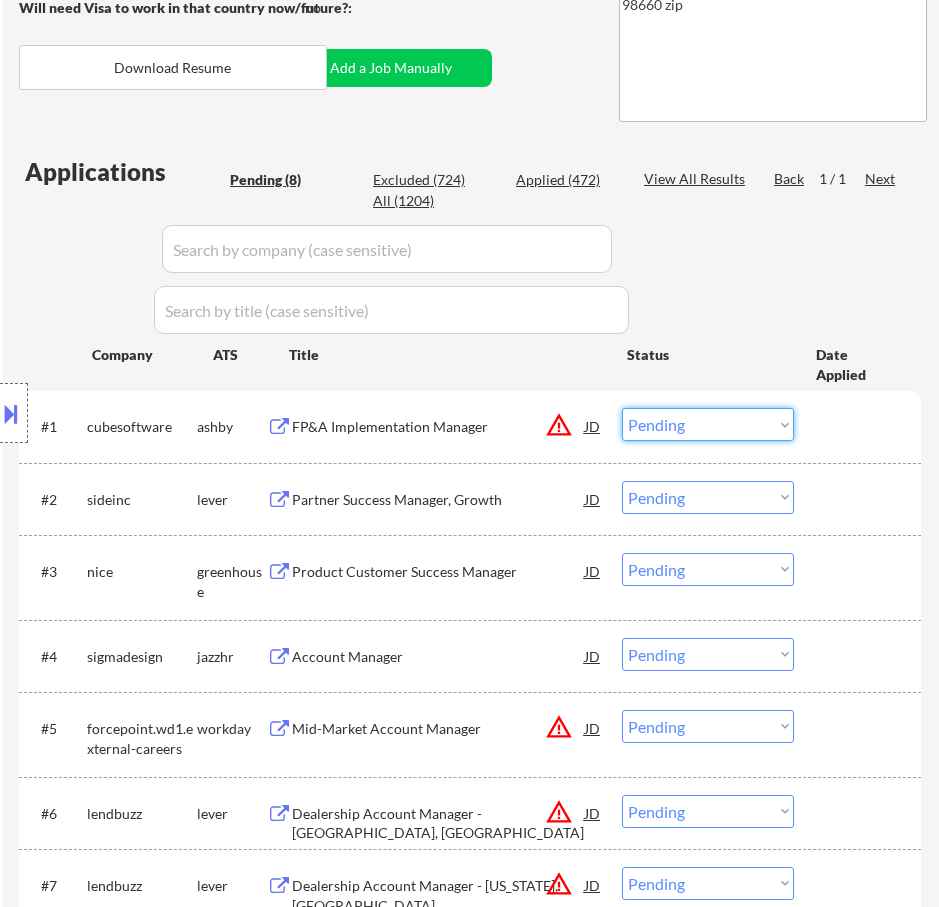 click on "Choose an option... Pending Applied Excluded (Questions) Excluded (Expired) Excluded (Location) Excluded (Bad Match) Excluded (Blocklist) Excluded (Salary) Excluded (Other)" at bounding box center [708, 424] 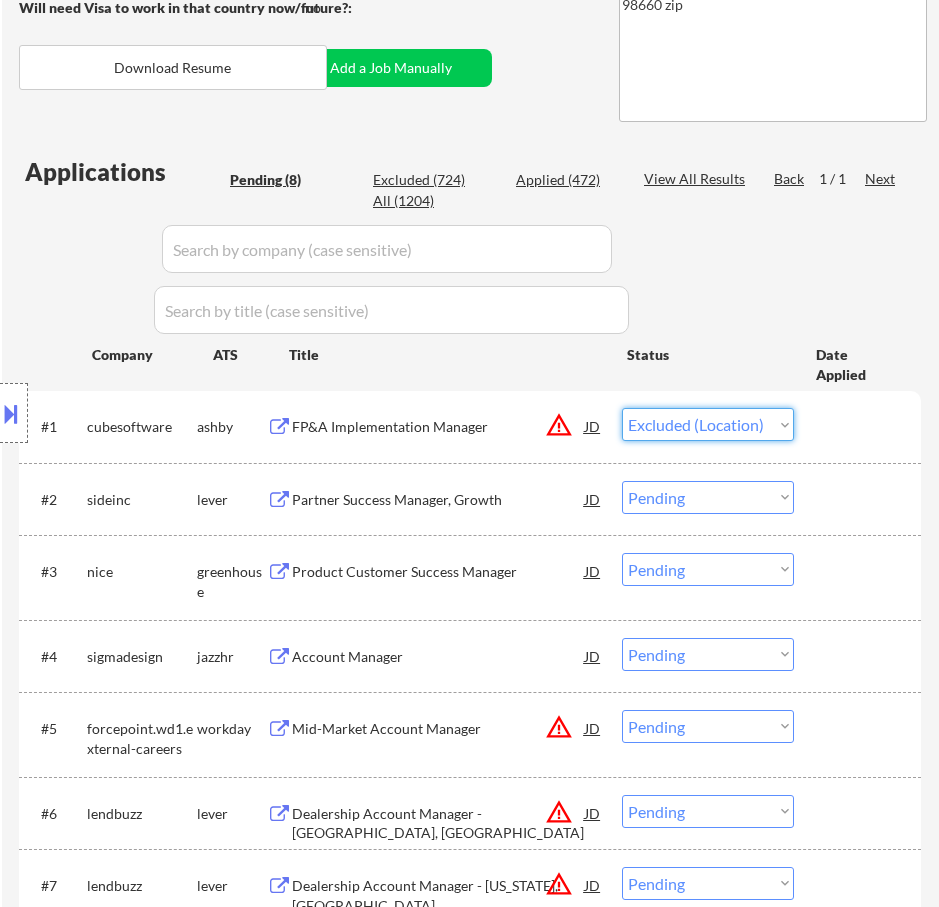 click on "Choose an option... Pending Applied Excluded (Questions) Excluded (Expired) Excluded (Location) Excluded (Bad Match) Excluded (Blocklist) Excluded (Salary) Excluded (Other)" at bounding box center (708, 424) 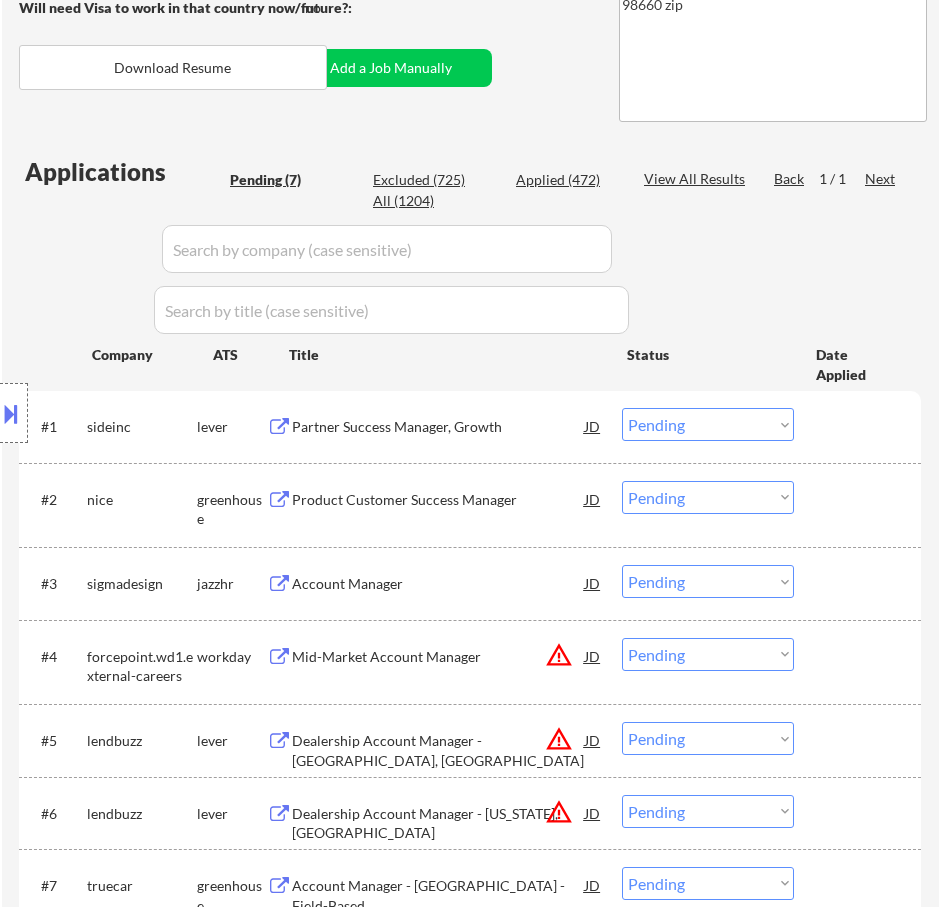 click on "Partner Success Manager, Growth" at bounding box center [438, 427] 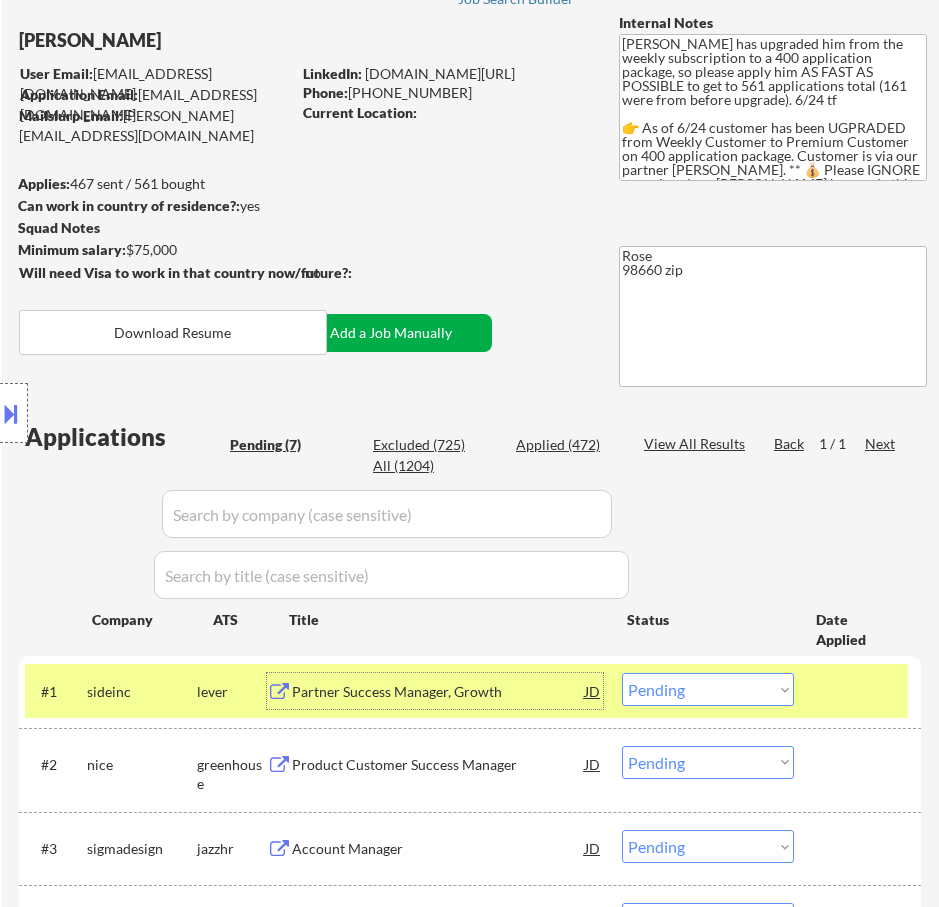 scroll, scrollTop: 100, scrollLeft: 0, axis: vertical 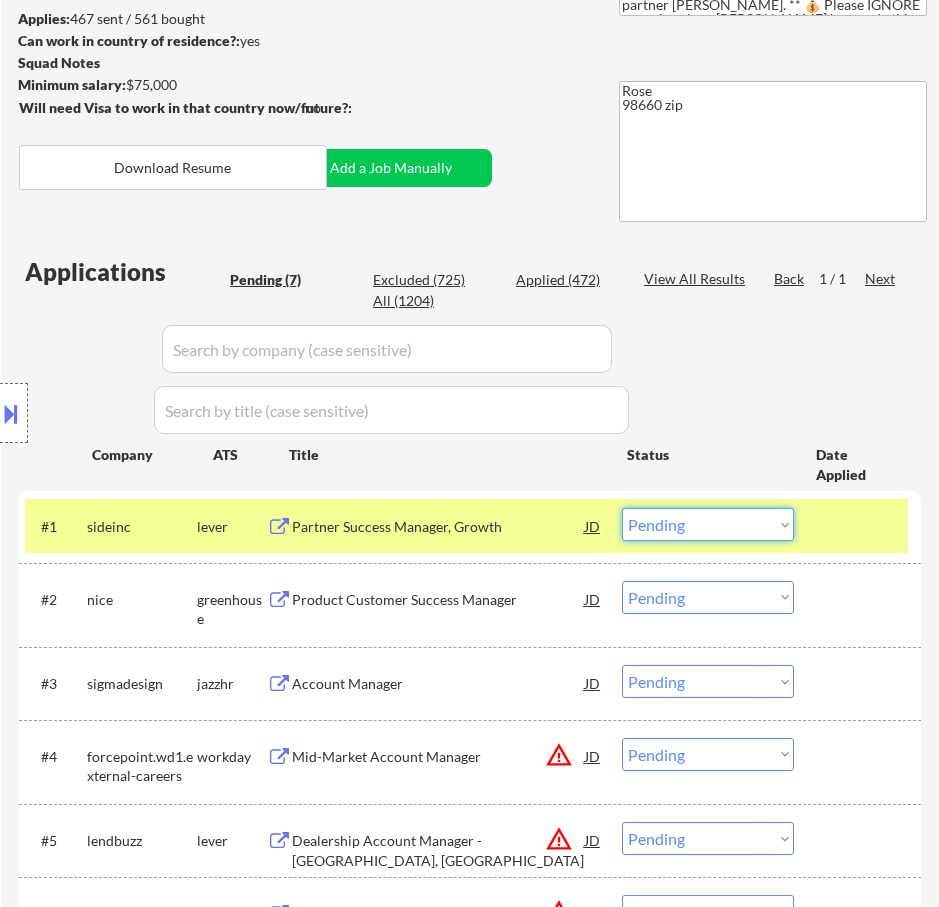 click on "Choose an option... Pending Applied Excluded (Questions) Excluded (Expired) Excluded (Location) Excluded (Bad Match) Excluded (Blocklist) Excluded (Salary) Excluded (Other)" at bounding box center (708, 524) 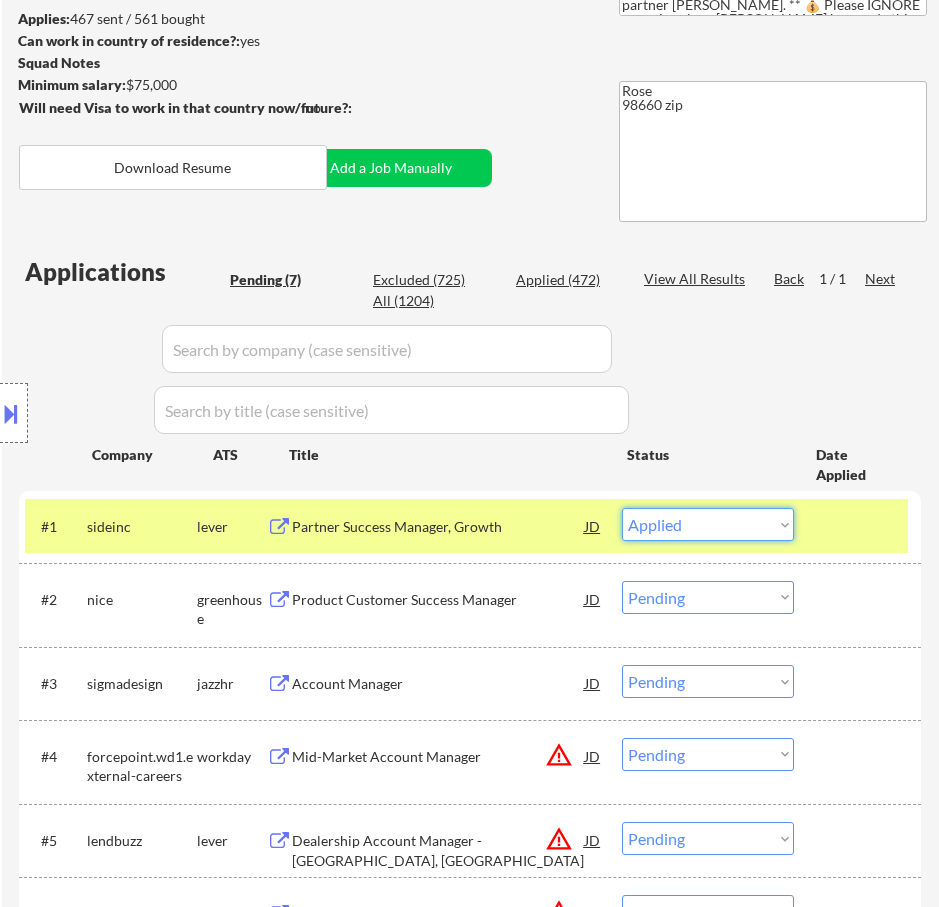click on "Choose an option... Pending Applied Excluded (Questions) Excluded (Expired) Excluded (Location) Excluded (Bad Match) Excluded (Blocklist) Excluded (Salary) Excluded (Other)" at bounding box center (708, 524) 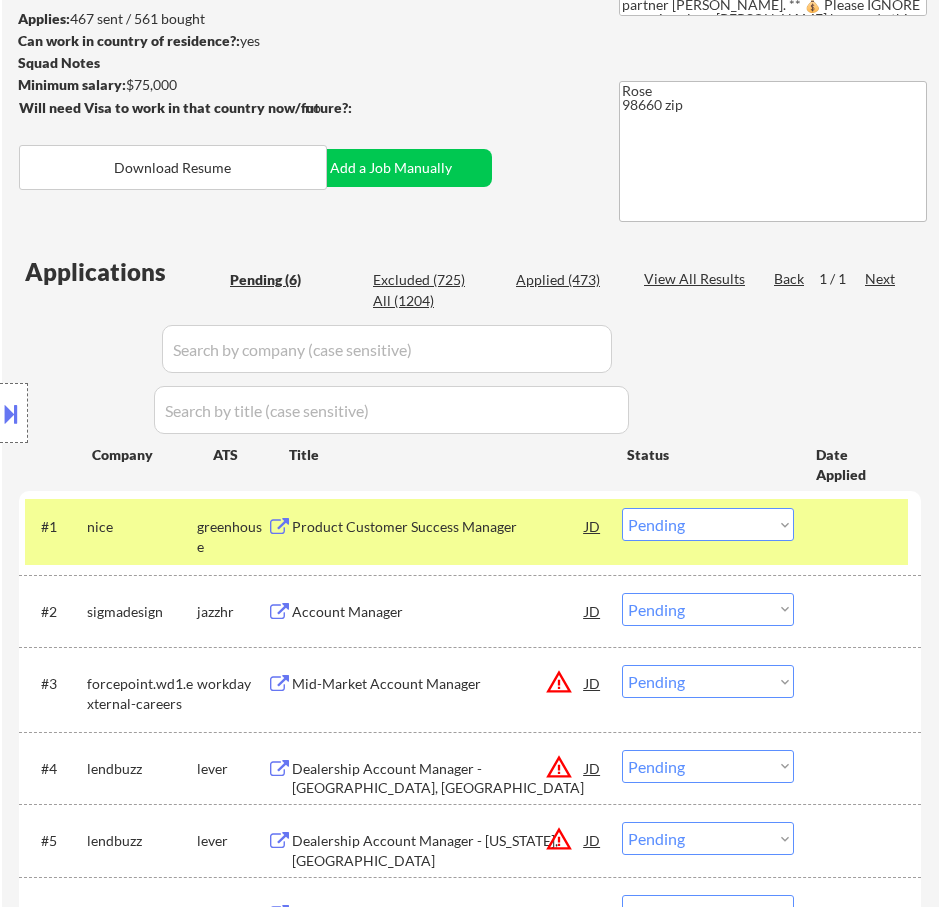 scroll, scrollTop: 400, scrollLeft: 0, axis: vertical 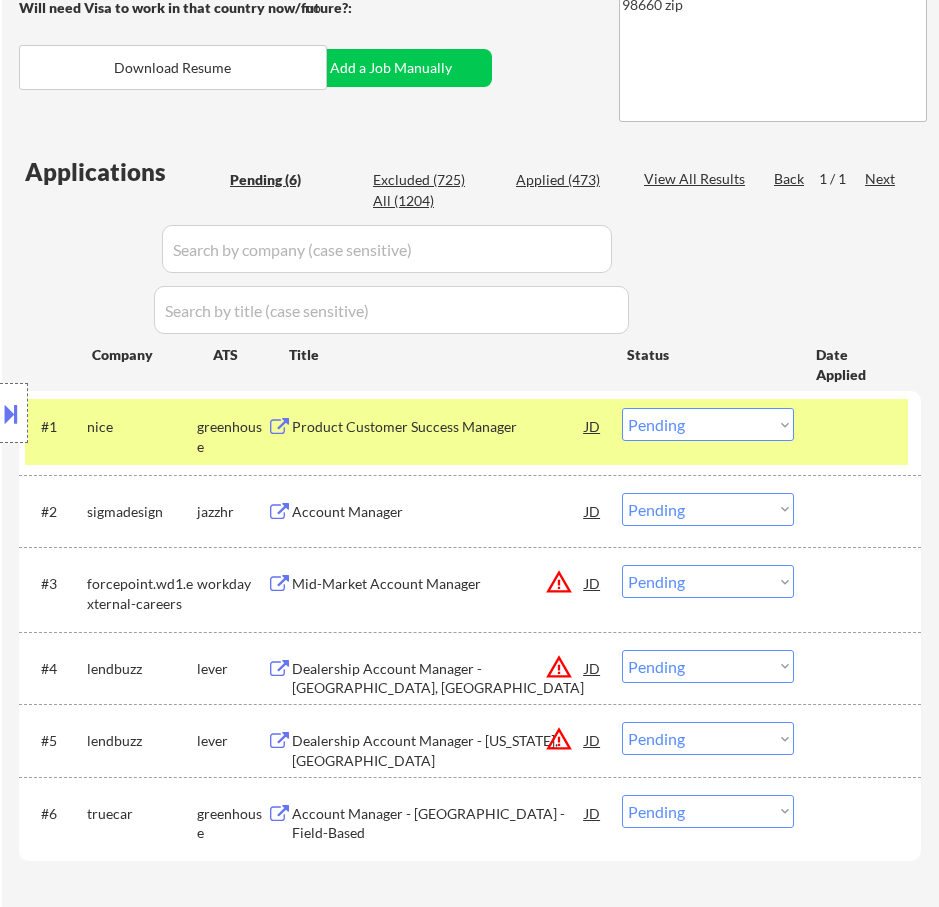 click on "Product Customer Success Manager" at bounding box center (438, 426) 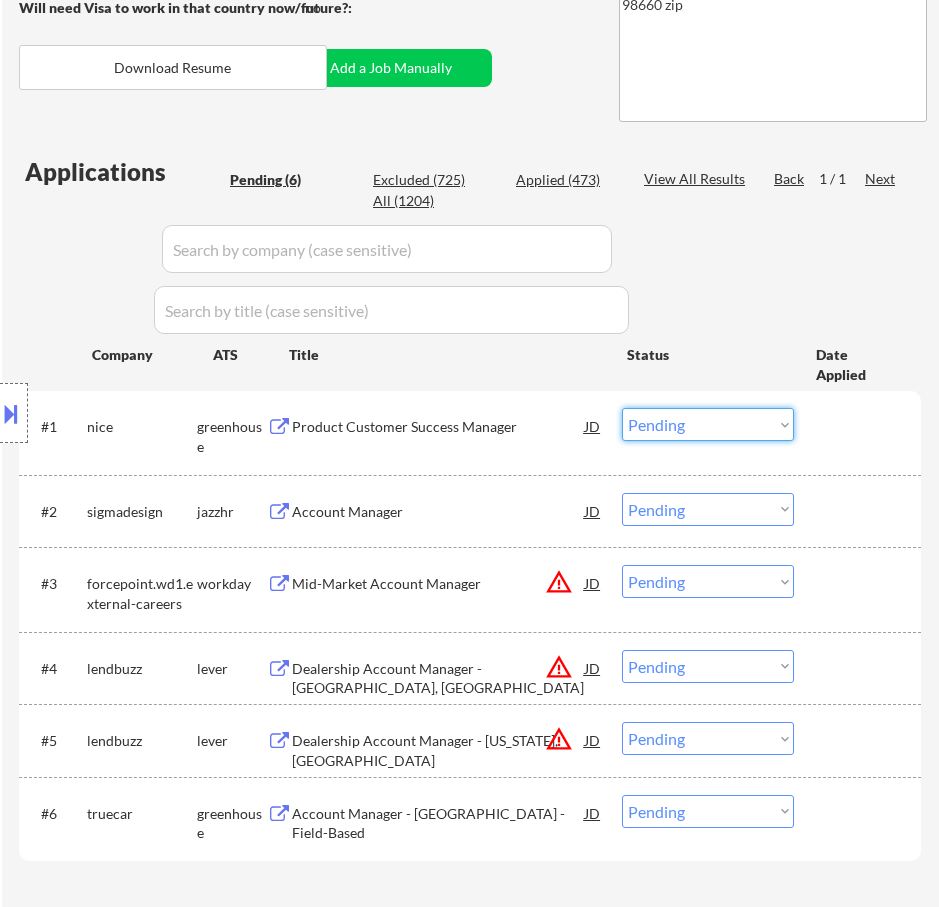 click on "Choose an option... Pending Applied Excluded (Questions) Excluded (Expired) Excluded (Location) Excluded (Bad Match) Excluded (Blocklist) Excluded (Salary) Excluded (Other)" at bounding box center [708, 424] 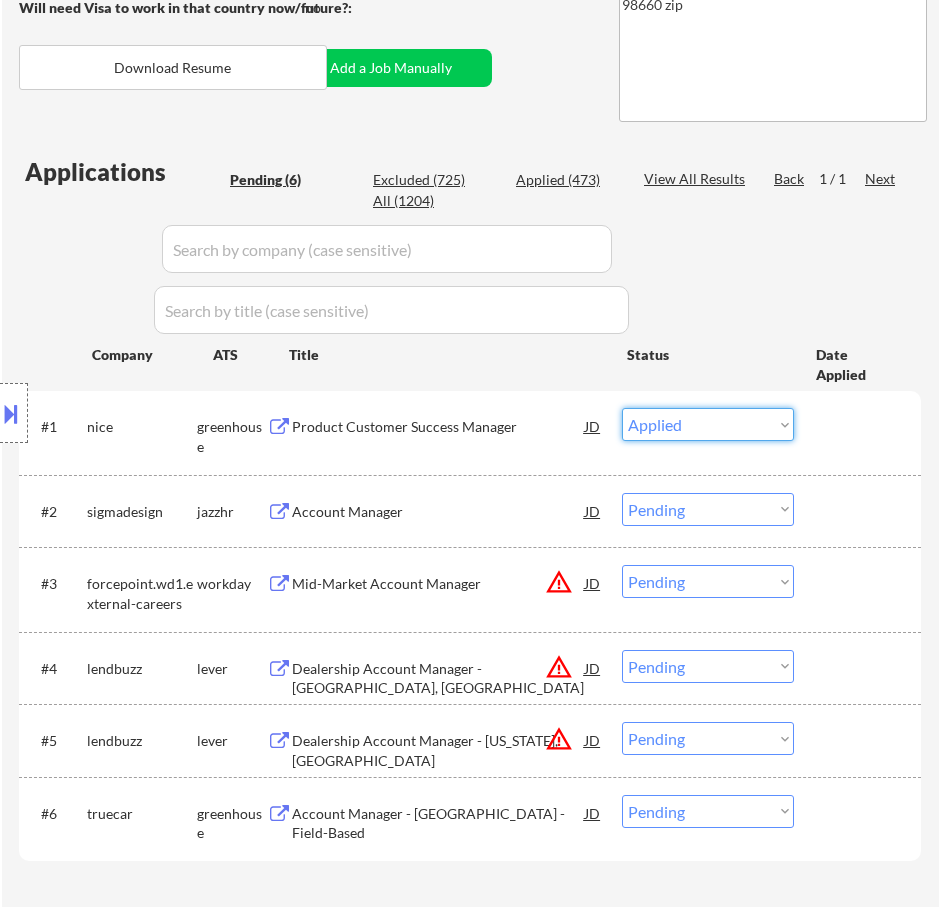 click on "Choose an option... Pending Applied Excluded (Questions) Excluded (Expired) Excluded (Location) Excluded (Bad Match) Excluded (Blocklist) Excluded (Salary) Excluded (Other)" at bounding box center (708, 424) 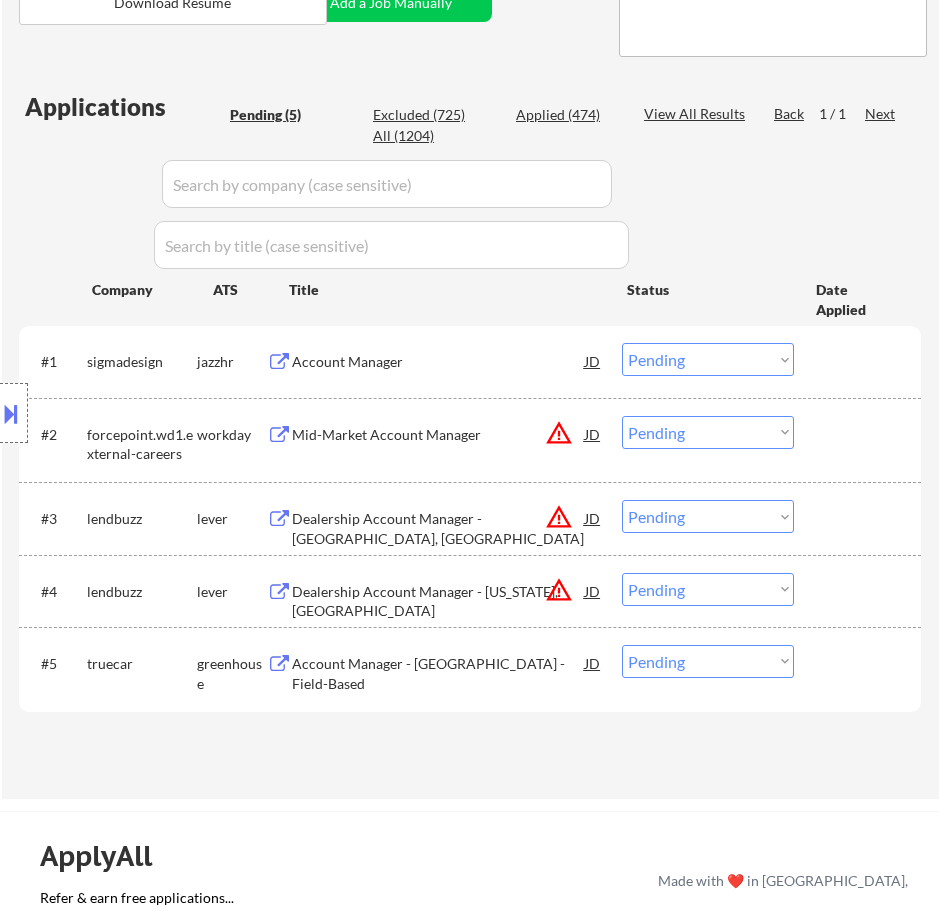 scroll, scrollTop: 500, scrollLeft: 0, axis: vertical 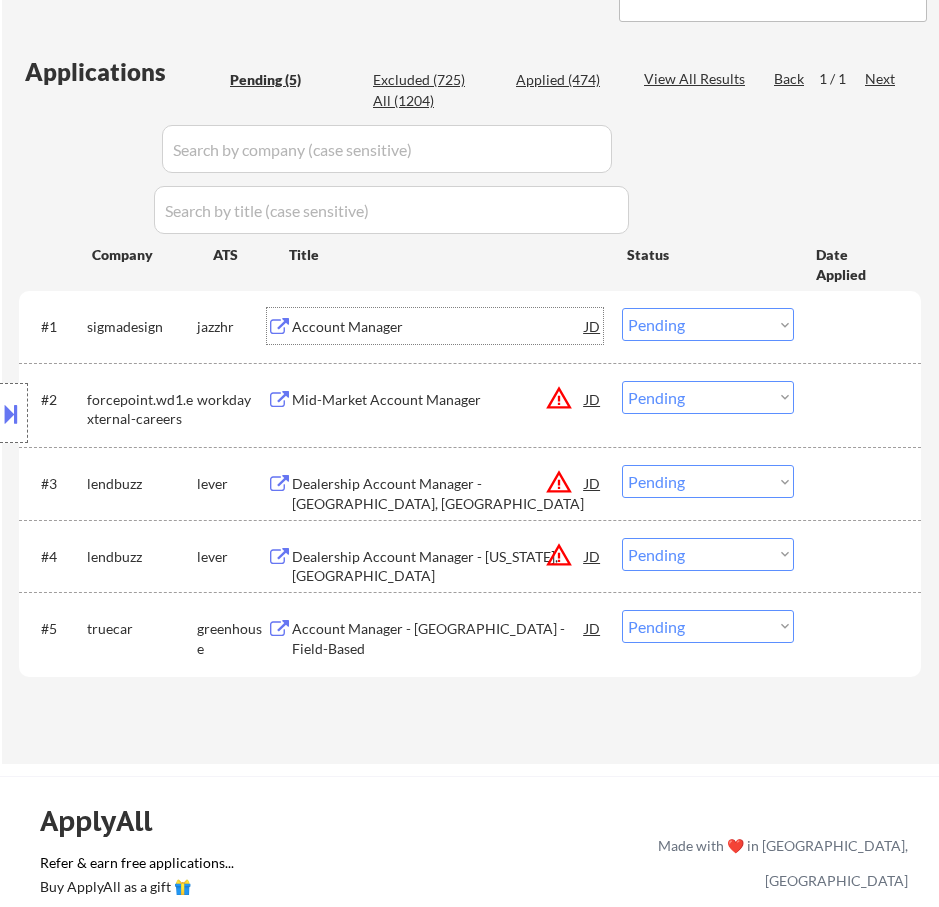 click on "Account Manager" at bounding box center [438, 327] 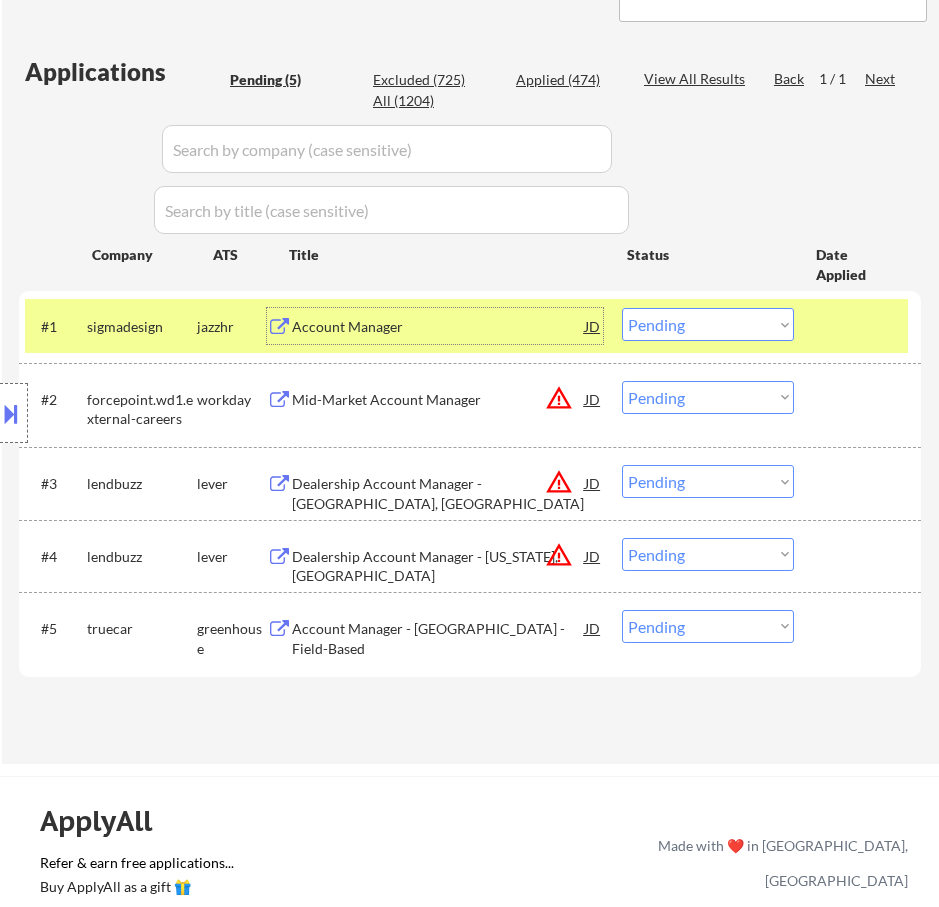 click on "Choose an option... Pending Applied Excluded (Questions) Excluded (Expired) Excluded (Location) Excluded (Bad Match) Excluded (Blocklist) Excluded (Salary) Excluded (Other)" at bounding box center [708, 324] 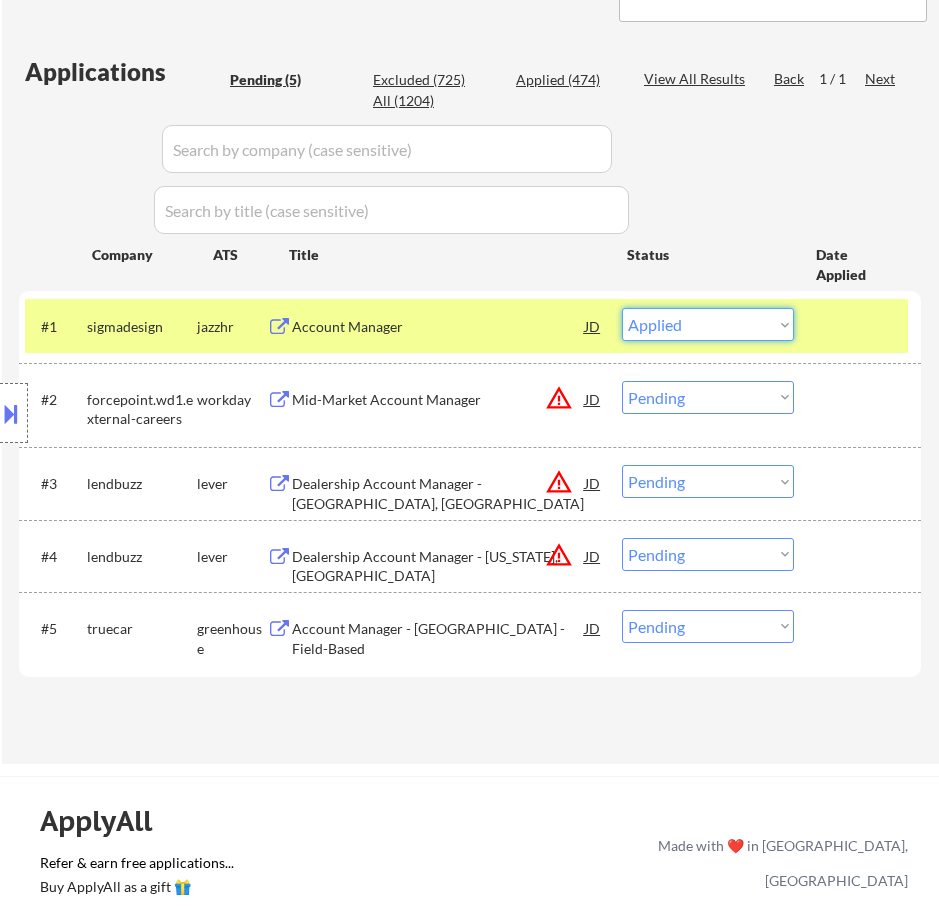 click on "Choose an option... Pending Applied Excluded (Questions) Excluded (Expired) Excluded (Location) Excluded (Bad Match) Excluded (Blocklist) Excluded (Salary) Excluded (Other)" at bounding box center [708, 324] 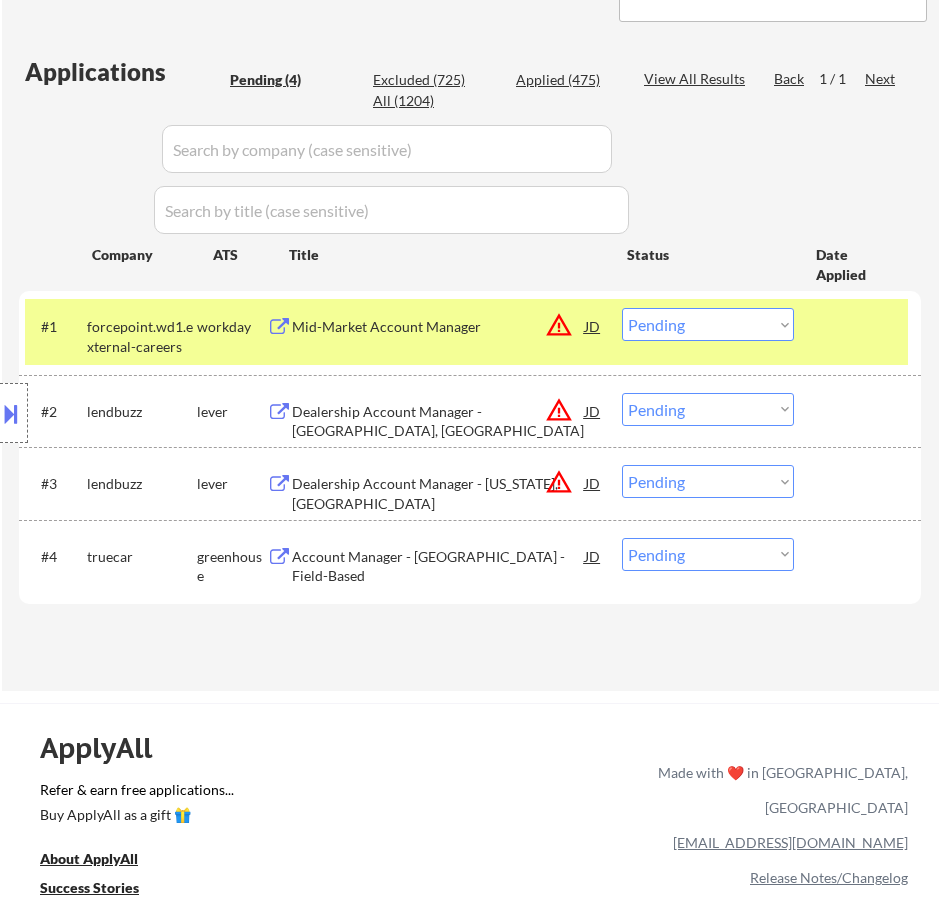 click on "Mid-Market Account Manager" at bounding box center [438, 327] 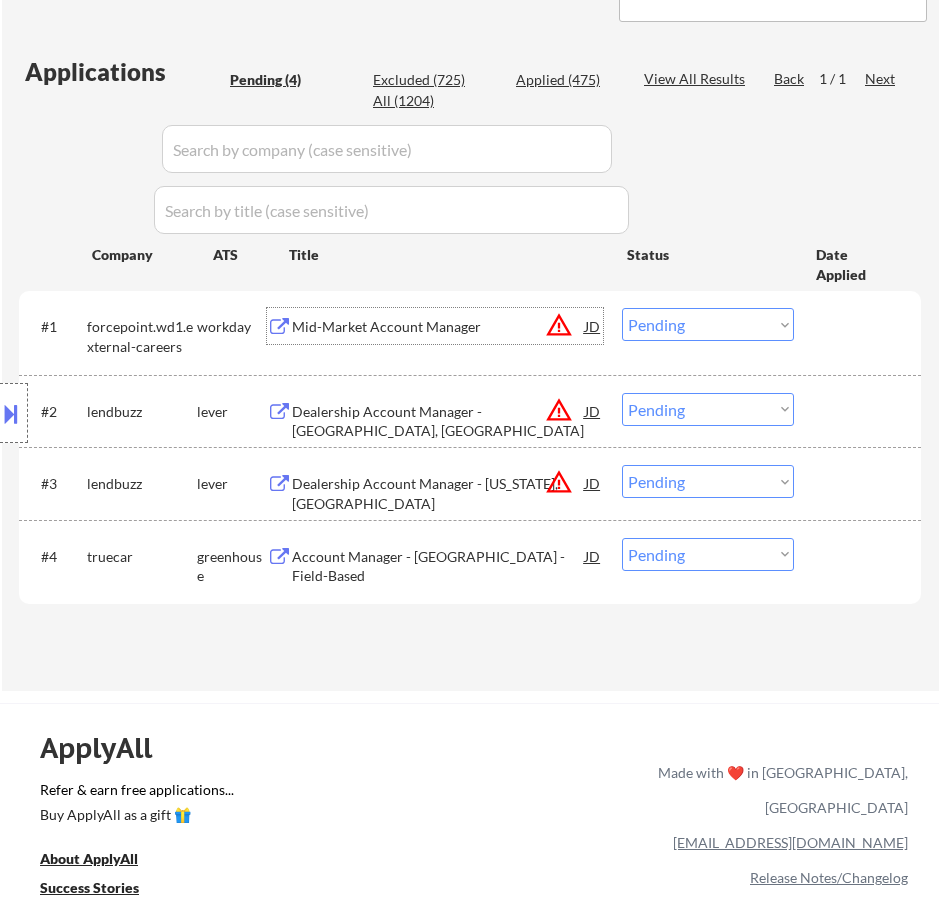 click on "Choose an option... Pending Applied Excluded (Questions) Excluded (Expired) Excluded (Location) Excluded (Bad Match) Excluded (Blocklist) Excluded (Salary) Excluded (Other)" at bounding box center [708, 324] 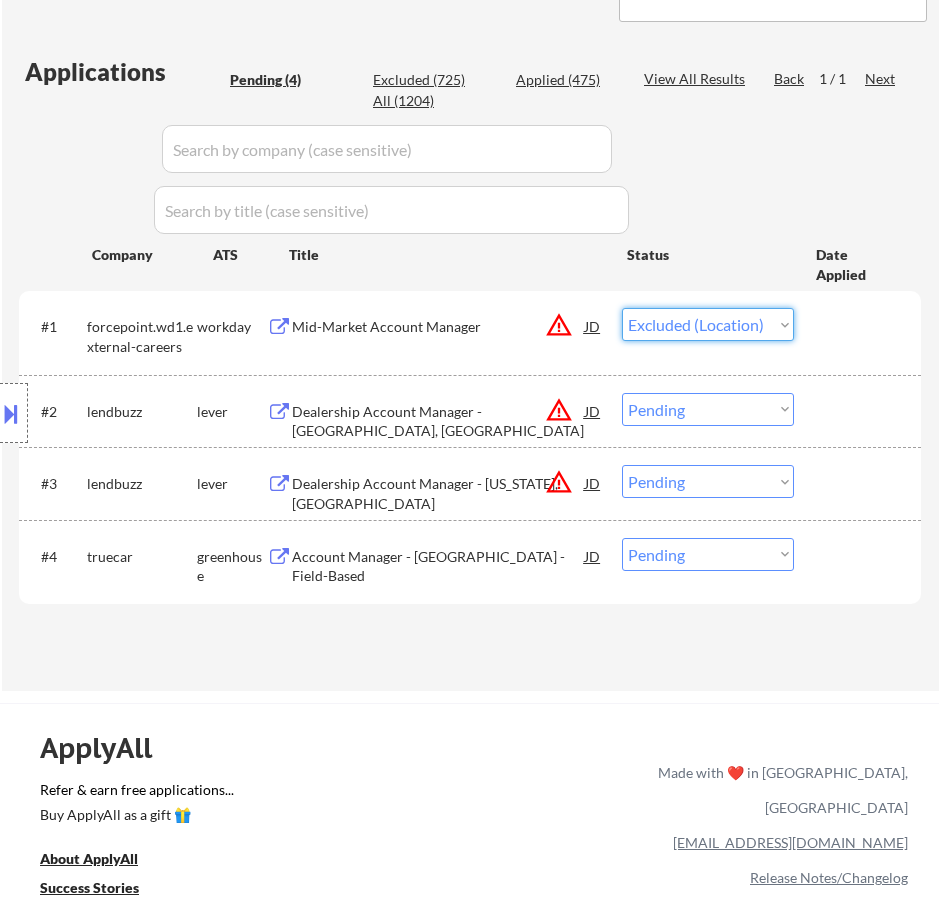 click on "Choose an option... Pending Applied Excluded (Questions) Excluded (Expired) Excluded (Location) Excluded (Bad Match) Excluded (Blocklist) Excluded (Salary) Excluded (Other)" at bounding box center [708, 324] 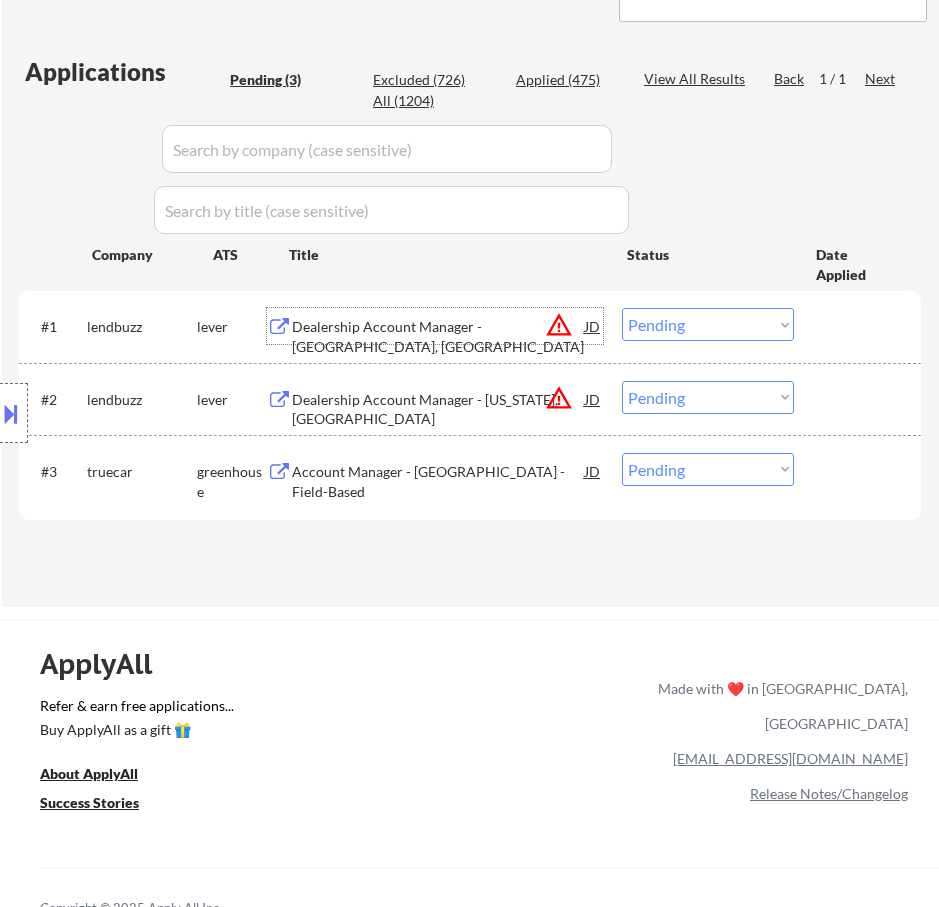 click on "Dealership Account Manager - Fairfax, VA" at bounding box center (438, 336) 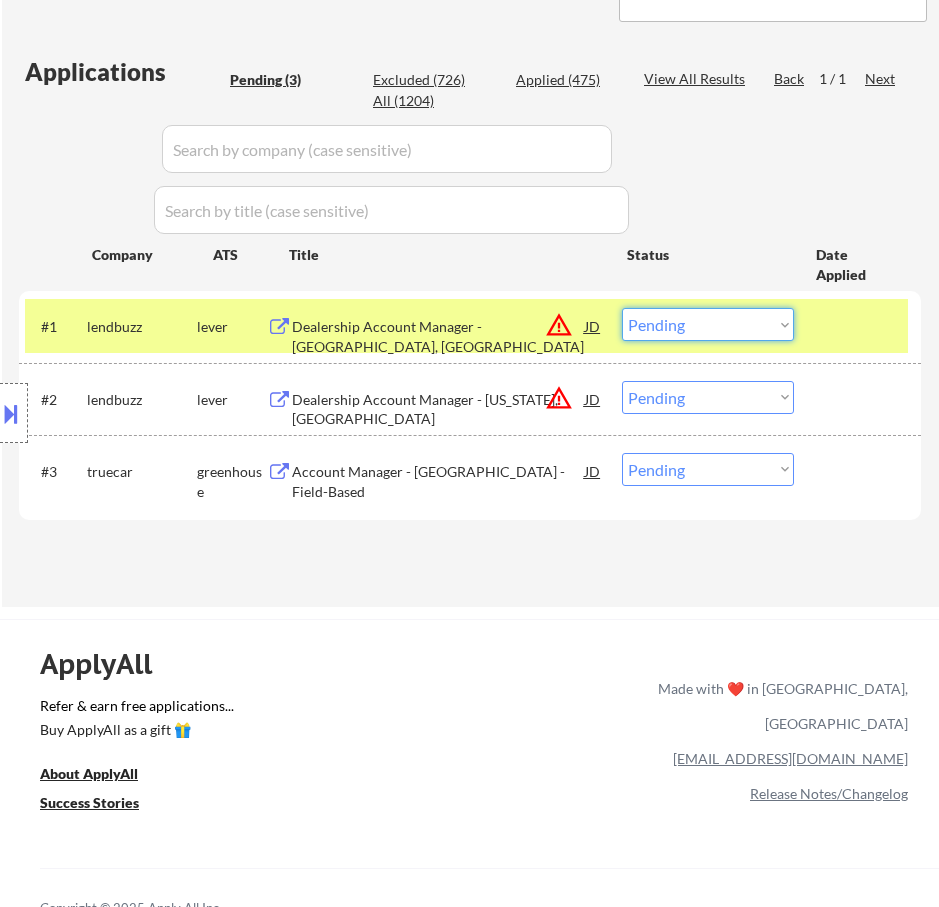 click on "Choose an option... Pending Applied Excluded (Questions) Excluded (Expired) Excluded (Location) Excluded (Bad Match) Excluded (Blocklist) Excluded (Salary) Excluded (Other)" at bounding box center (708, 324) 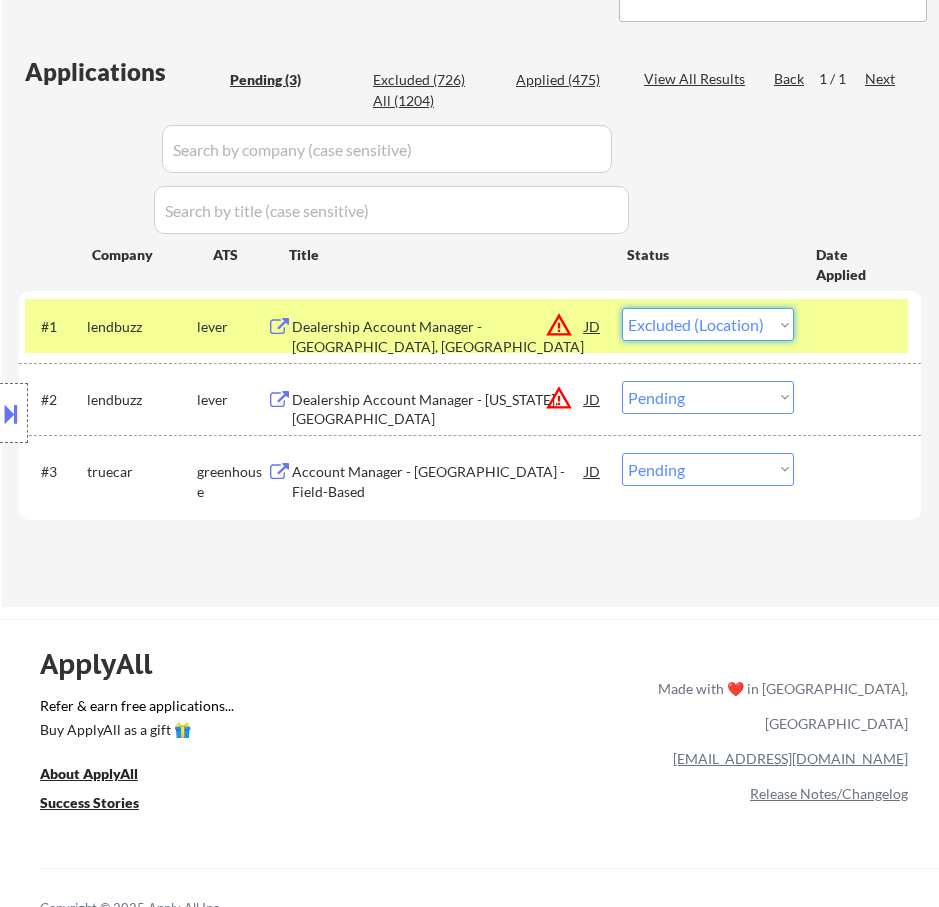 click on "Choose an option... Pending Applied Excluded (Questions) Excluded (Expired) Excluded (Location) Excluded (Bad Match) Excluded (Blocklist) Excluded (Salary) Excluded (Other)" at bounding box center (708, 324) 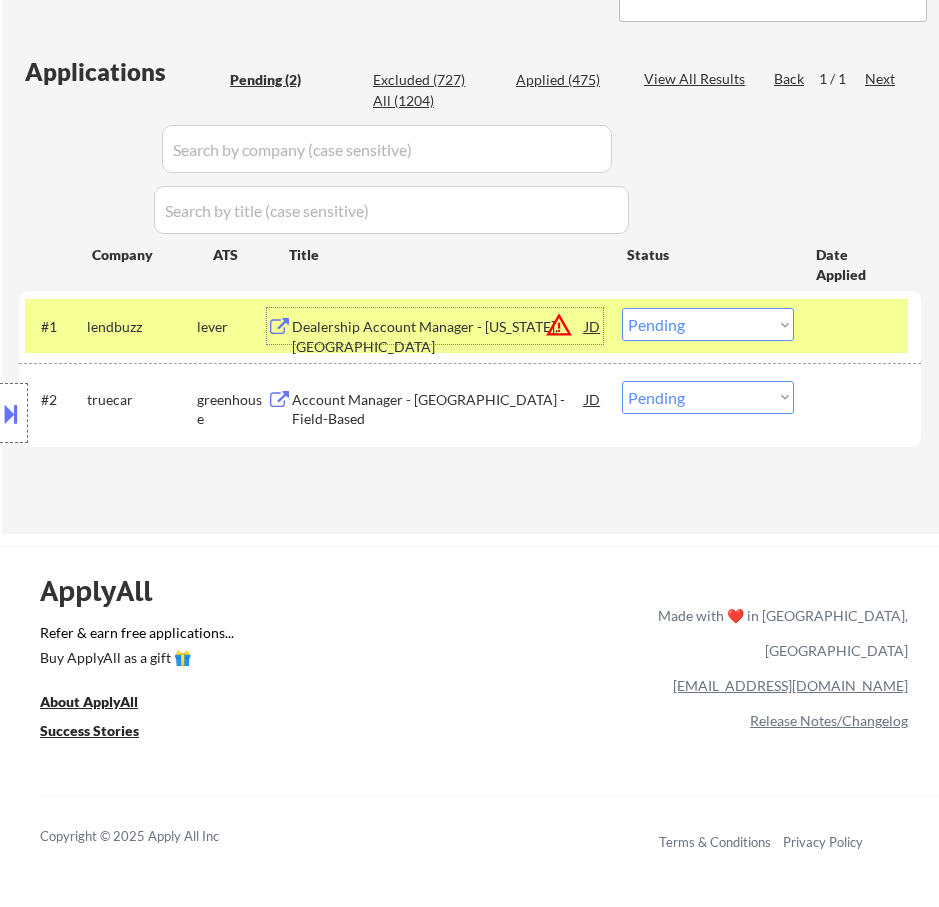 click on "Dealership Account Manager - Washington, DC" at bounding box center [438, 326] 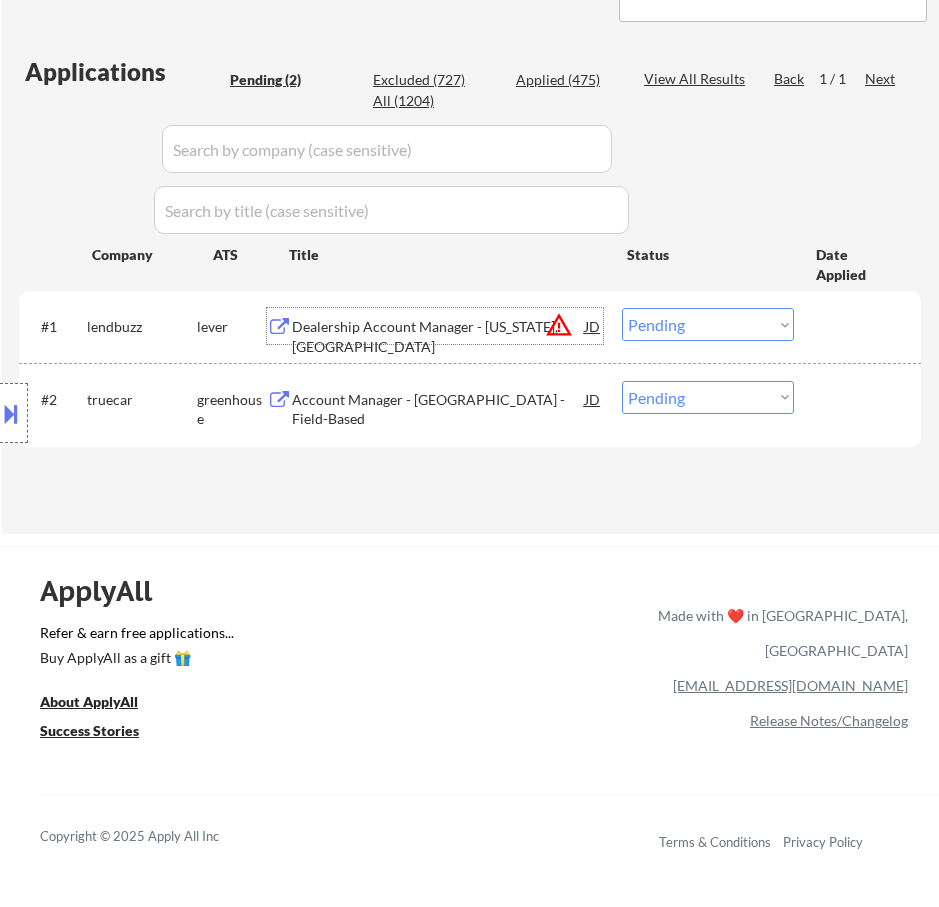 click on "Choose an option... Pending Applied Excluded (Questions) Excluded (Expired) Excluded (Location) Excluded (Bad Match) Excluded (Blocklist) Excluded (Salary) Excluded (Other)" at bounding box center (708, 324) 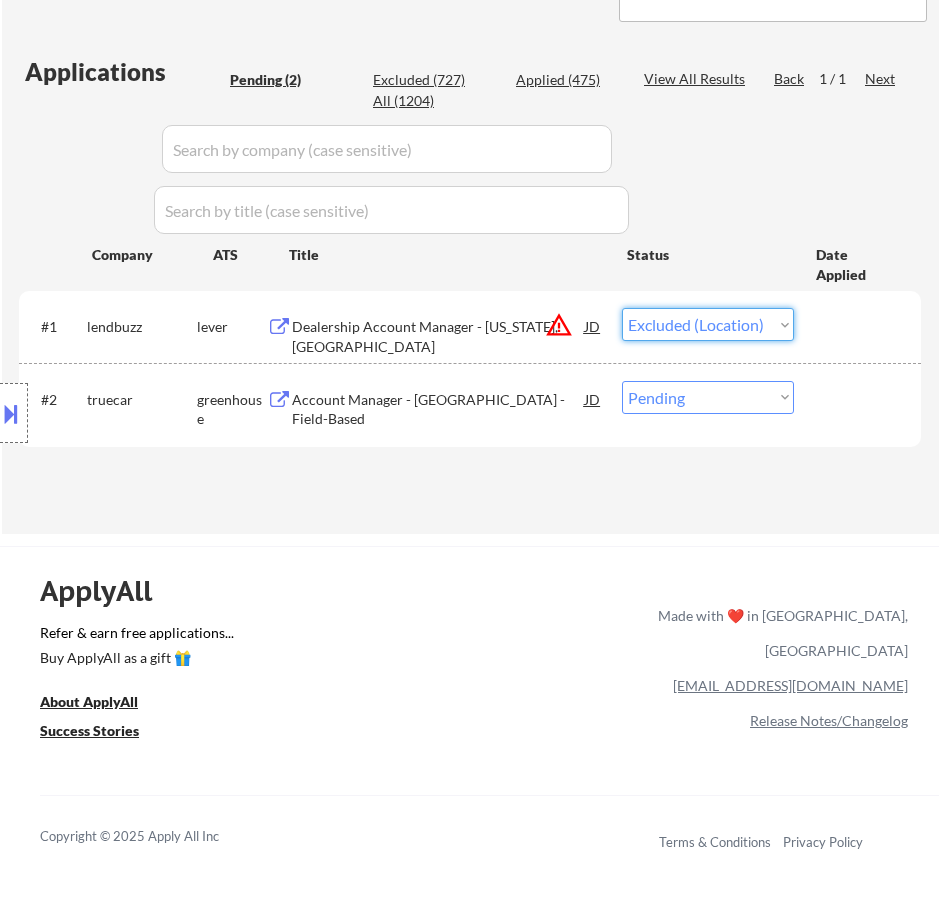 click on "Choose an option... Pending Applied Excluded (Questions) Excluded (Expired) Excluded (Location) Excluded (Bad Match) Excluded (Blocklist) Excluded (Salary) Excluded (Other)" at bounding box center [708, 324] 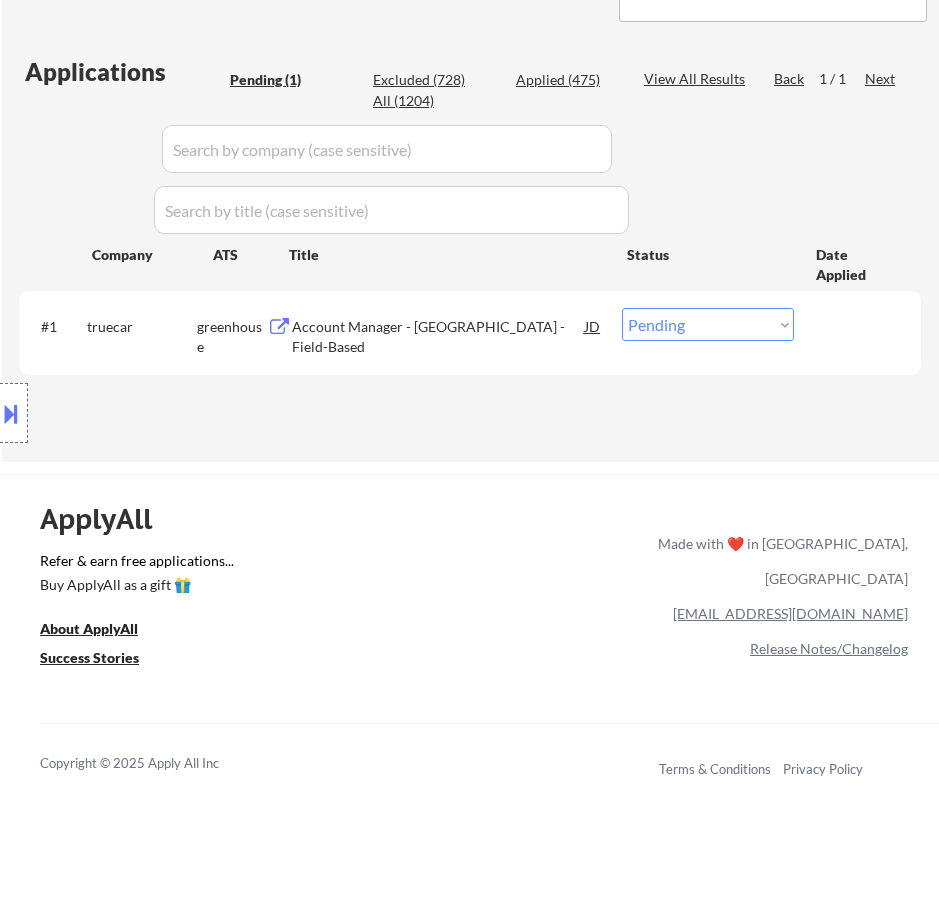 click on "Account Manager - Chicago South - Field-Based" at bounding box center (438, 336) 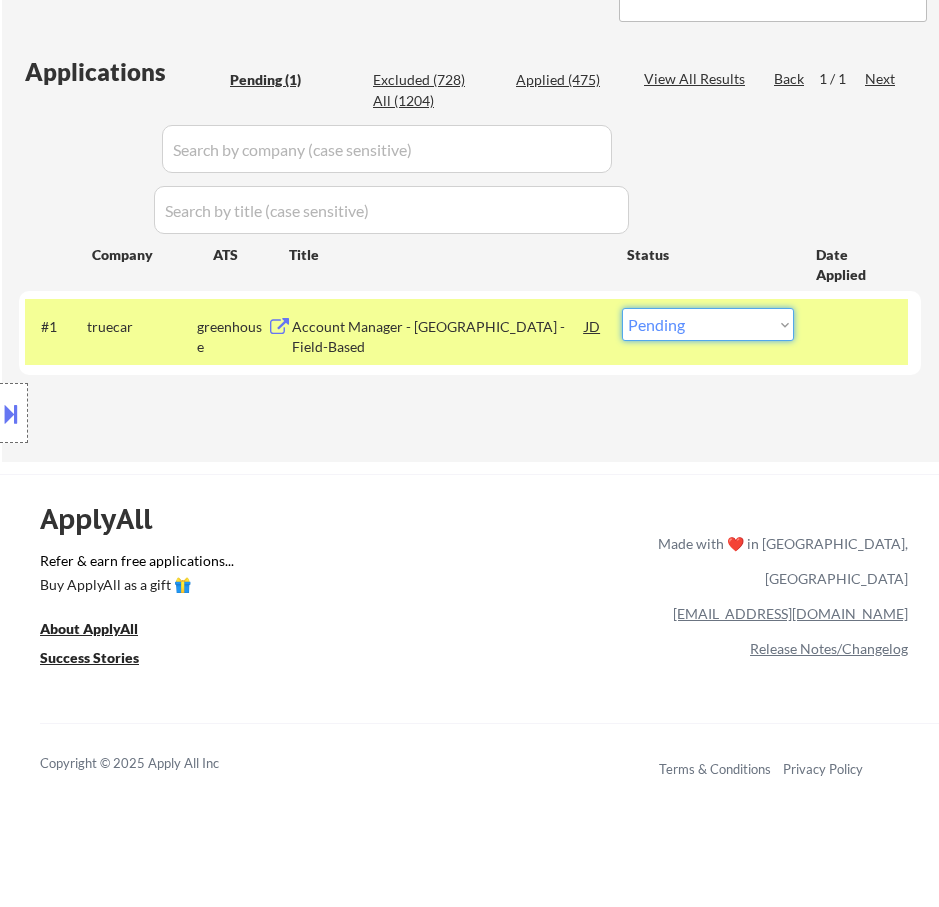 click on "Choose an option... Pending Applied Excluded (Questions) Excluded (Expired) Excluded (Location) Excluded (Bad Match) Excluded (Blocklist) Excluded (Salary) Excluded (Other)" at bounding box center (708, 324) 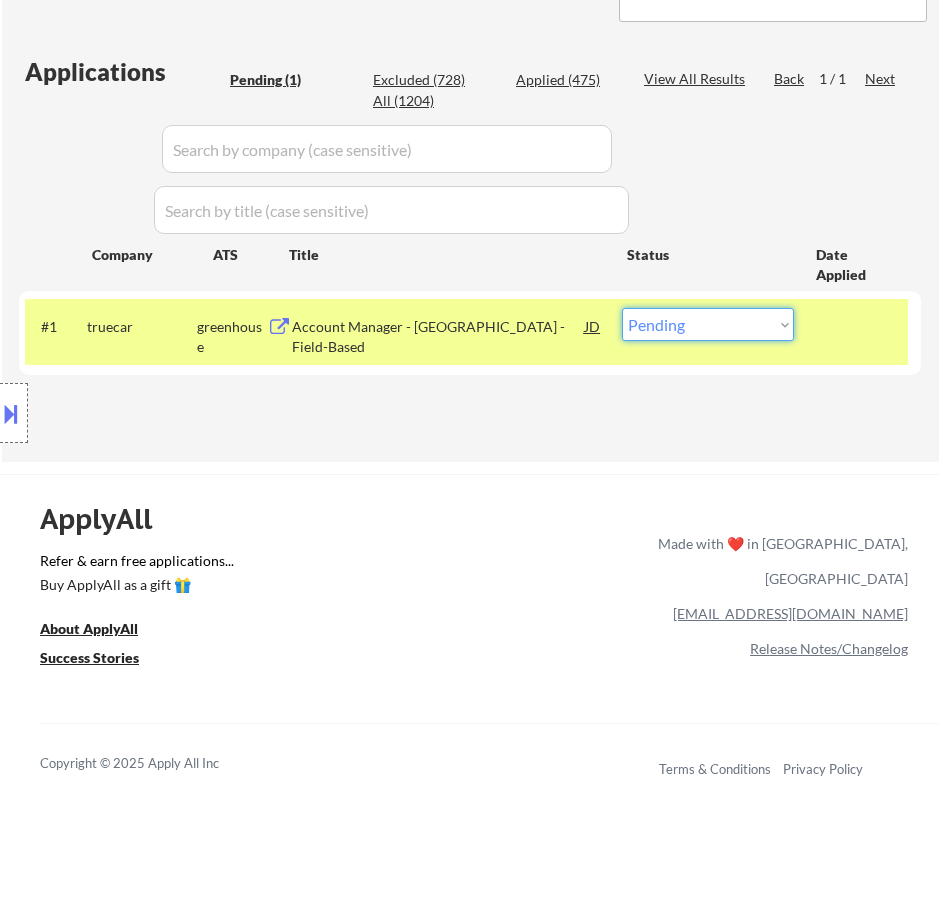 select on ""excluded__location_"" 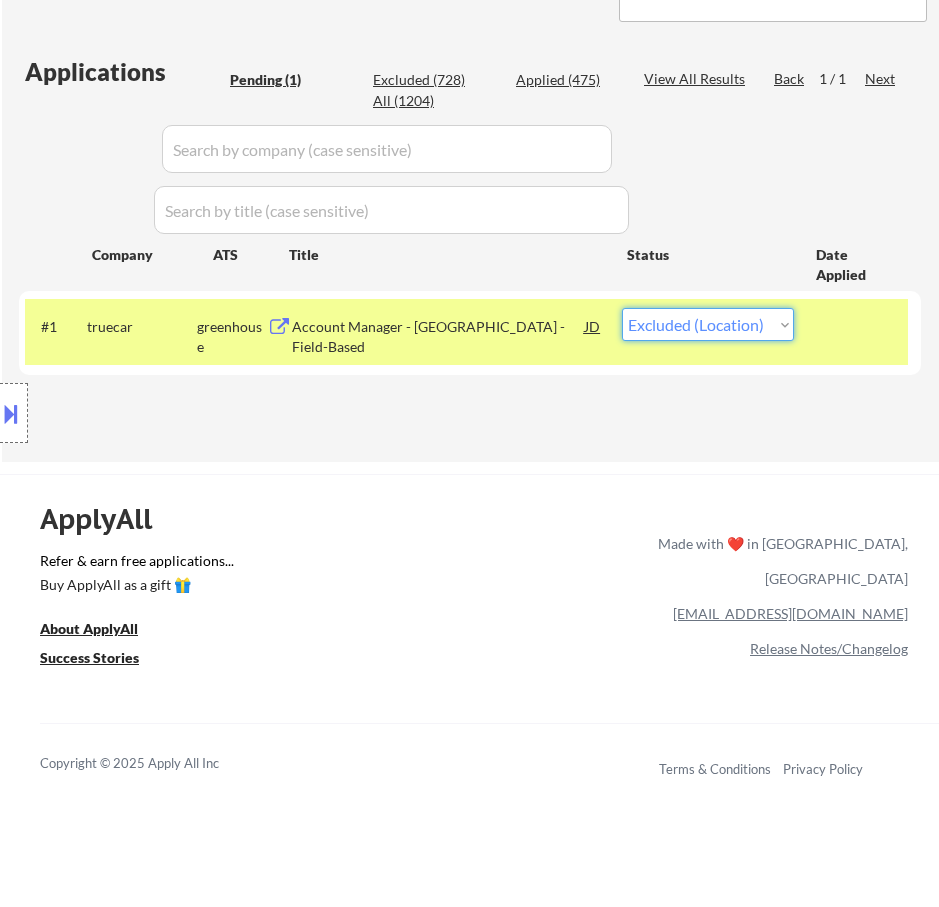 click on "Choose an option... Pending Applied Excluded (Questions) Excluded (Expired) Excluded (Location) Excluded (Bad Match) Excluded (Blocklist) Excluded (Salary) Excluded (Other)" at bounding box center (708, 324) 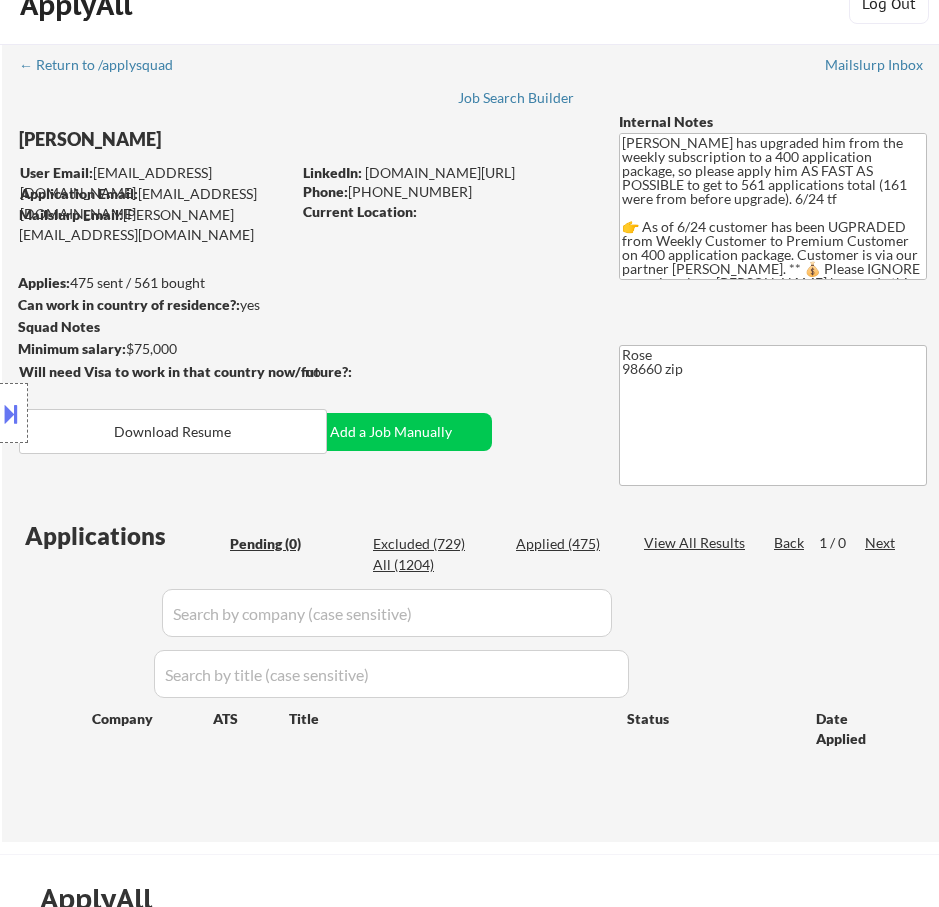 scroll, scrollTop: 0, scrollLeft: 0, axis: both 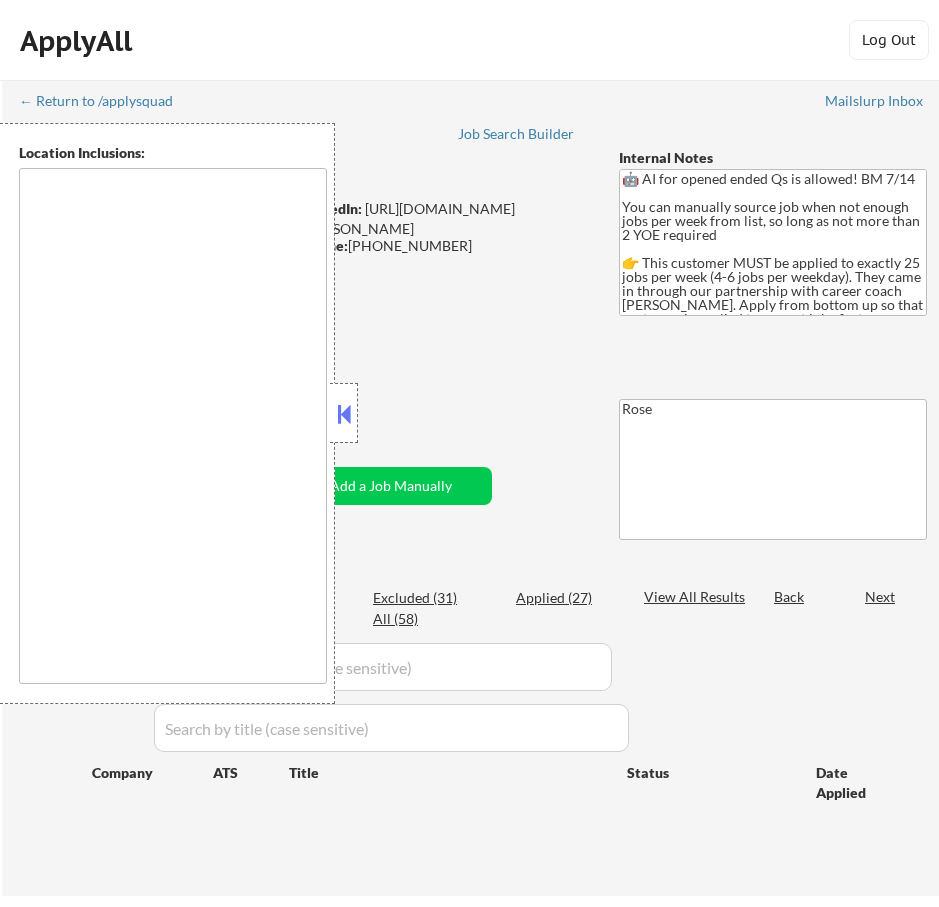 type on "Here is a list of metro areas, cities, and towns within approximately a 30-minute commuting distance from [GEOGRAPHIC_DATA], [GEOGRAPHIC_DATA]: [GEOGRAPHIC_DATA], [GEOGRAPHIC_DATA] [GEOGRAPHIC_DATA], [GEOGRAPHIC_DATA] [GEOGRAPHIC_DATA], [GEOGRAPHIC_DATA] [GEOGRAPHIC_DATA], [GEOGRAPHIC_DATA] [GEOGRAPHIC_DATA], [GEOGRAPHIC_DATA] [GEOGRAPHIC_DATA], [GEOGRAPHIC_DATA] [GEOGRAPHIC_DATA], [GEOGRAPHIC_DATA] [GEOGRAPHIC_DATA], [GEOGRAPHIC_DATA] [GEOGRAPHIC_DATA], [GEOGRAPHIC_DATA] [GEOGRAPHIC_DATA], [GEOGRAPHIC_DATA] [GEOGRAPHIC_DATA], [GEOGRAPHIC_DATA] [GEOGRAPHIC_DATA], [GEOGRAPHIC_DATA] [GEOGRAPHIC_DATA], [GEOGRAPHIC_DATA] [PERSON_NAME][GEOGRAPHIC_DATA], [GEOGRAPHIC_DATA] [GEOGRAPHIC_DATA], [GEOGRAPHIC_DATA] [GEOGRAPHIC_DATA], [GEOGRAPHIC_DATA] [PERSON_NAME][GEOGRAPHIC_DATA], [GEOGRAPHIC_DATA] [GEOGRAPHIC_DATA], [GEOGRAPHIC_DATA] [GEOGRAPHIC_DATA], [GEOGRAPHIC_DATA] [GEOGRAPHIC_DATA], [GEOGRAPHIC_DATA]" 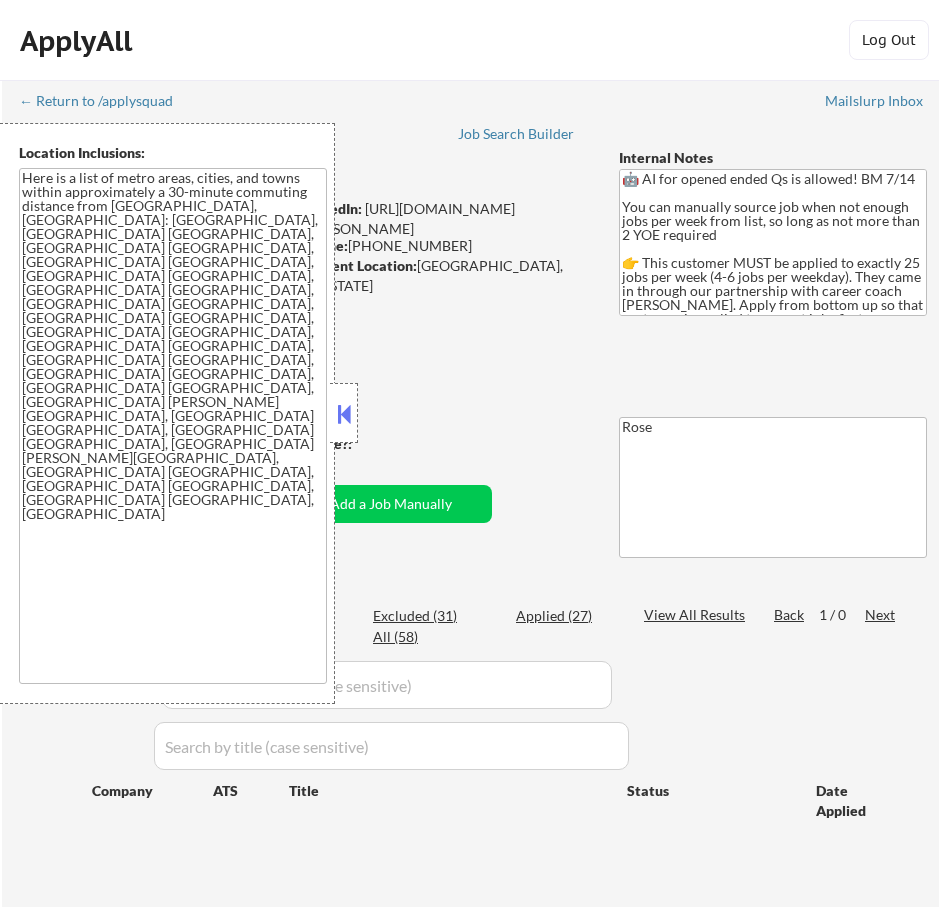 click at bounding box center (344, 414) 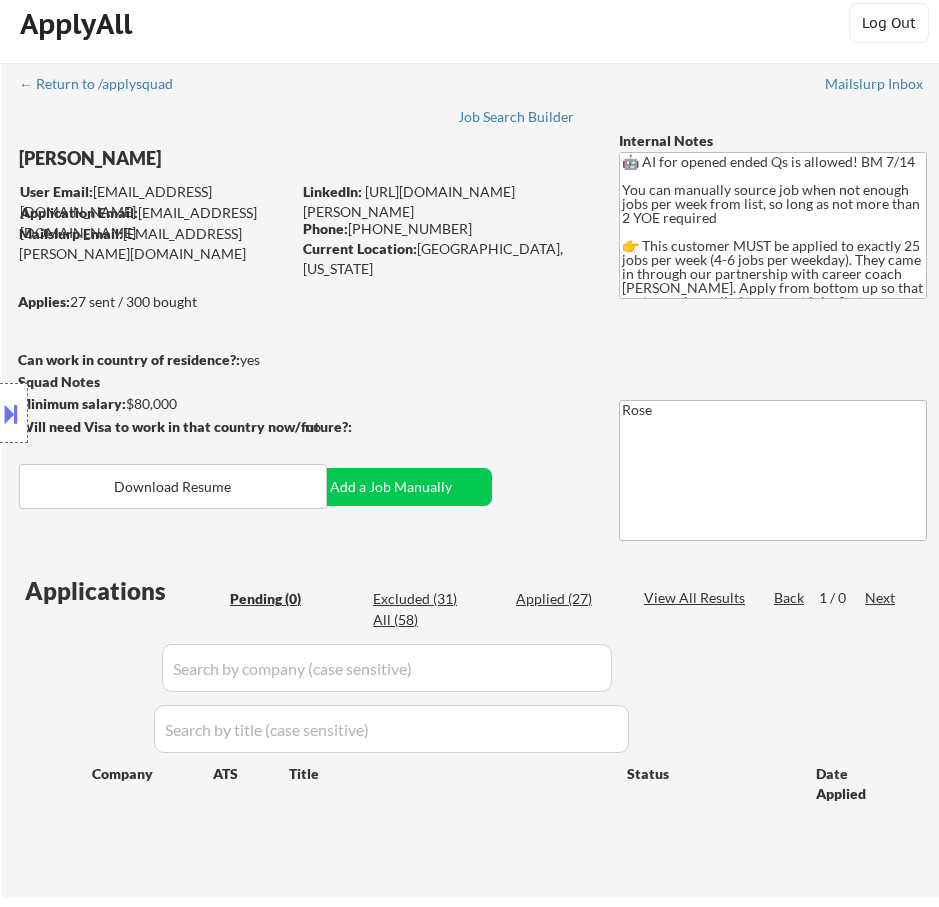 scroll, scrollTop: 0, scrollLeft: 0, axis: both 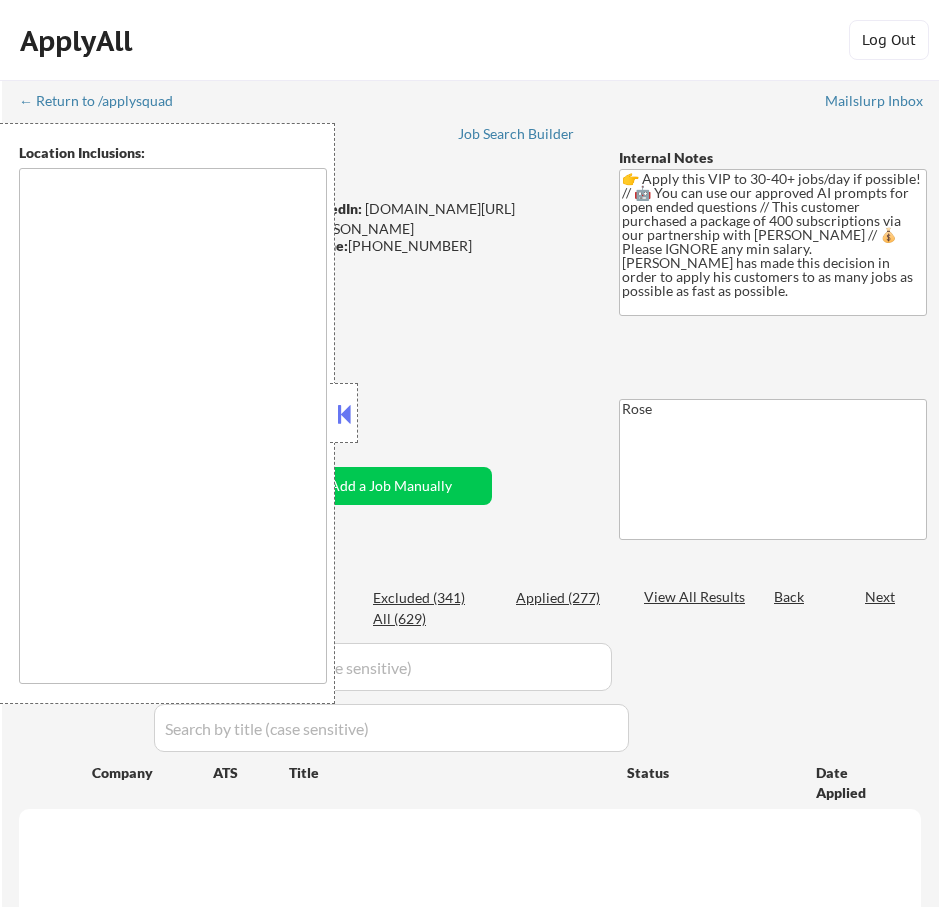 select on ""pending"" 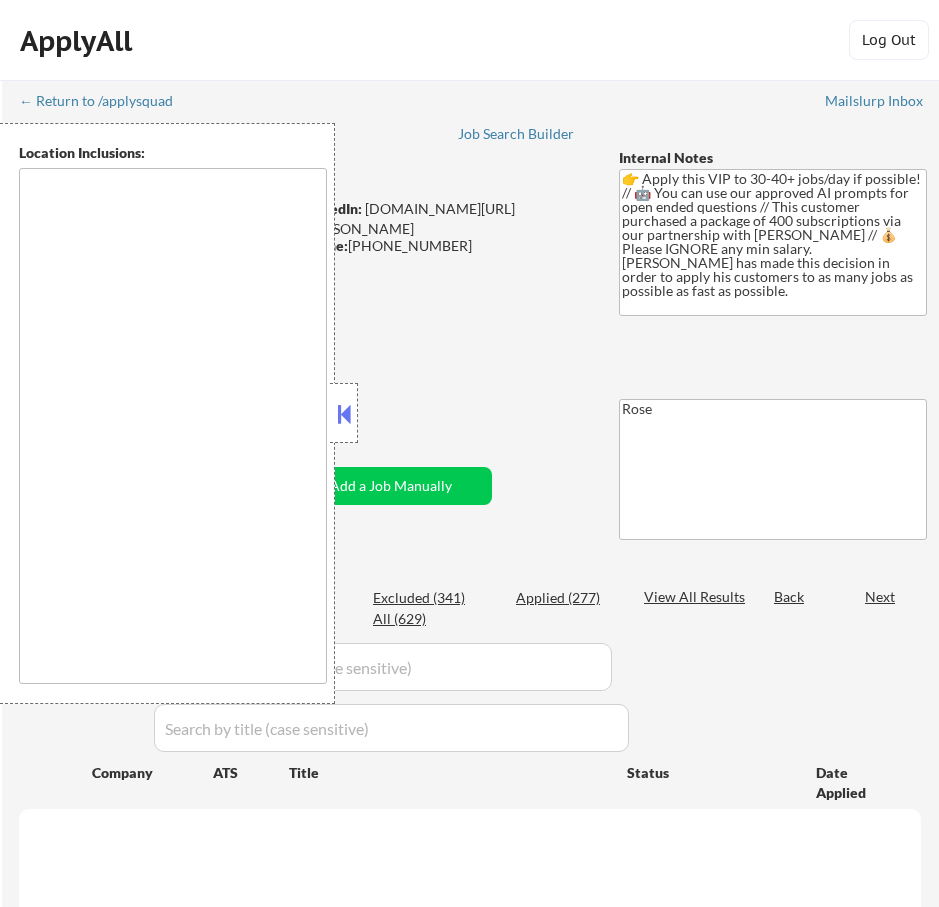 select on ""pending"" 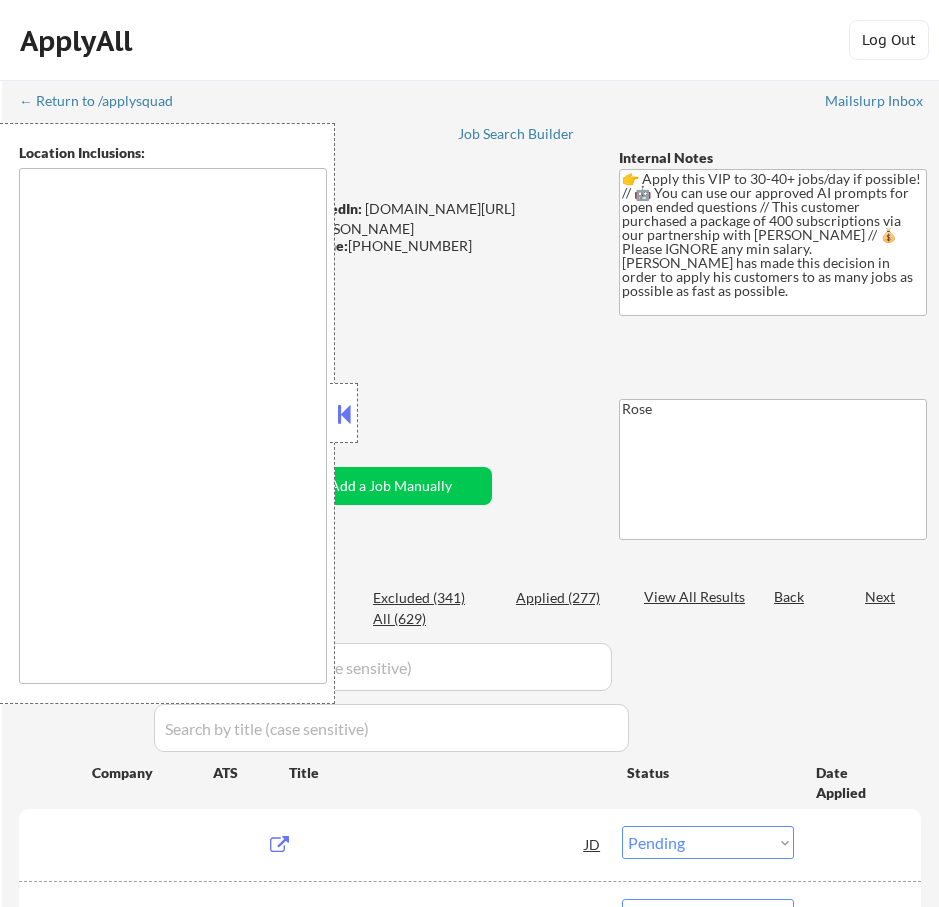 type on "remote" 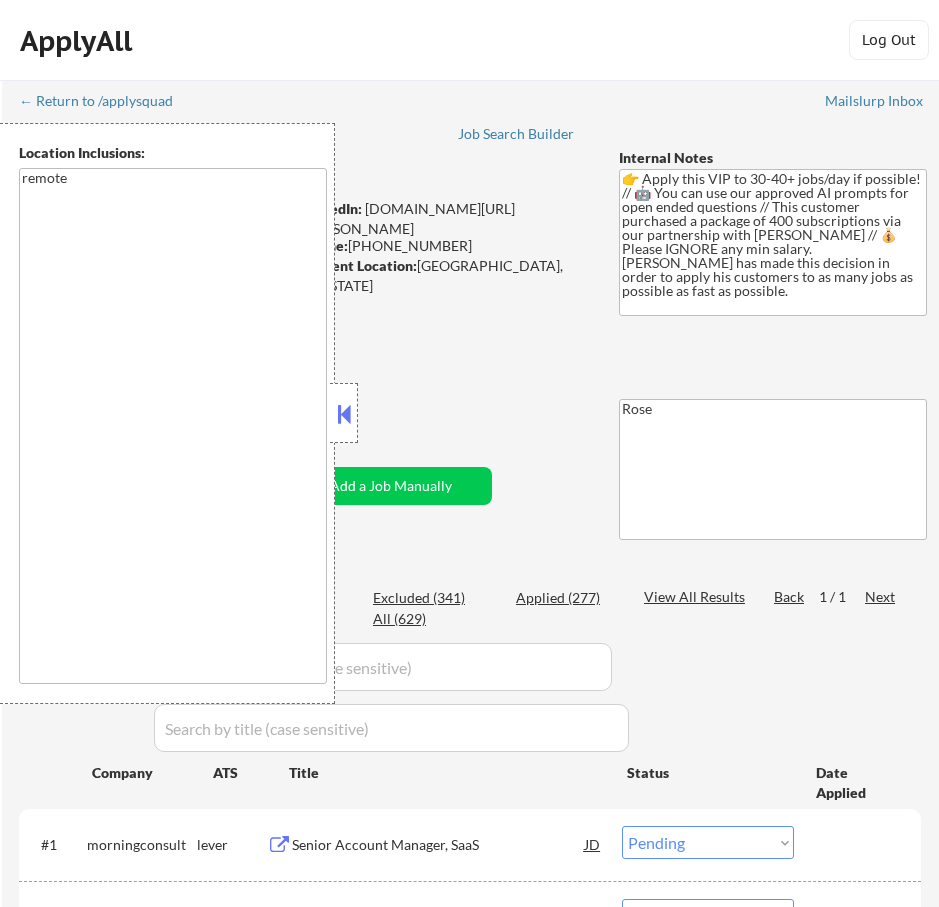 click at bounding box center [344, 414] 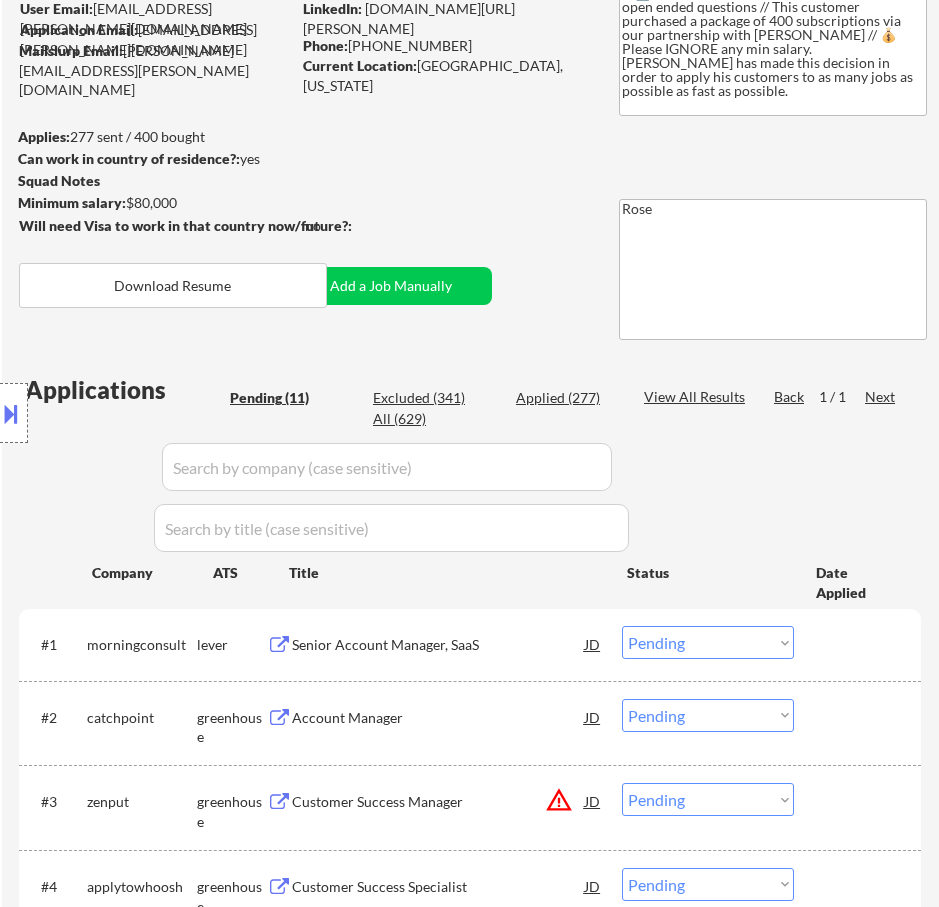 scroll, scrollTop: 300, scrollLeft: 0, axis: vertical 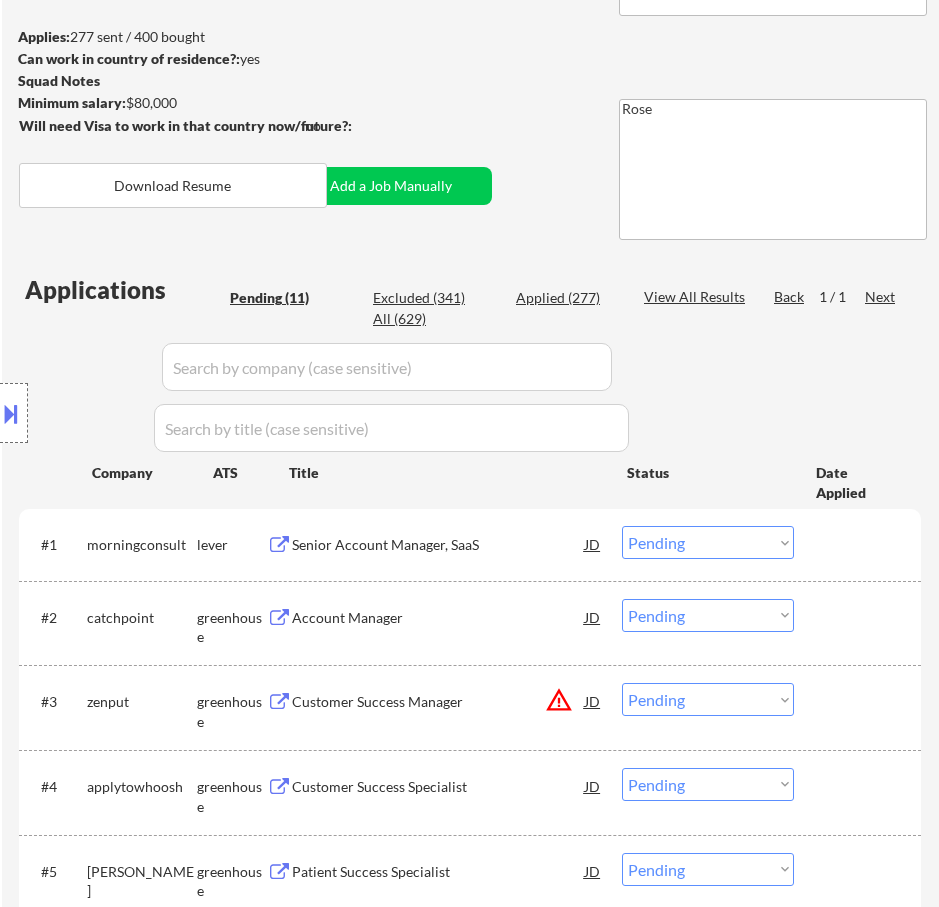 click on "Senior Account Manager, SaaS" at bounding box center (438, 545) 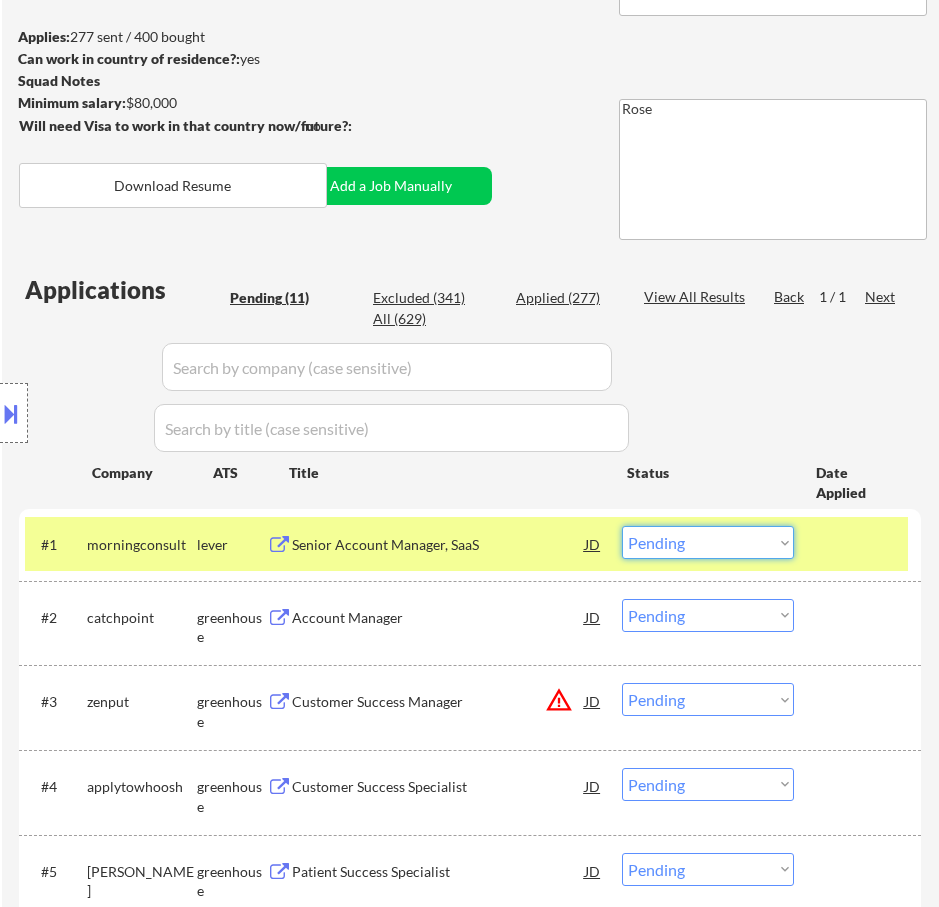 click on "Choose an option... Pending Applied Excluded (Questions) Excluded (Expired) Excluded (Location) Excluded (Bad Match) Excluded (Blocklist) Excluded (Salary) Excluded (Other)" at bounding box center (708, 542) 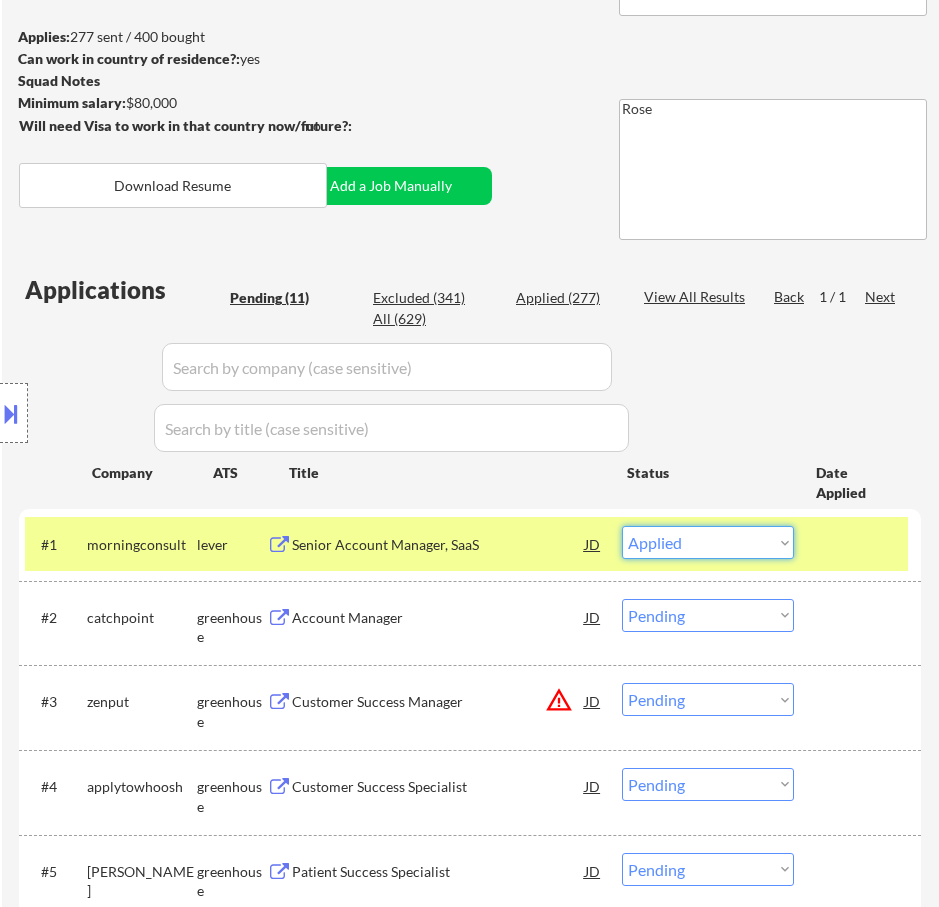 click on "Choose an option... Pending Applied Excluded (Questions) Excluded (Expired) Excluded (Location) Excluded (Bad Match) Excluded (Blocklist) Excluded (Salary) Excluded (Other)" at bounding box center [708, 542] 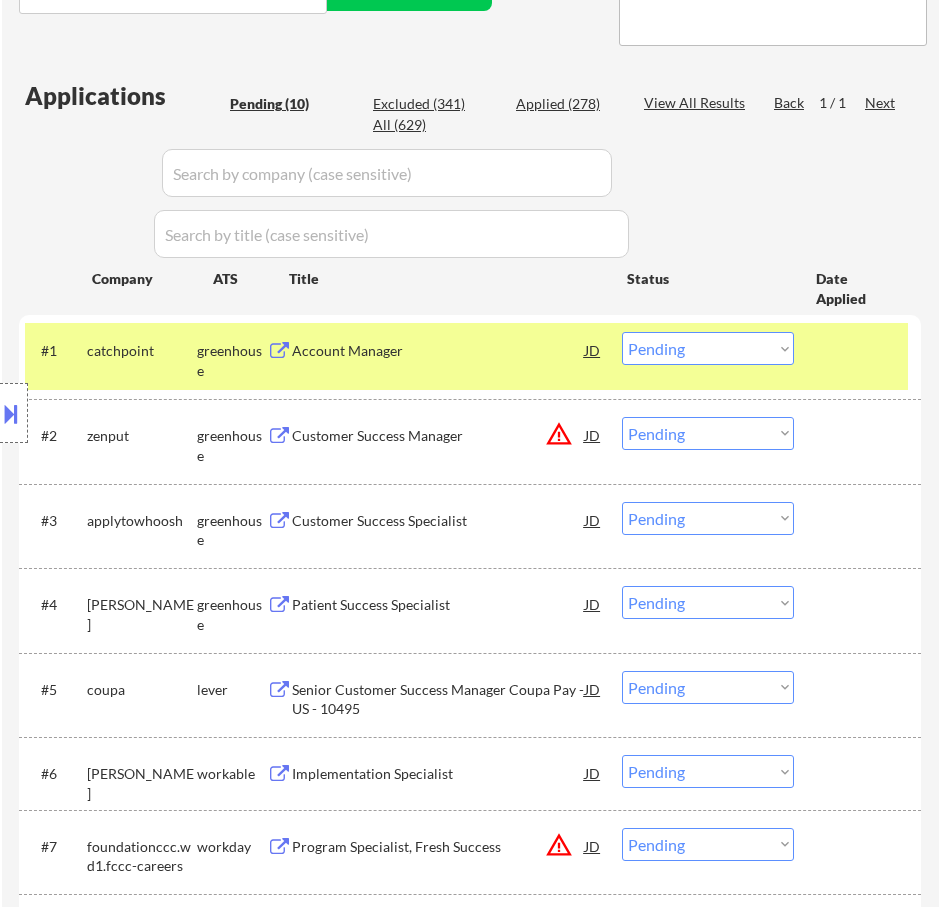 scroll, scrollTop: 500, scrollLeft: 0, axis: vertical 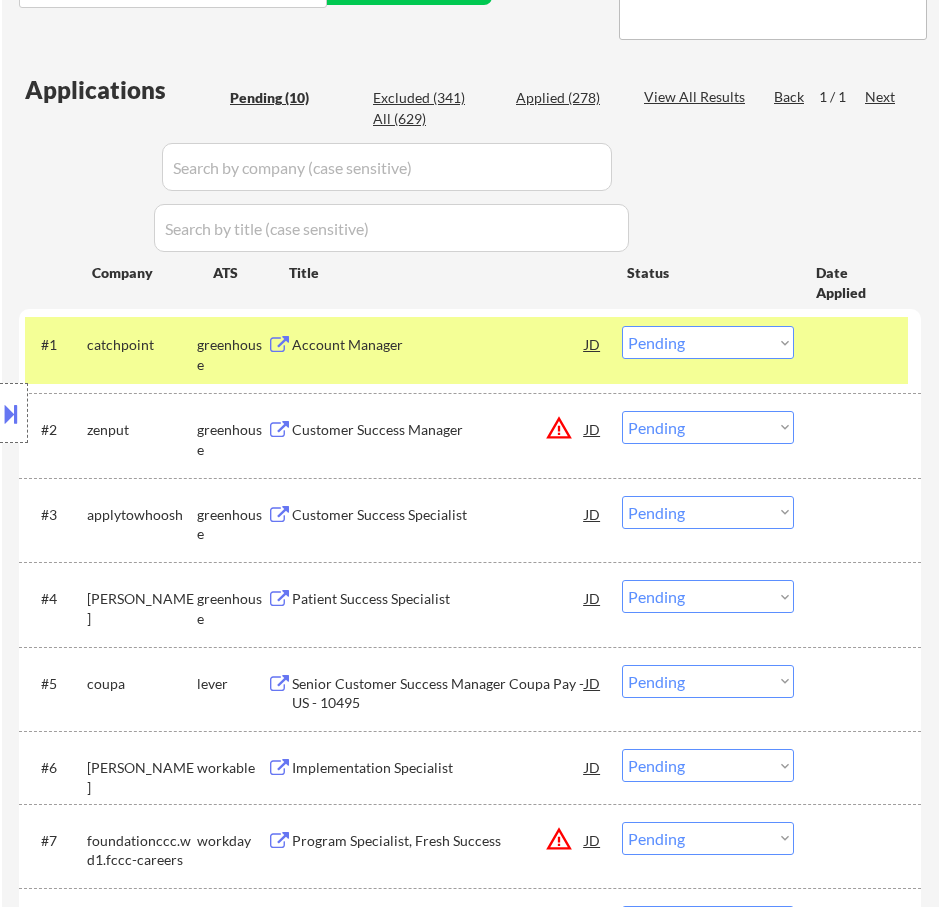 click on "Account Manager" at bounding box center (438, 345) 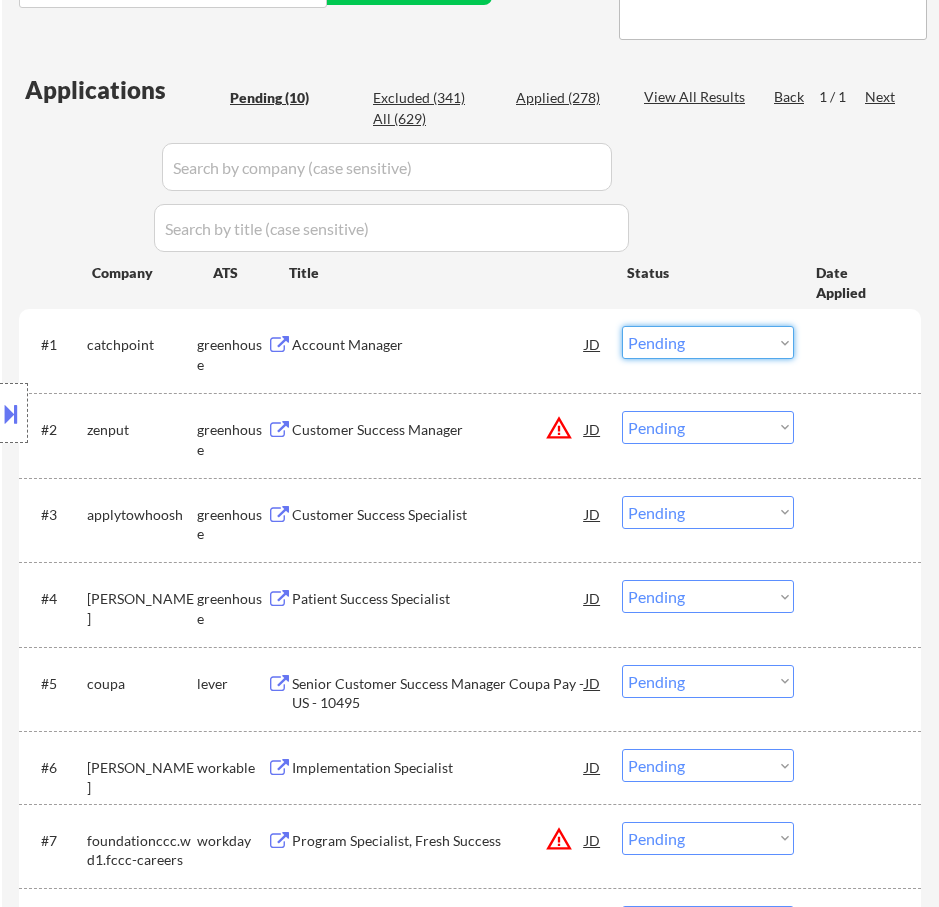 click on "Choose an option... Pending Applied Excluded (Questions) Excluded (Expired) Excluded (Location) Excluded (Bad Match) Excluded (Blocklist) Excluded (Salary) Excluded (Other)" at bounding box center (708, 342) 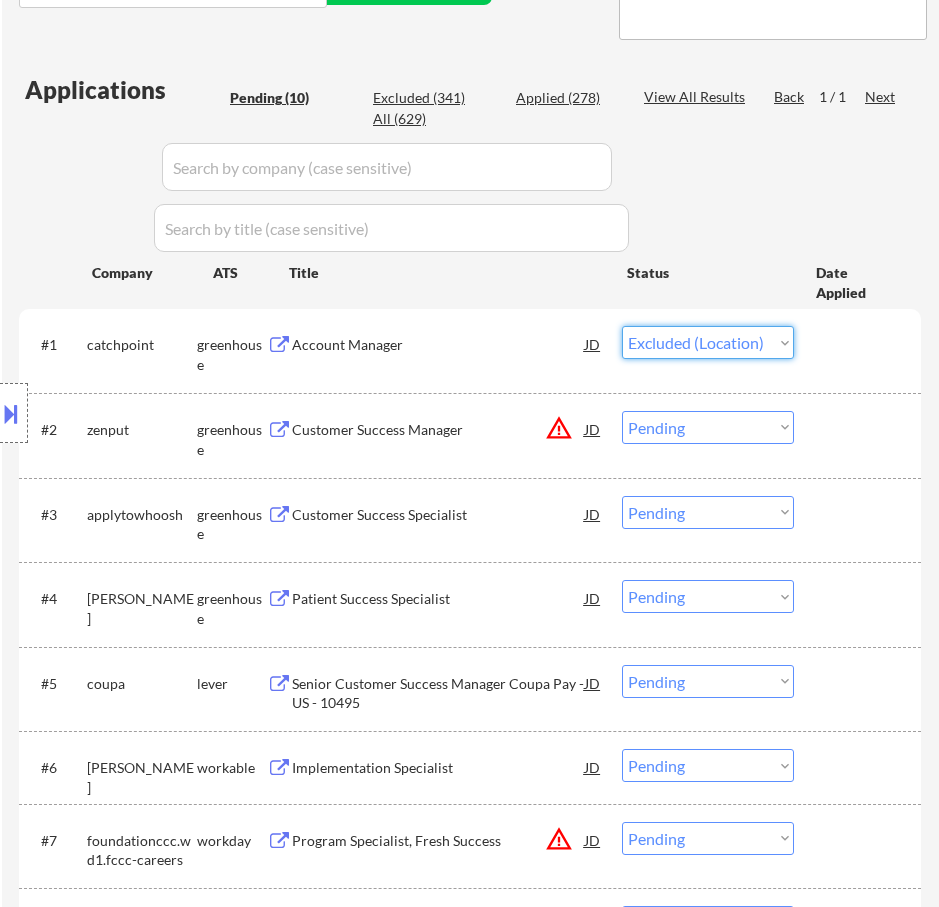 click on "Choose an option... Pending Applied Excluded (Questions) Excluded (Expired) Excluded (Location) Excluded (Bad Match) Excluded (Blocklist) Excluded (Salary) Excluded (Other)" at bounding box center (708, 342) 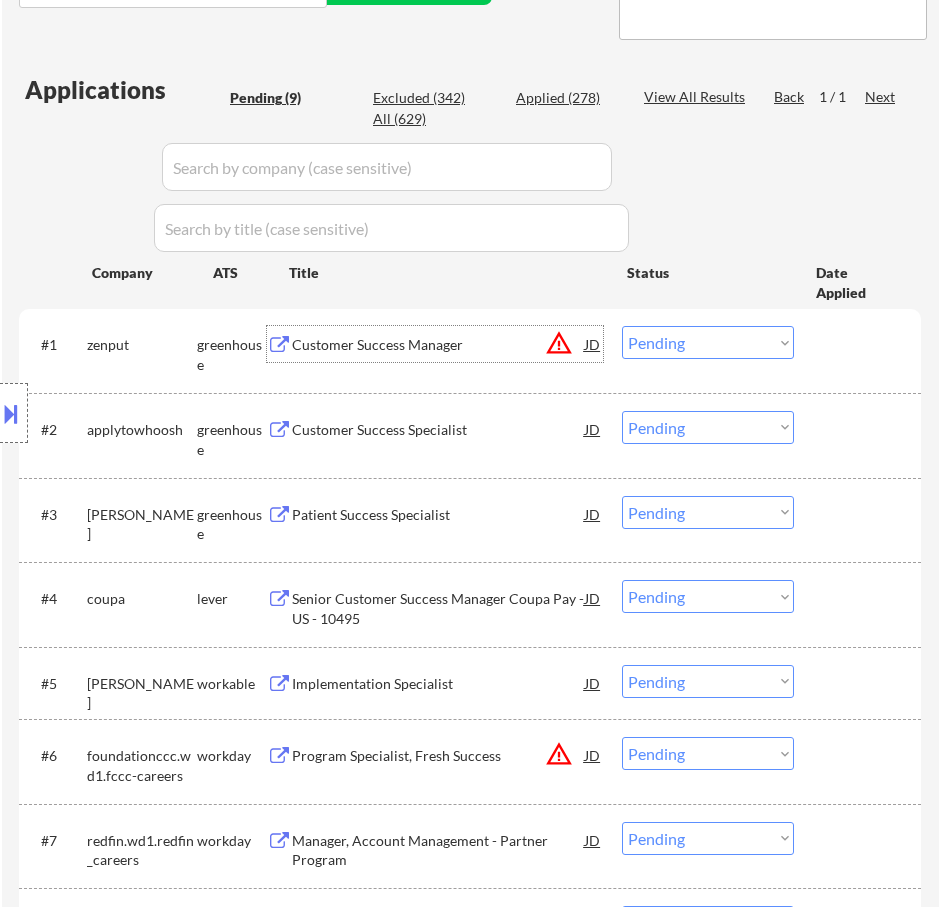 click on "Customer Success Manager" at bounding box center [438, 345] 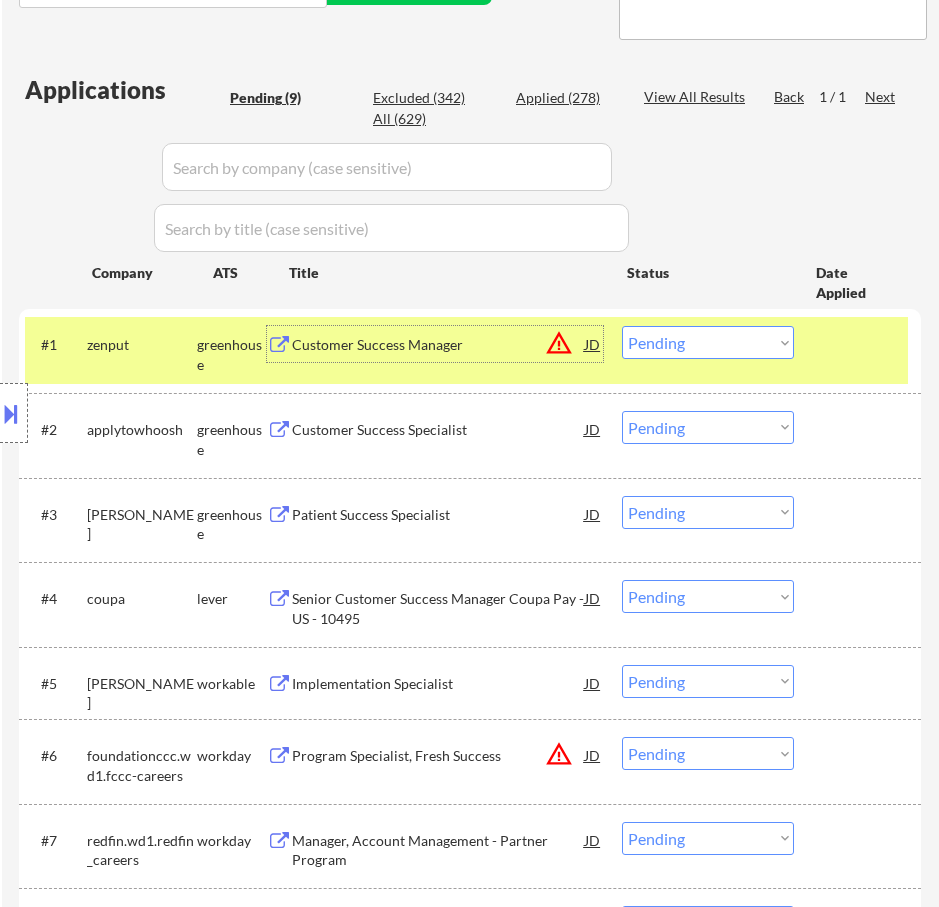 click on "Choose an option... Pending Applied Excluded (Questions) Excluded (Expired) Excluded (Location) Excluded (Bad Match) Excluded (Blocklist) Excluded (Salary) Excluded (Other)" at bounding box center (708, 342) 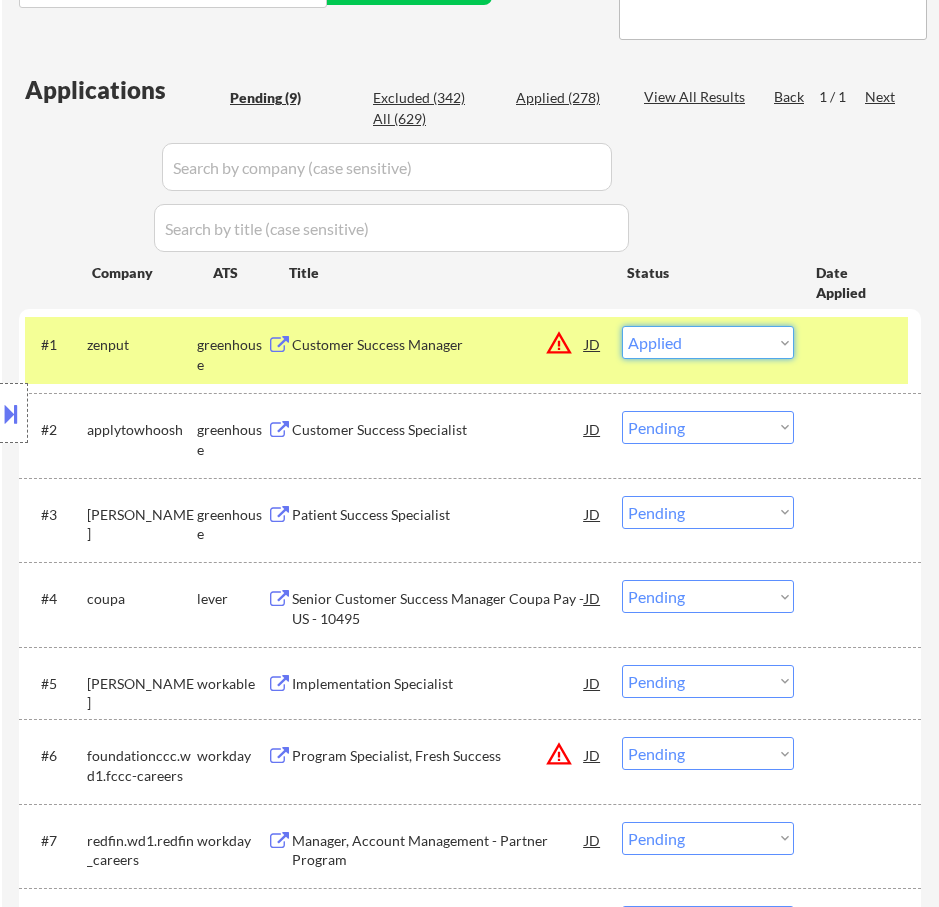 click on "Choose an option... Pending Applied Excluded (Questions) Excluded (Expired) Excluded (Location) Excluded (Bad Match) Excluded (Blocklist) Excluded (Salary) Excluded (Other)" at bounding box center [708, 342] 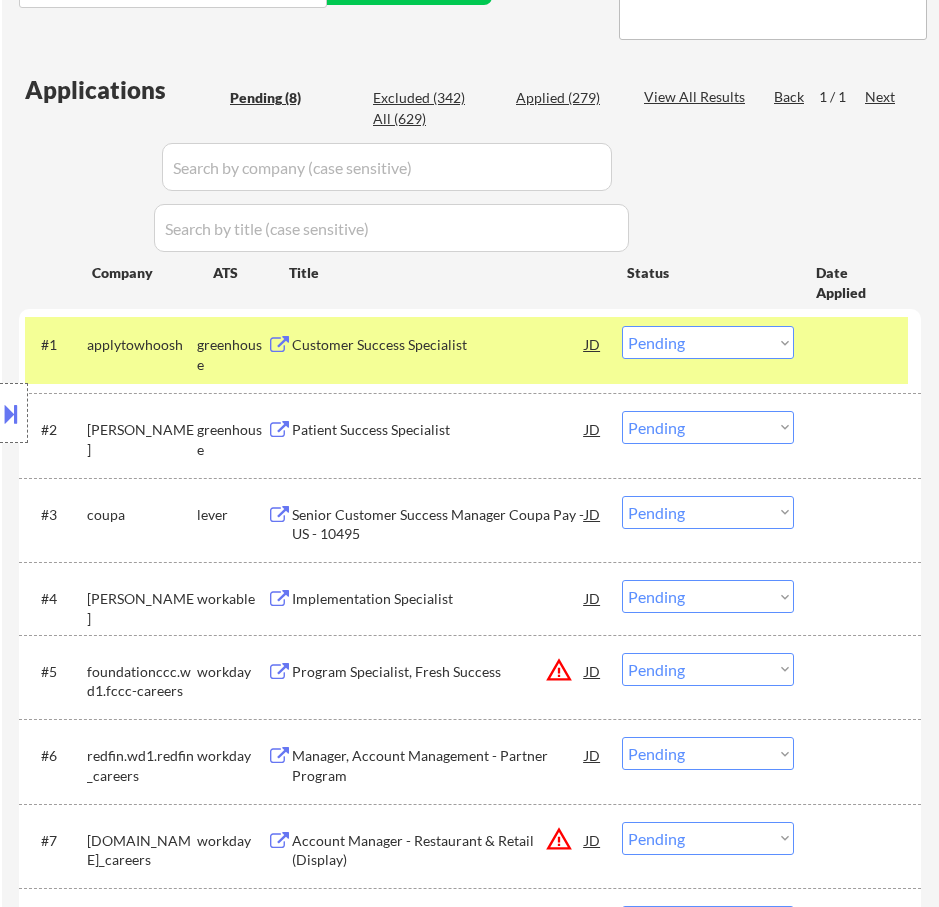 click on "Customer Success Specialist" at bounding box center (438, 345) 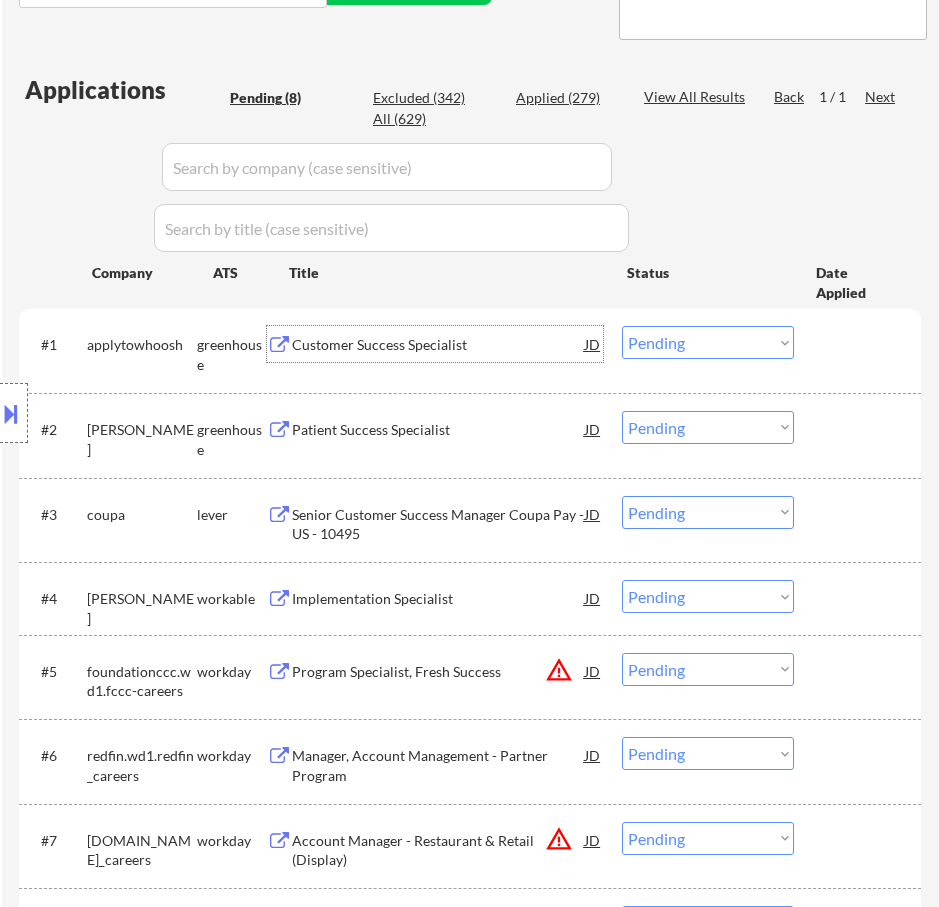 click on "Choose an option... Pending Applied Excluded (Questions) Excluded (Expired) Excluded (Location) Excluded (Bad Match) Excluded (Blocklist) Excluded (Salary) Excluded (Other)" at bounding box center (708, 342) 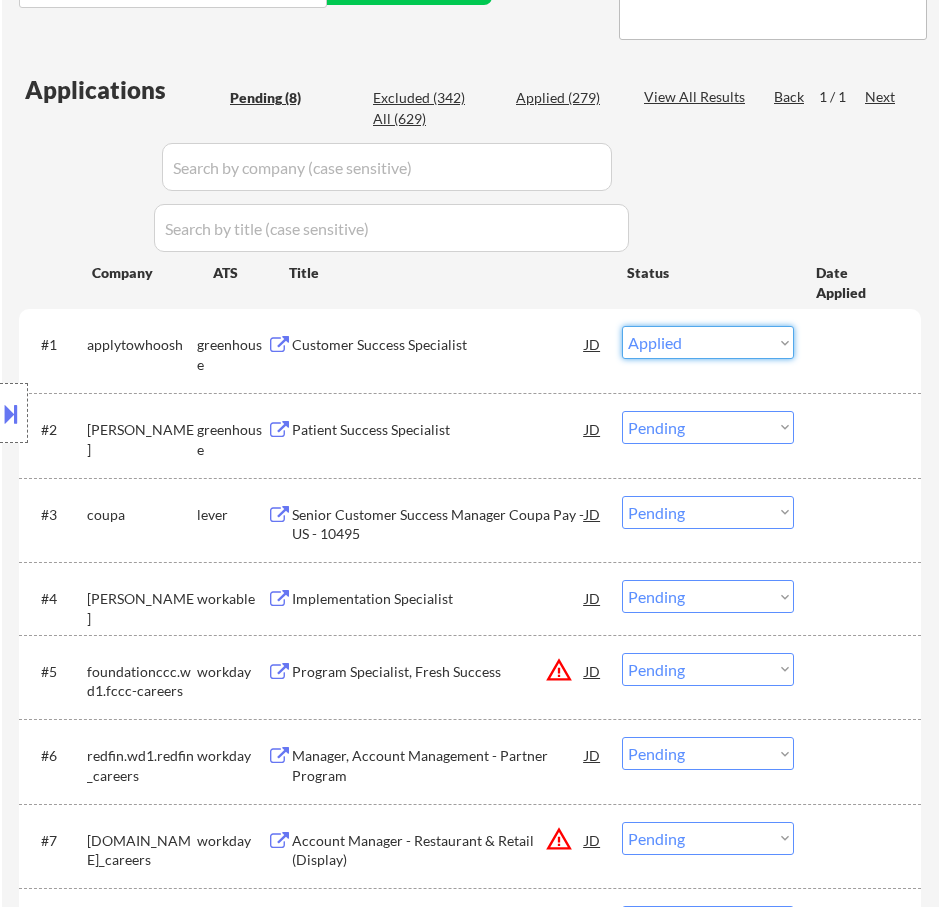 click on "Choose an option... Pending Applied Excluded (Questions) Excluded (Expired) Excluded (Location) Excluded (Bad Match) Excluded (Blocklist) Excluded (Salary) Excluded (Other)" at bounding box center [708, 342] 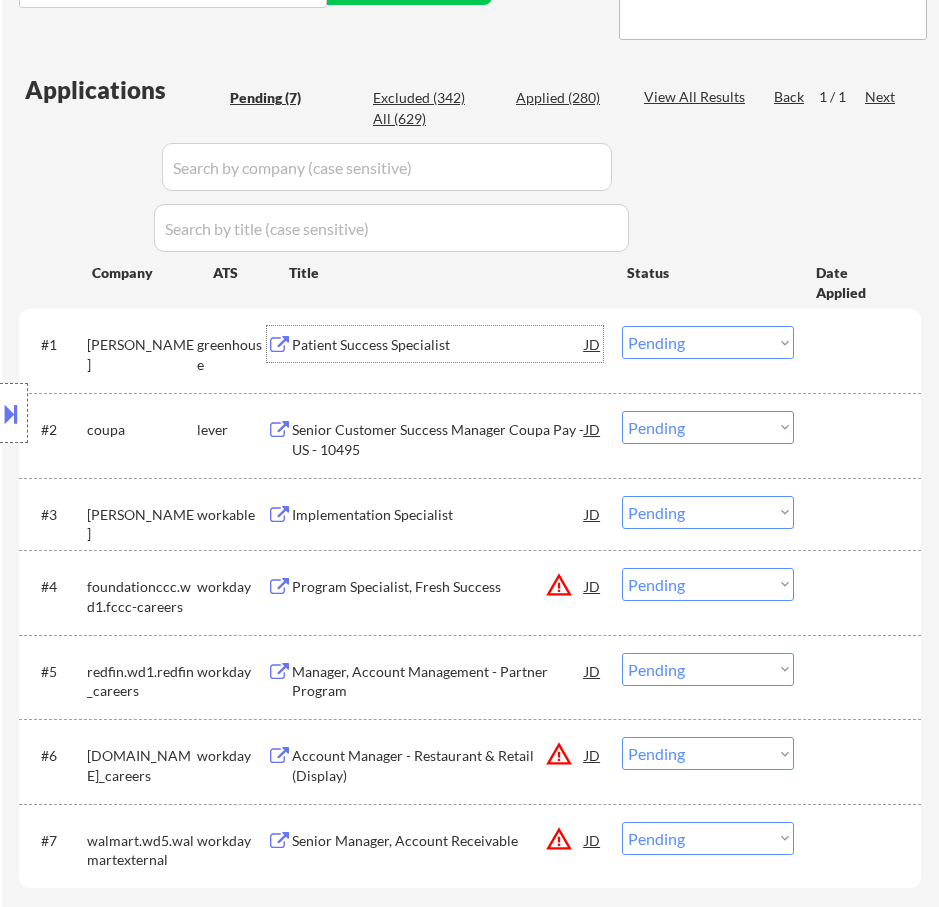 click on "Patient Success Specialist" at bounding box center [438, 345] 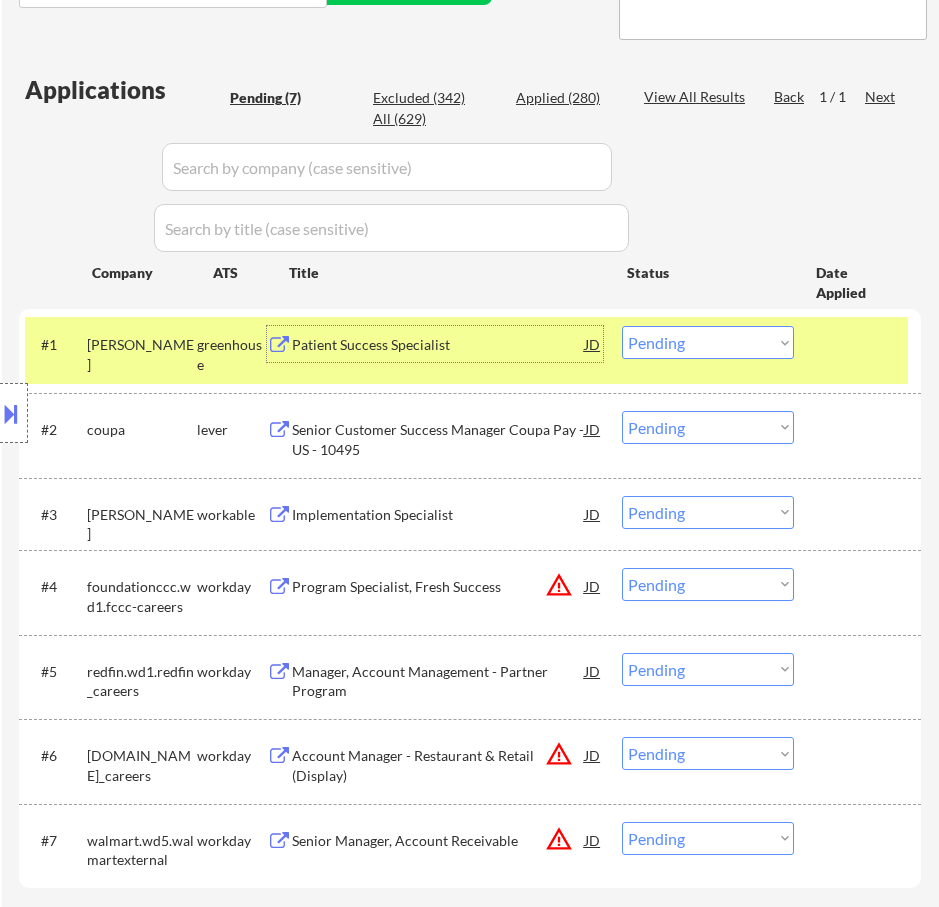click on "Choose an option... Pending Applied Excluded (Questions) Excluded (Expired) Excluded (Location) Excluded (Bad Match) Excluded (Blocklist) Excluded (Salary) Excluded (Other)" at bounding box center (708, 342) 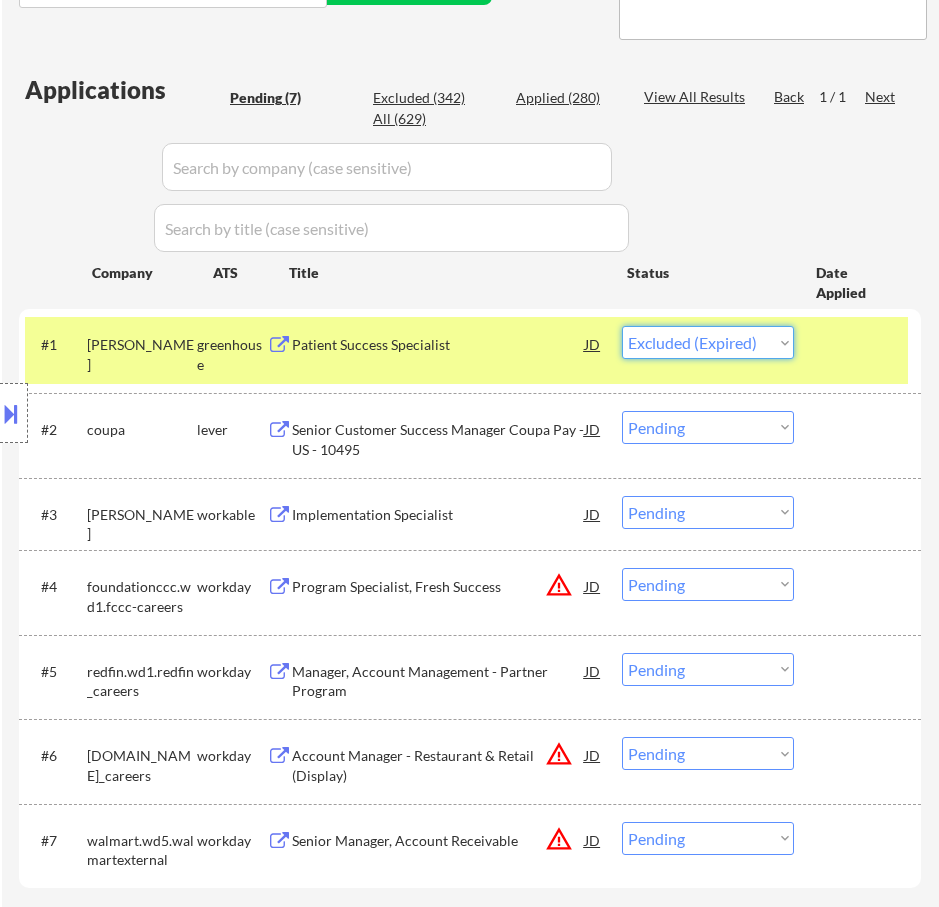 click on "Choose an option... Pending Applied Excluded (Questions) Excluded (Expired) Excluded (Location) Excluded (Bad Match) Excluded (Blocklist) Excluded (Salary) Excluded (Other)" at bounding box center (708, 342) 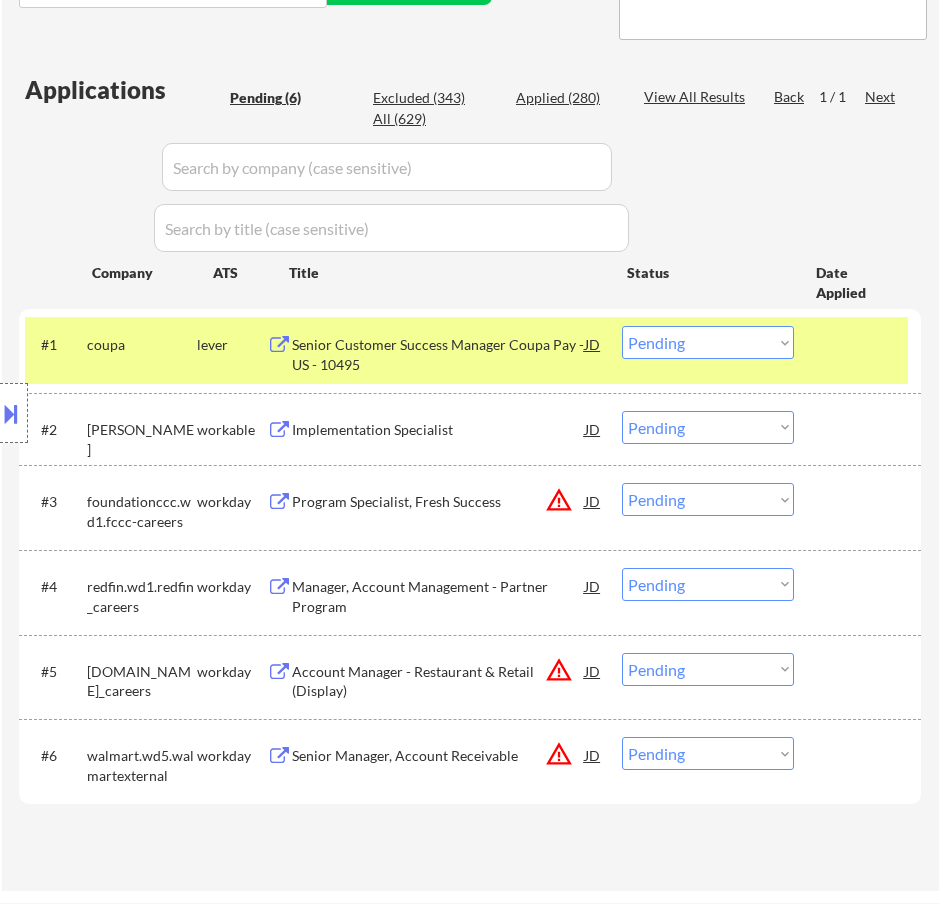 click on "Senior Customer Success Manager Coupa Pay - US - 10495" at bounding box center [438, 354] 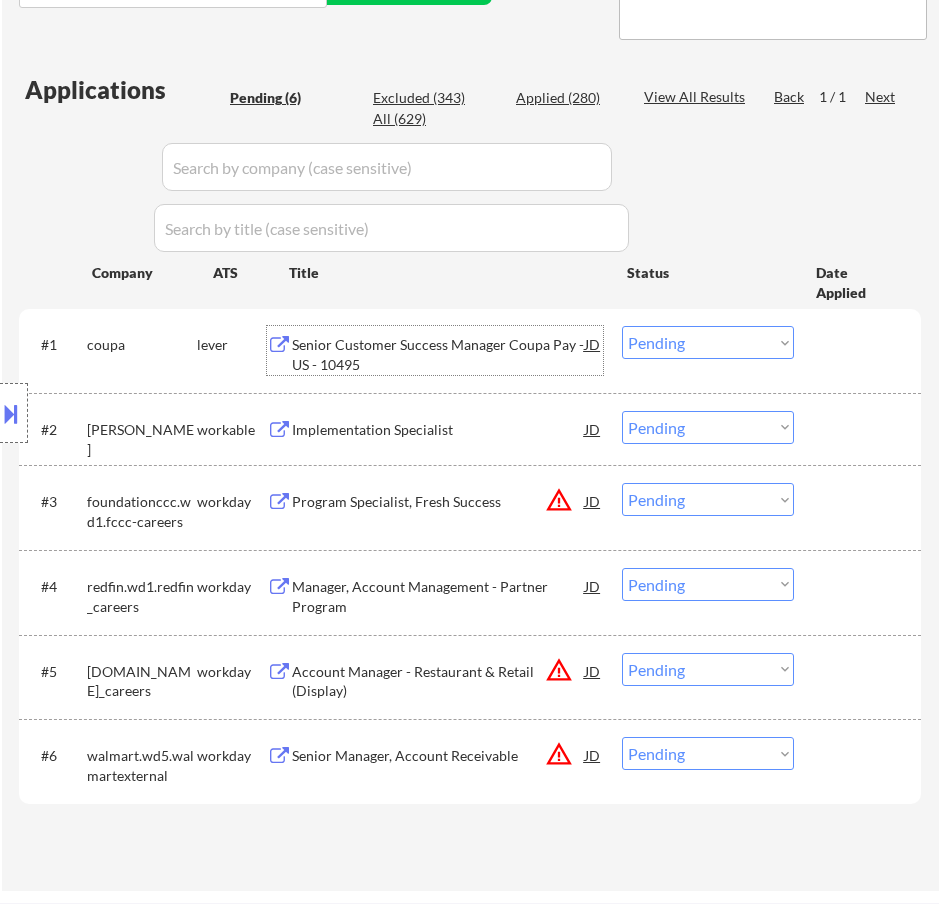 click on "Choose an option... Pending Applied Excluded (Questions) Excluded (Expired) Excluded (Location) Excluded (Bad Match) Excluded (Blocklist) Excluded (Salary) Excluded (Other)" at bounding box center [708, 342] 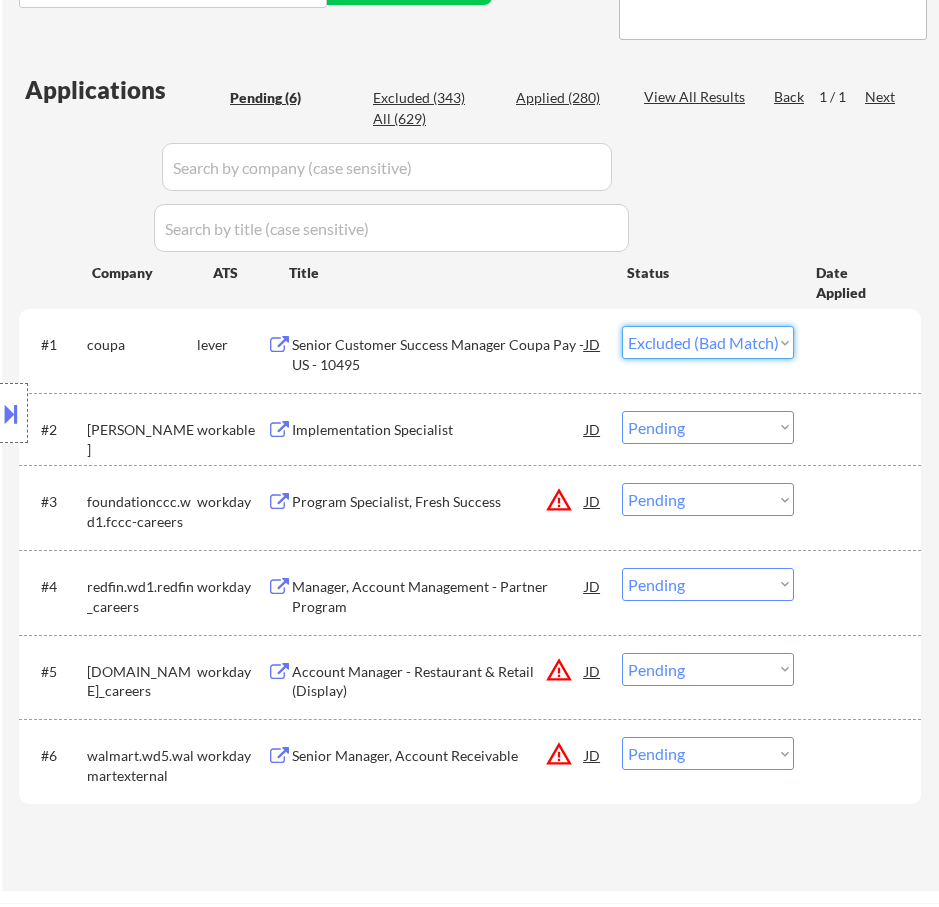 click on "Choose an option... Pending Applied Excluded (Questions) Excluded (Expired) Excluded (Location) Excluded (Bad Match) Excluded (Blocklist) Excluded (Salary) Excluded (Other)" at bounding box center (708, 342) 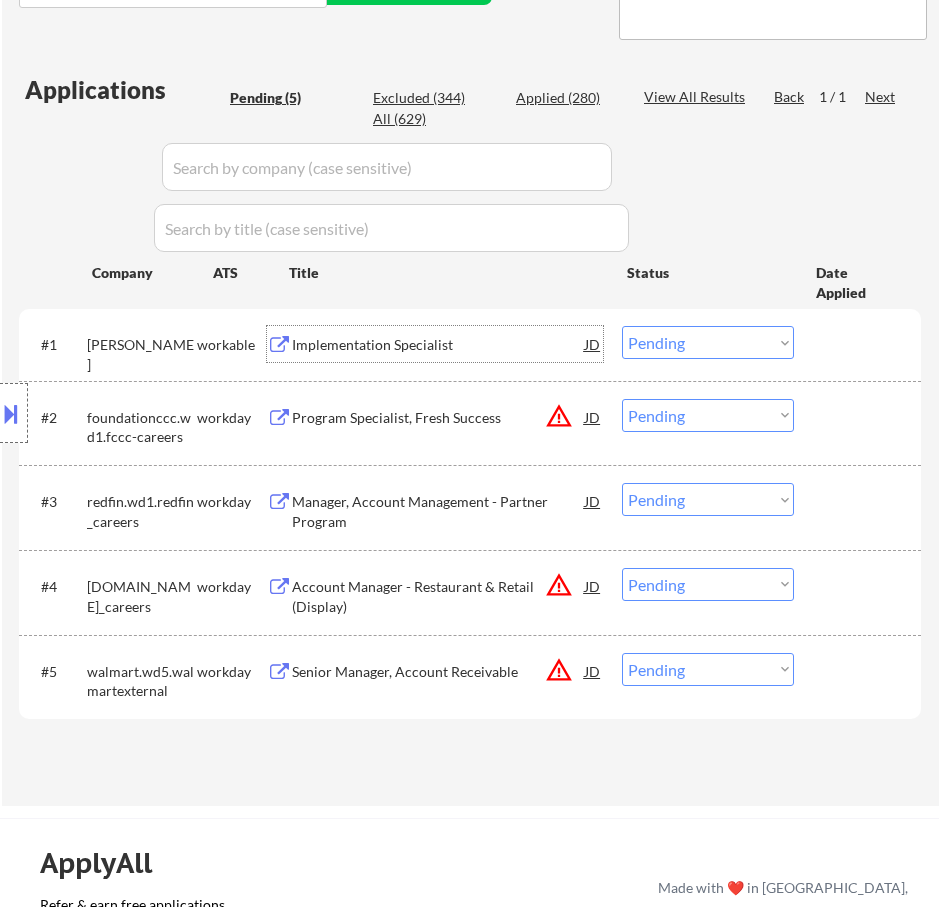 click on "Implementation Specialist" at bounding box center (438, 345) 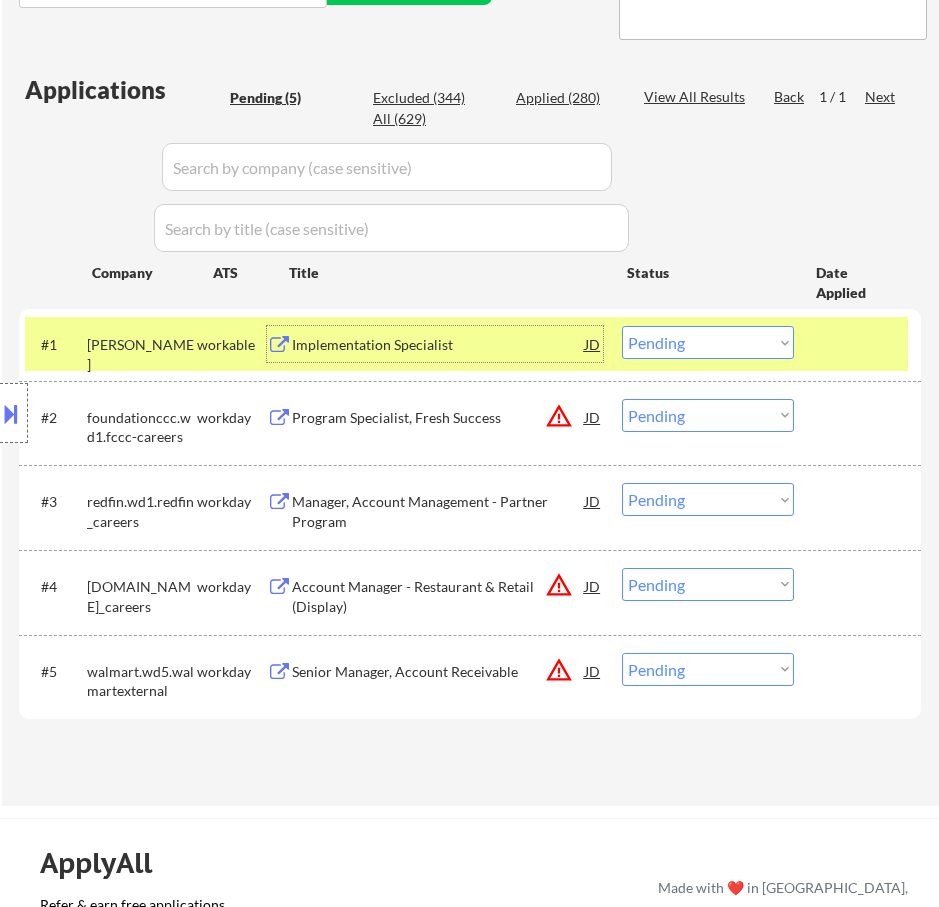 click on "Choose an option... Pending Applied Excluded (Questions) Excluded (Expired) Excluded (Location) Excluded (Bad Match) Excluded (Blocklist) Excluded (Salary) Excluded (Other)" at bounding box center [708, 342] 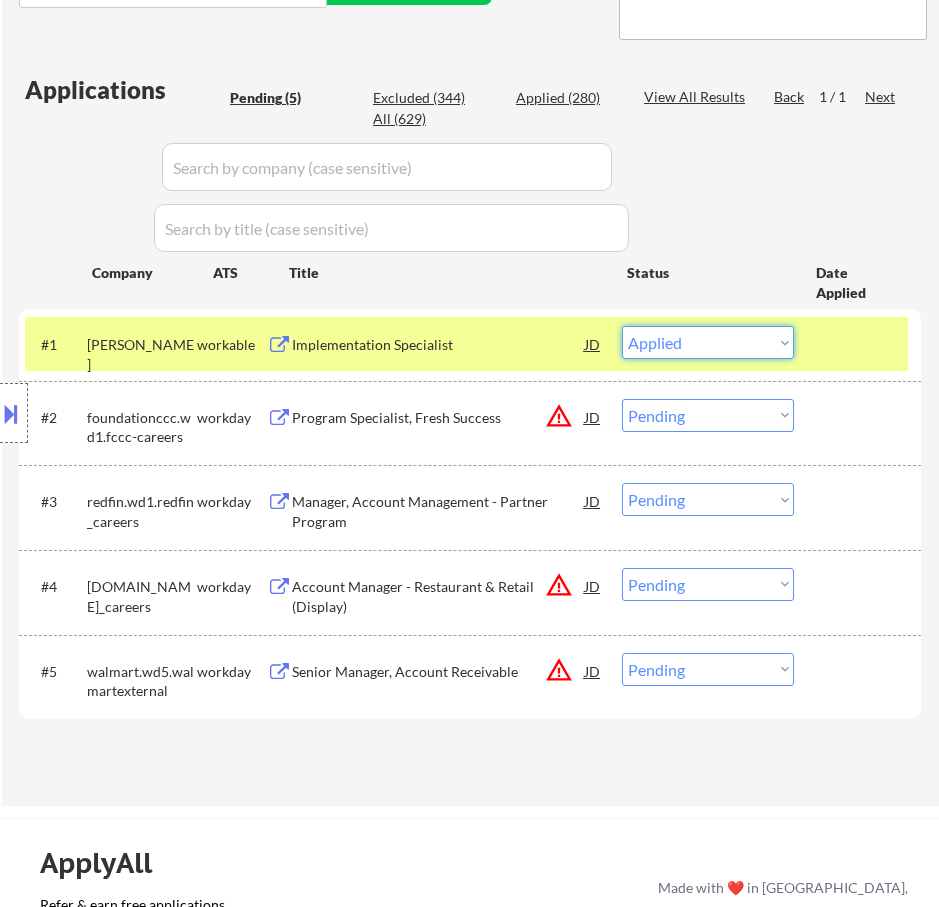 click on "Choose an option... Pending Applied Excluded (Questions) Excluded (Expired) Excluded (Location) Excluded (Bad Match) Excluded (Blocklist) Excluded (Salary) Excluded (Other)" at bounding box center (708, 342) 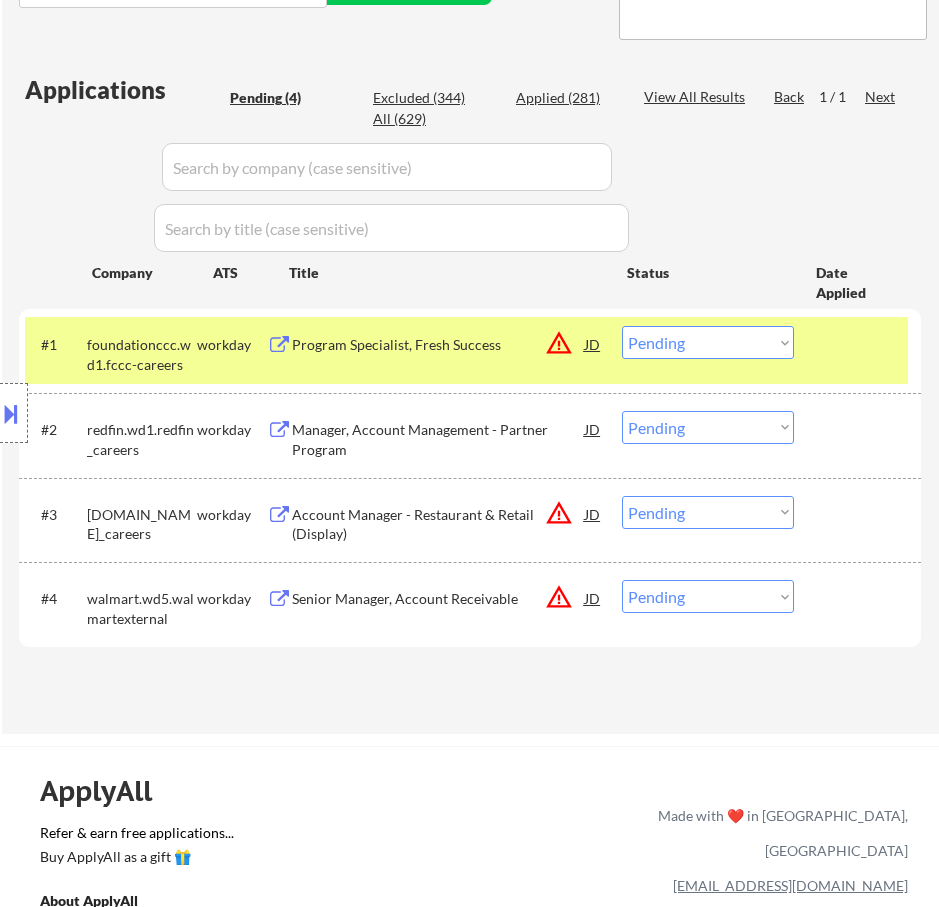 click on "Program Specialist, Fresh Success" at bounding box center (438, 344) 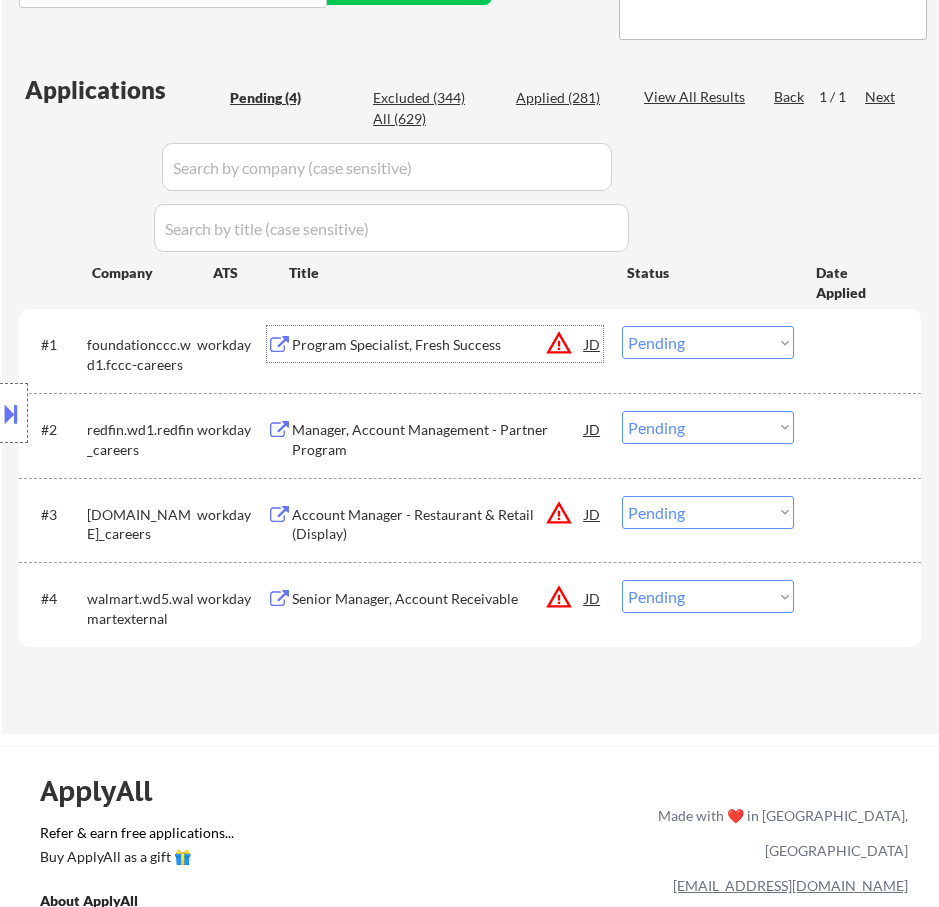 click on "Choose an option... Pending Applied Excluded (Questions) Excluded (Expired) Excluded (Location) Excluded (Bad Match) Excluded (Blocklist) Excluded (Salary) Excluded (Other)" at bounding box center (708, 342) 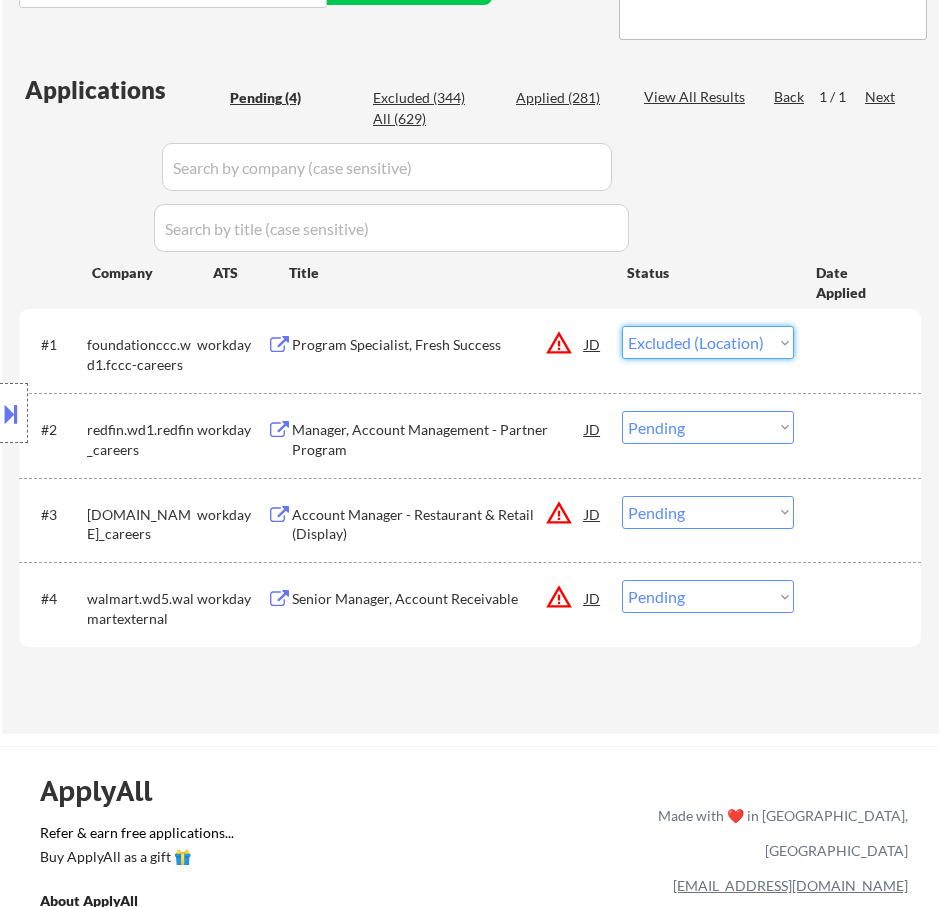 click on "Choose an option... Pending Applied Excluded (Questions) Excluded (Expired) Excluded (Location) Excluded (Bad Match) Excluded (Blocklist) Excluded (Salary) Excluded (Other)" at bounding box center [708, 342] 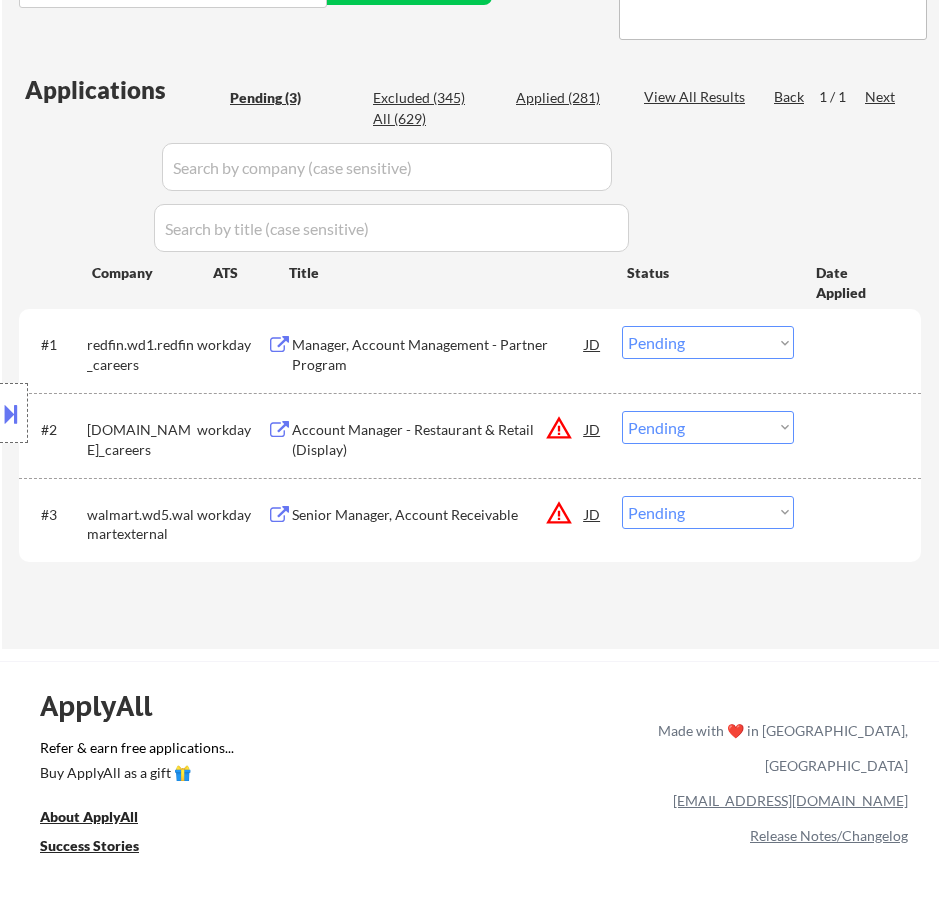 click on "Manager, Account Management - Partner Program" at bounding box center (438, 354) 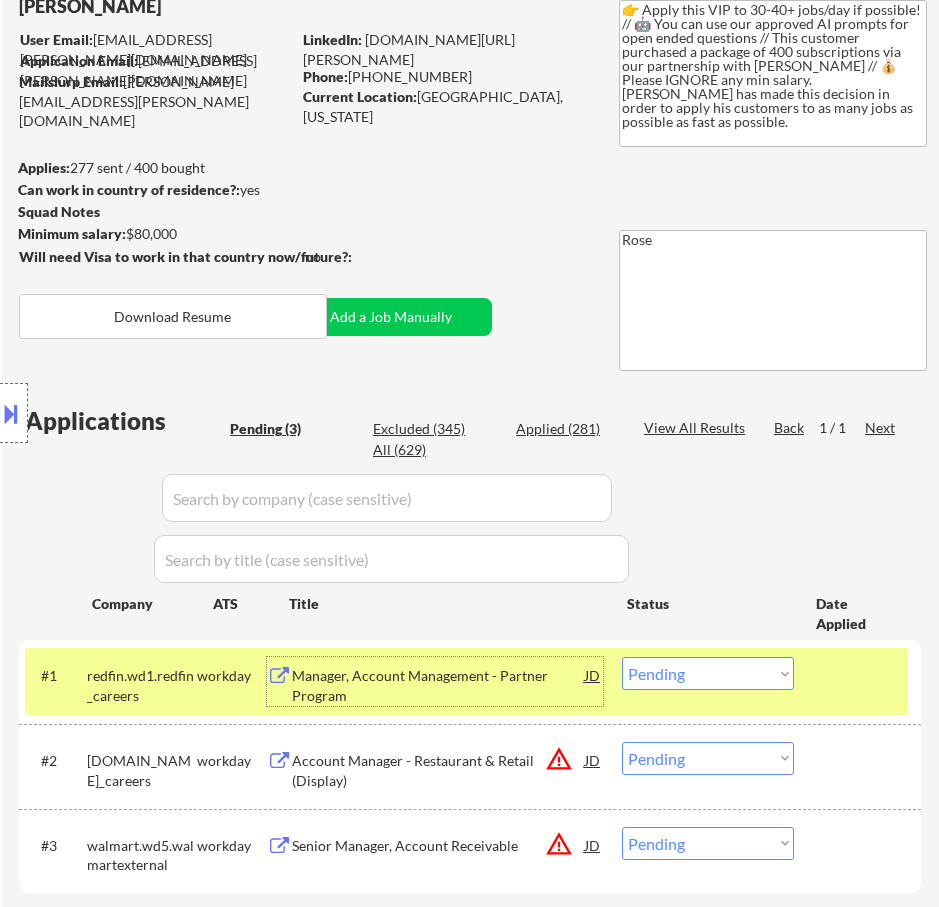 scroll, scrollTop: 200, scrollLeft: 0, axis: vertical 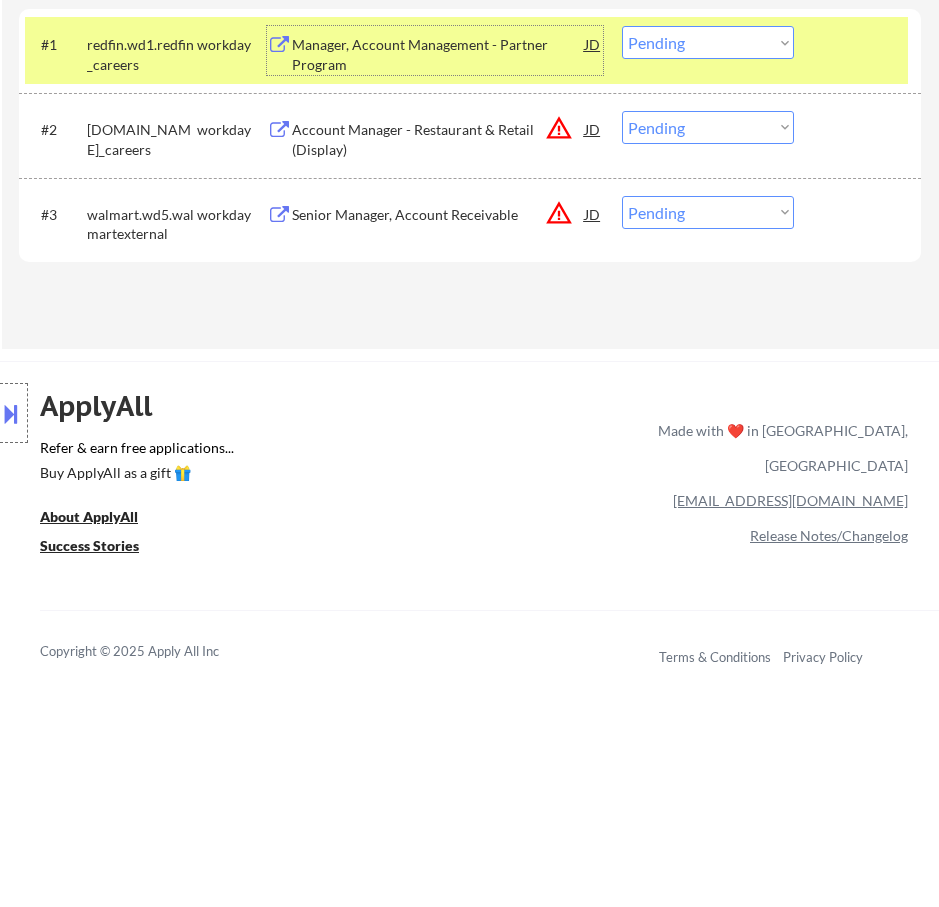 click on "Choose an option... Pending Applied Excluded (Questions) Excluded (Expired) Excluded (Location) Excluded (Bad Match) Excluded (Blocklist) Excluded (Salary) Excluded (Other)" at bounding box center (708, 42) 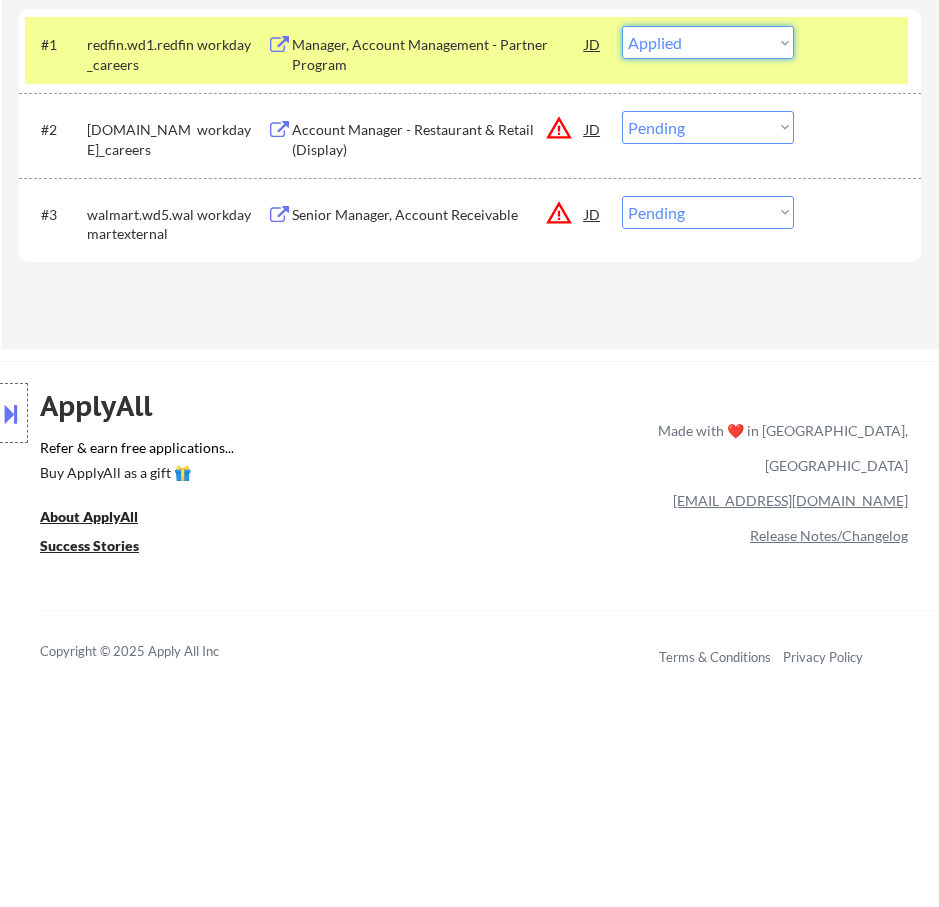 click on "Choose an option... Pending Applied Excluded (Questions) Excluded (Expired) Excluded (Location) Excluded (Bad Match) Excluded (Blocklist) Excluded (Salary) Excluded (Other)" at bounding box center [708, 42] 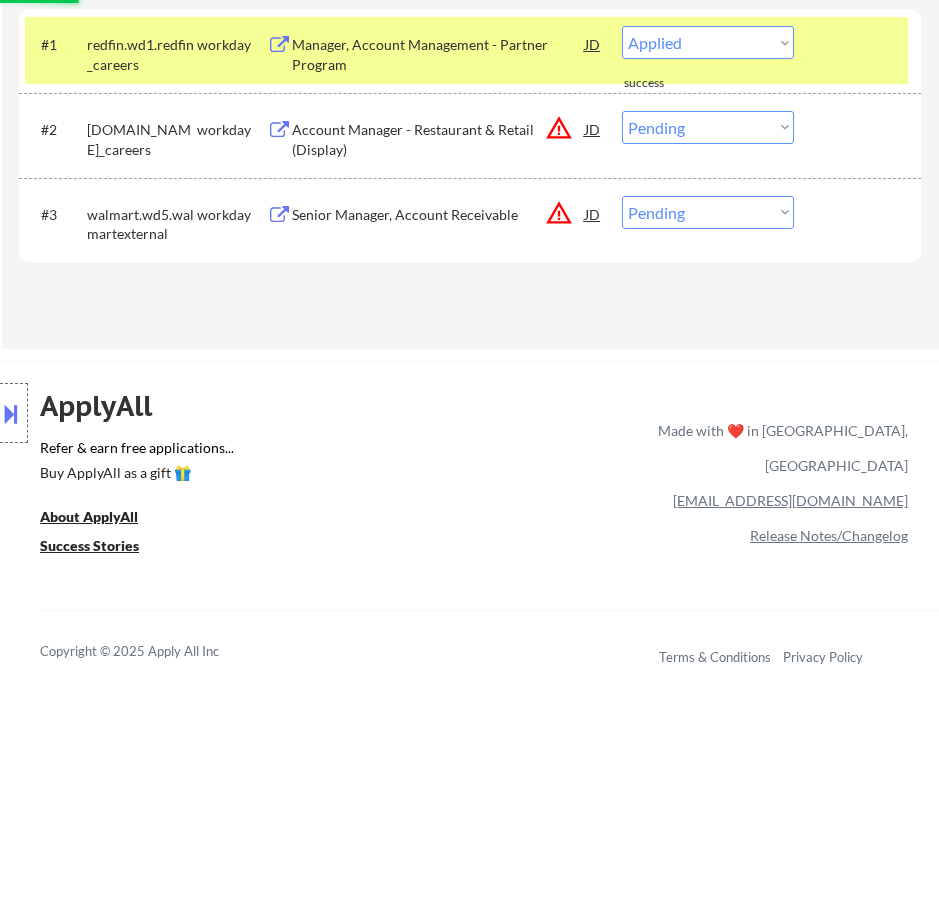 select on ""pending"" 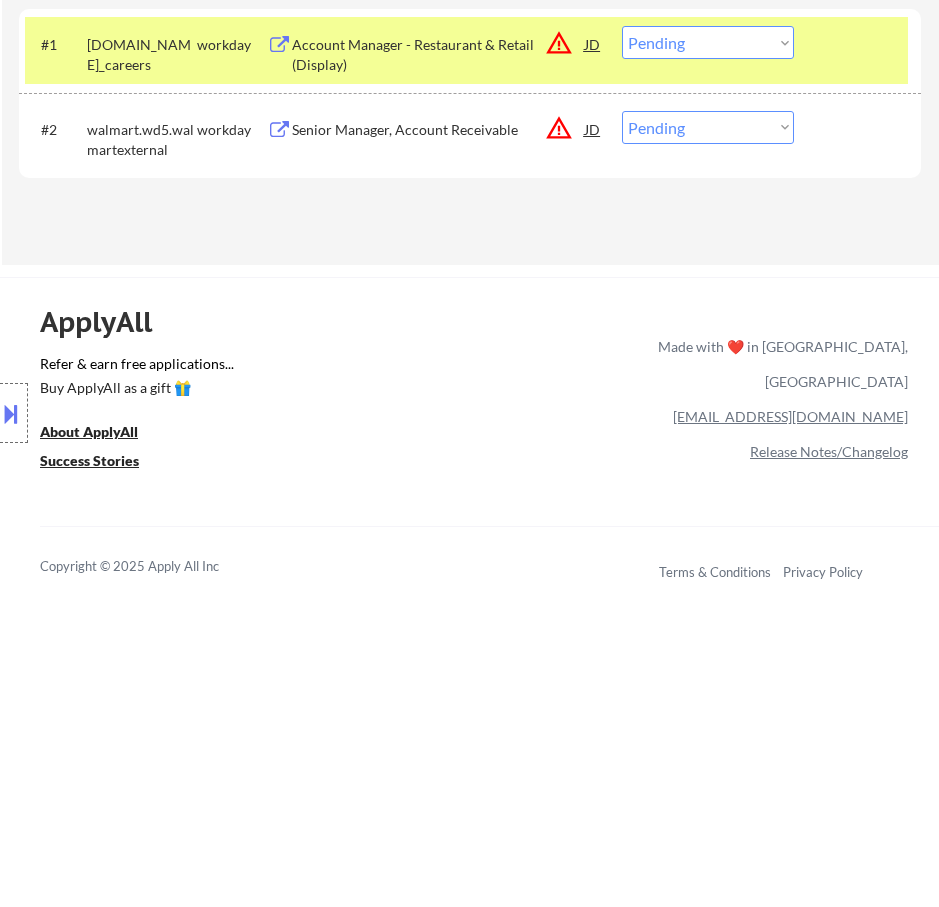 click on "Account Manager - Restaurant & Retail (Display)" at bounding box center [438, 54] 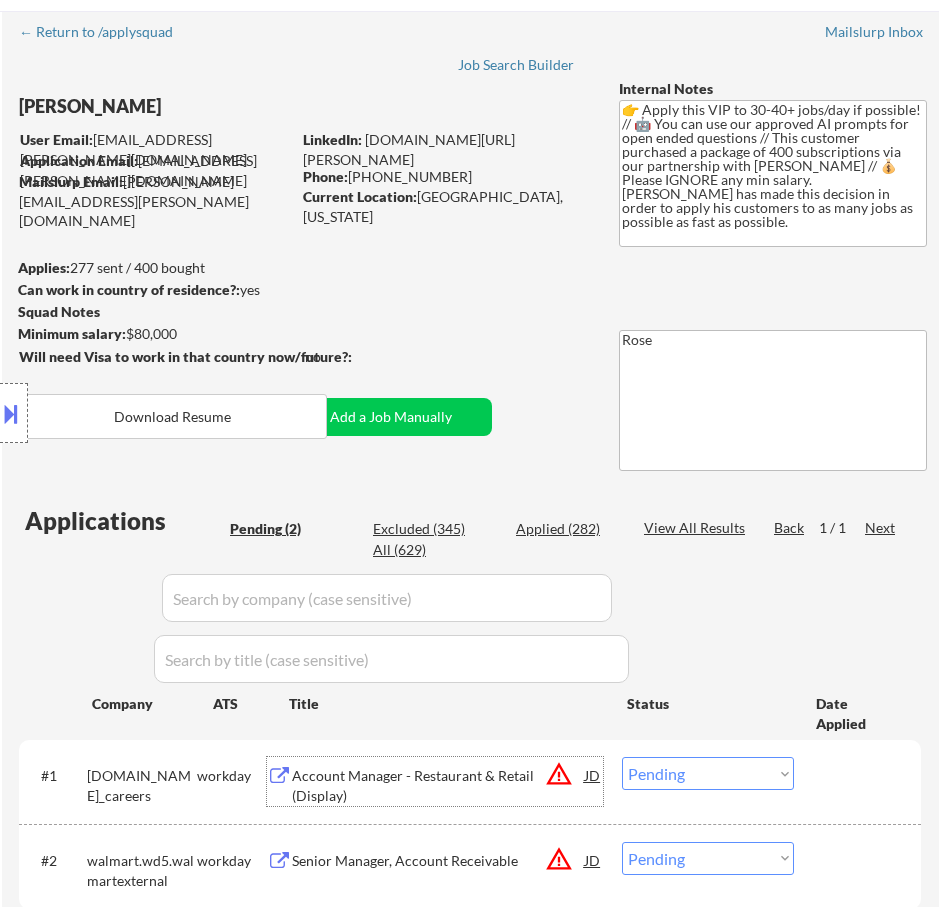 scroll, scrollTop: 100, scrollLeft: 0, axis: vertical 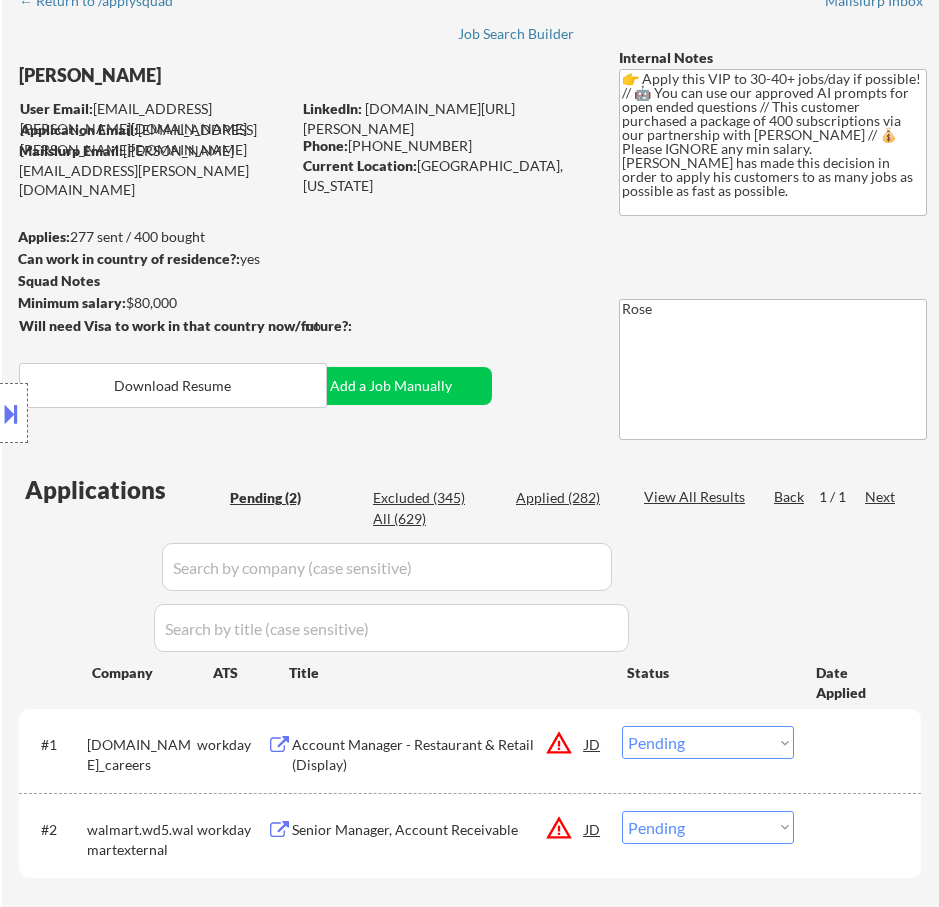 drag, startPoint x: 192, startPoint y: 73, endPoint x: 16, endPoint y: 74, distance: 176.00284 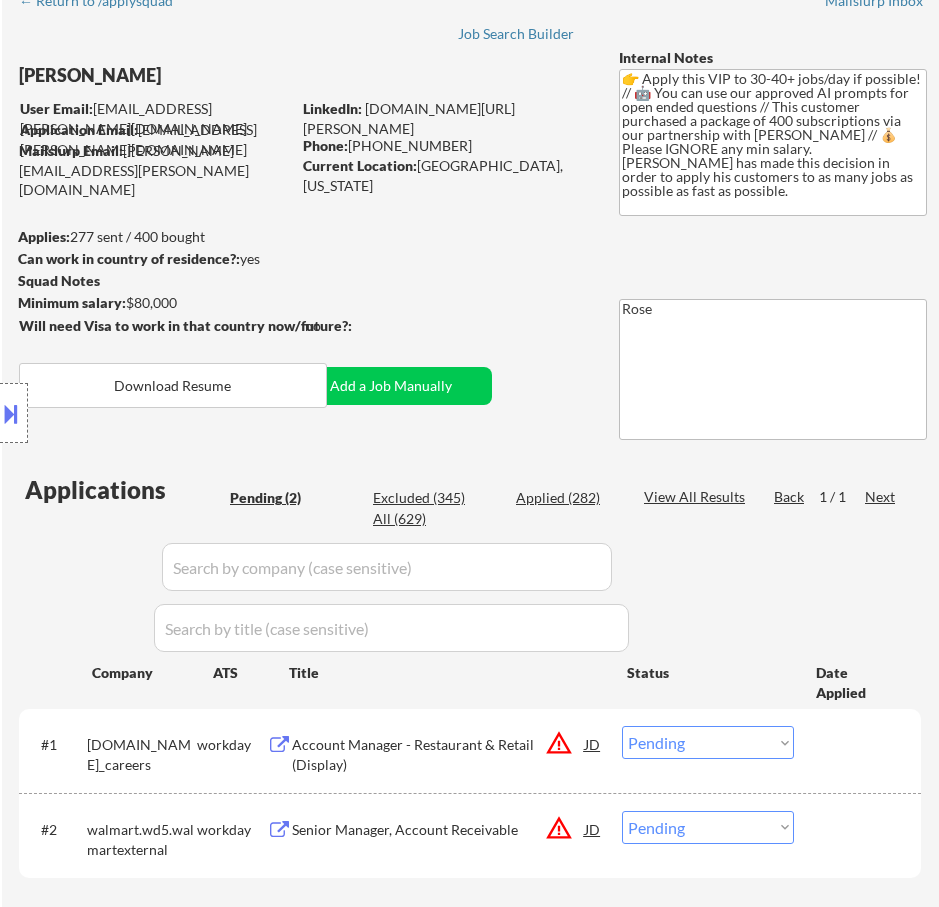 click on "← Return to /applysquad Mailslurp Inbox Job Search Builder Aleksandra Langdon User Email:  aleks.langdon@gmail.com Application Email:  aleks.langdon@gmail.com Mailslurp Email:  aleksandra.langdon@mailflux.com LinkedIn:   www.linkedin.com/in/aleksandra-marta-langdon
Phone:  917-767-4383 Current Location:  Clarkston, Michigan Applies:  277 sent / 400 bought Internal Notes 👉 Apply this VIP to 30-40+ jobs/day if possible!  // 🤖 You can use our approved AI prompts for open ended questions // This customer purchased a package of 400 subscriptions via our partnership with Noah Little. // 💰 Please IGNORE any min salary. Noah has made this decision in order to apply his customers to as many jobs as possible as fast as possible. Can work in country of residence?:  yes Squad Notes Minimum salary:  $80,000 Will need Visa to work in that country now/future?:   no Download Resume Add a Job Manually Rose Applications Pending (2) Excluded (345) Applied (282) All (629) View All Results Back 1 / 1
Next Company #1" at bounding box center [470, 464] 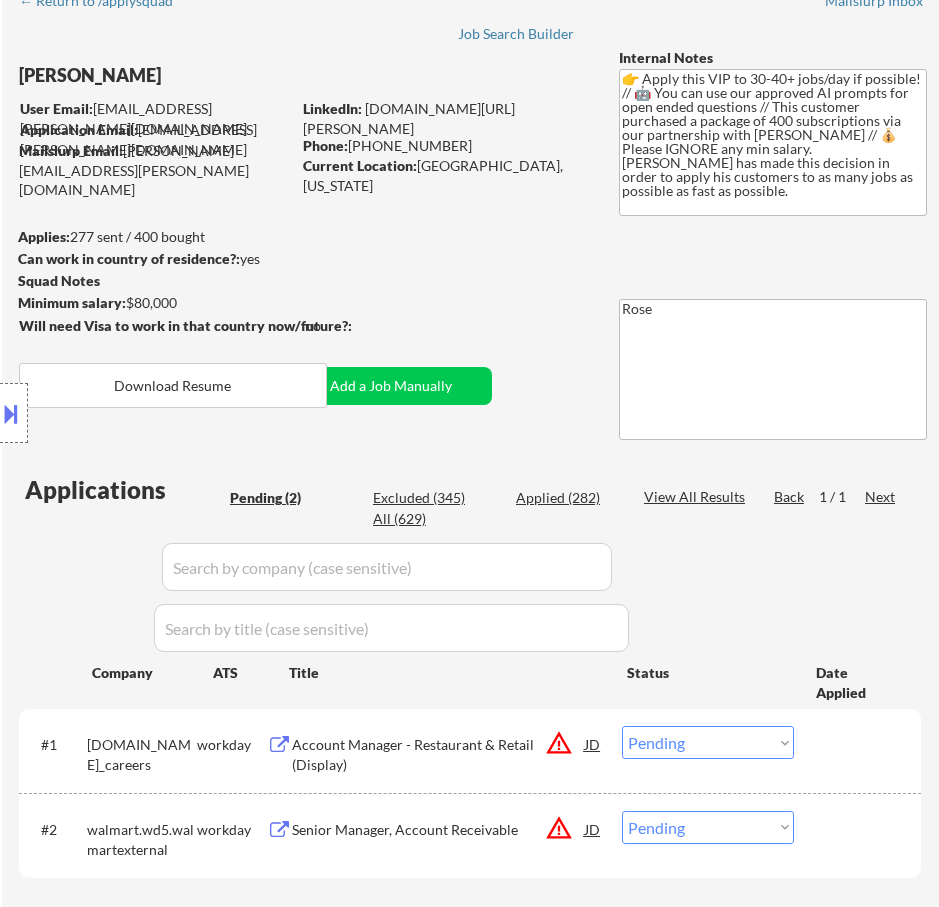 select on ""PLACEHOLDER_1427118222253"" 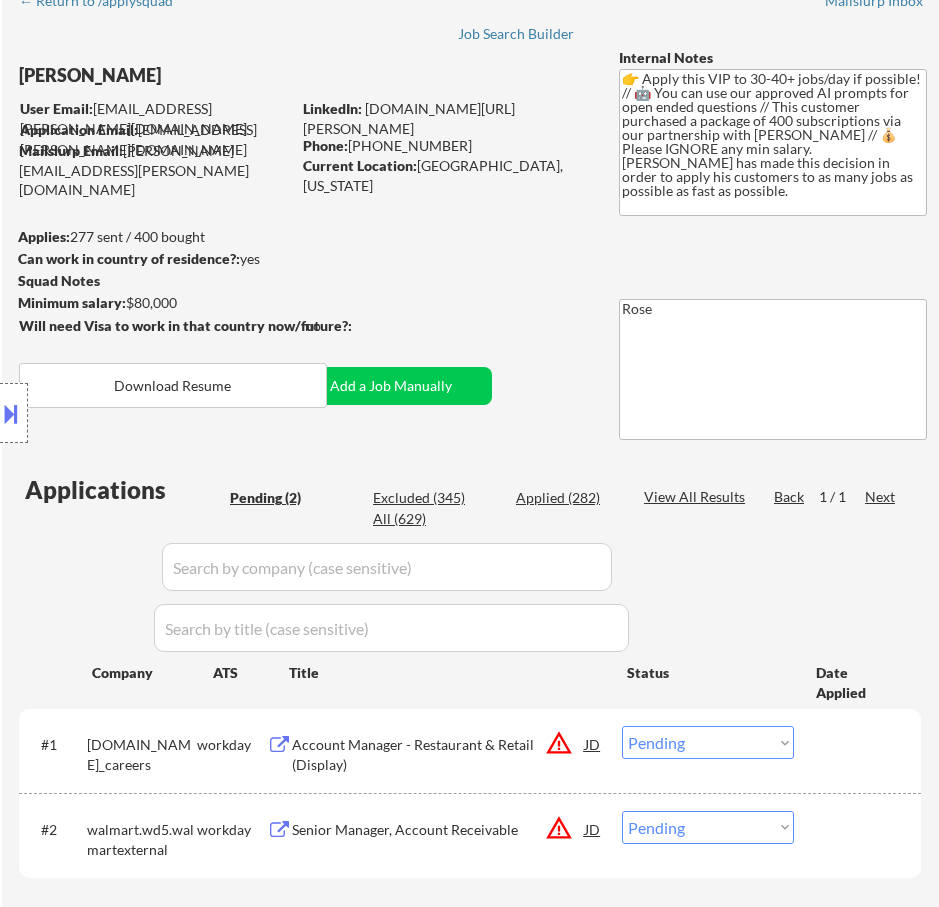 select on ""PLACEHOLDER_1427118222253"" 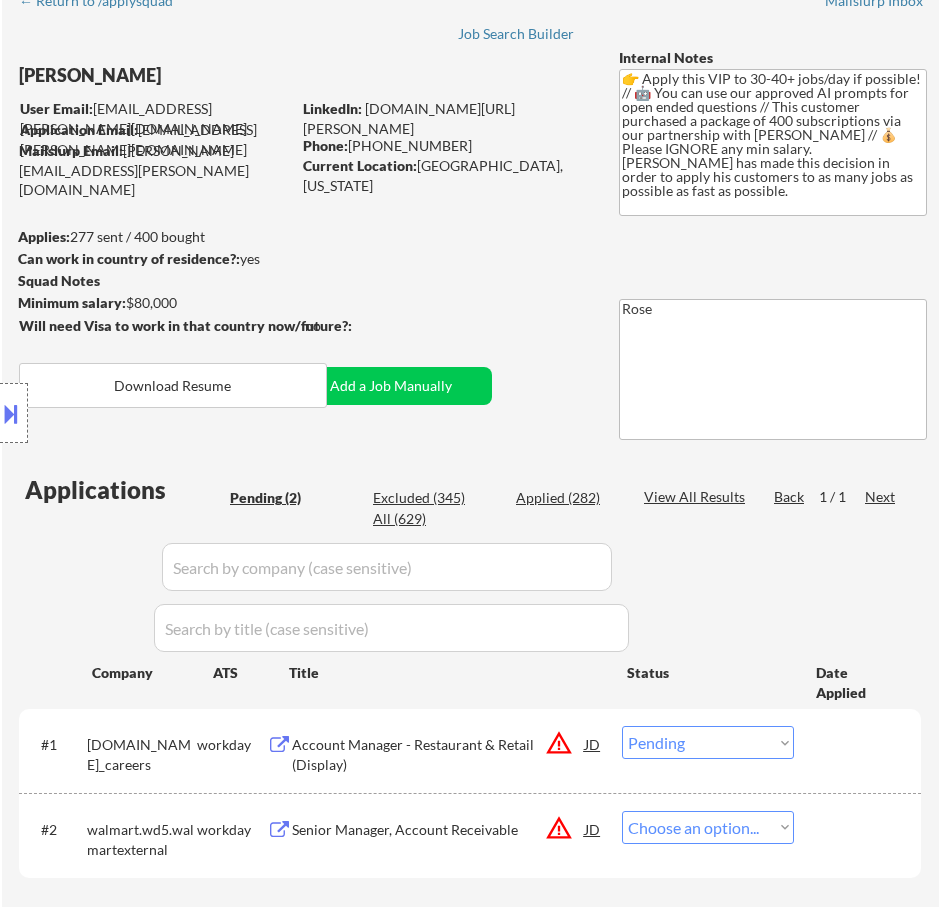 select on ""pending"" 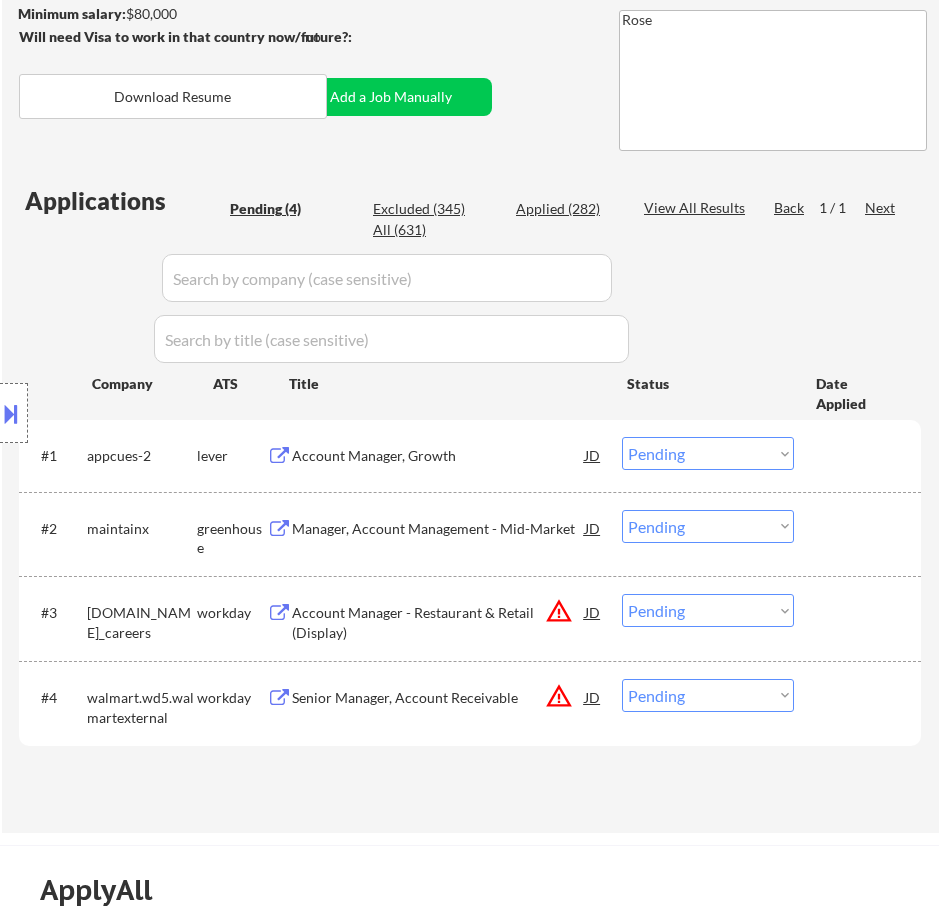 scroll, scrollTop: 400, scrollLeft: 0, axis: vertical 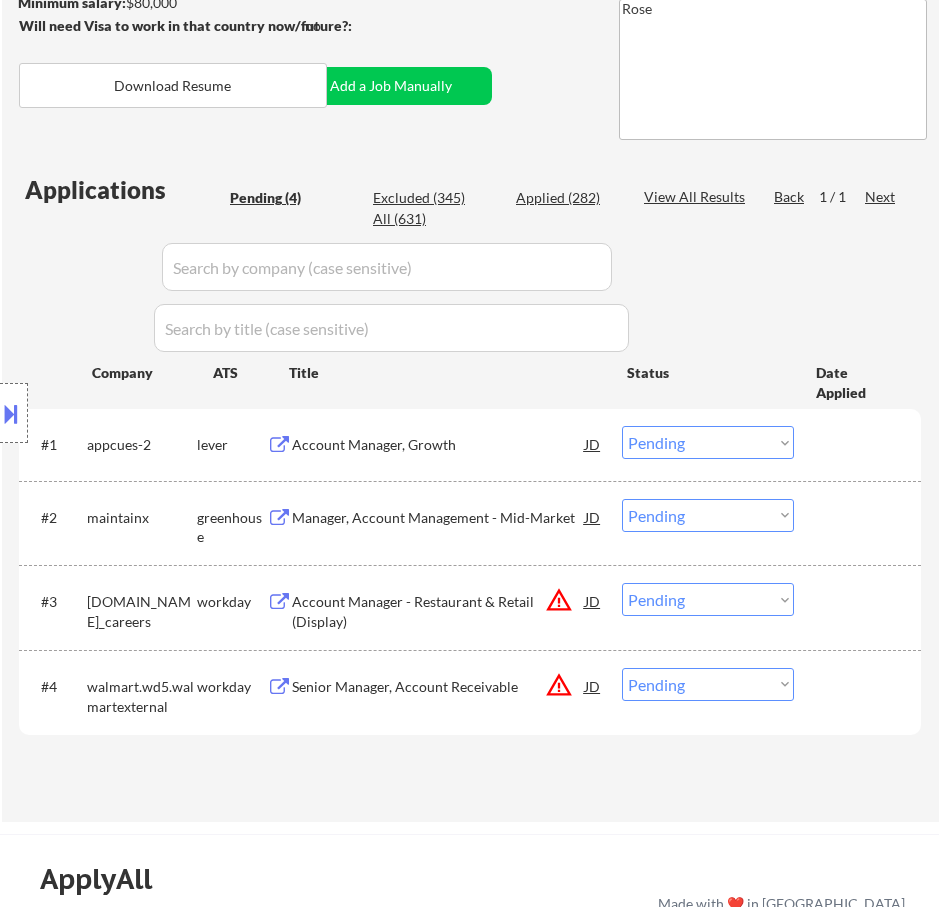 click on "Choose an option... Pending Applied Excluded (Questions) Excluded (Expired) Excluded (Location) Excluded (Bad Match) Excluded (Blocklist) Excluded (Salary) Excluded (Other)" at bounding box center [708, 442] 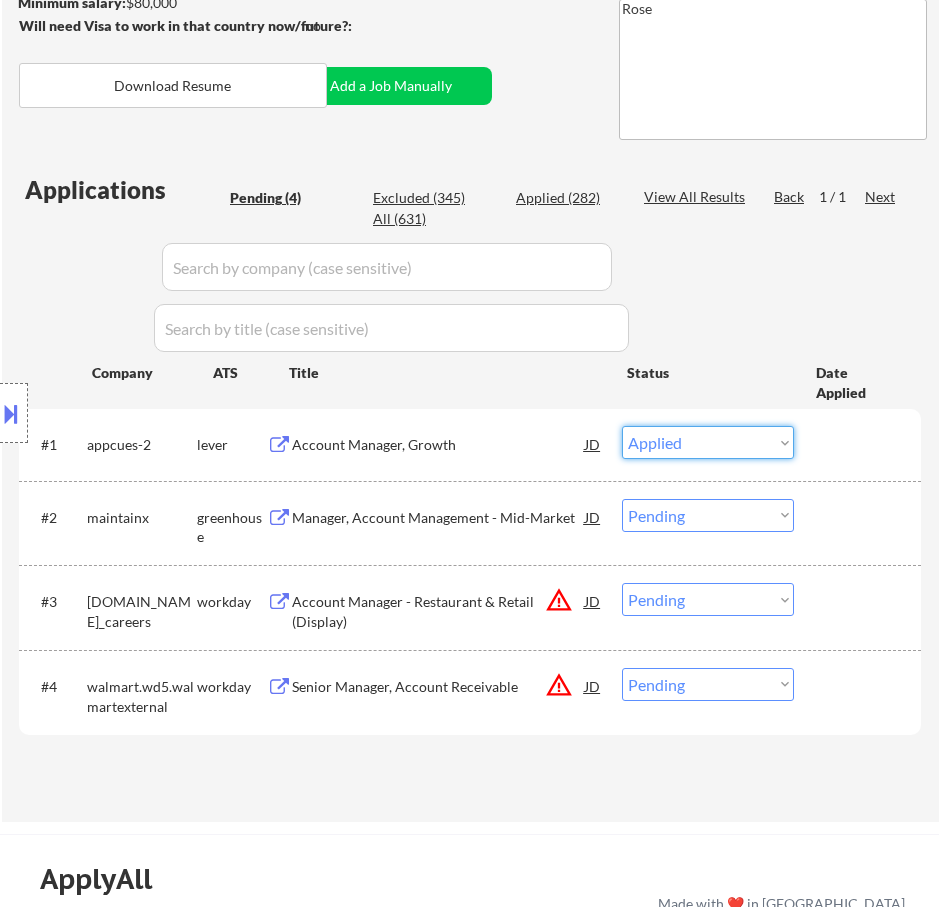 click on "Choose an option... Pending Applied Excluded (Questions) Excluded (Expired) Excluded (Location) Excluded (Bad Match) Excluded (Blocklist) Excluded (Salary) Excluded (Other)" at bounding box center (708, 442) 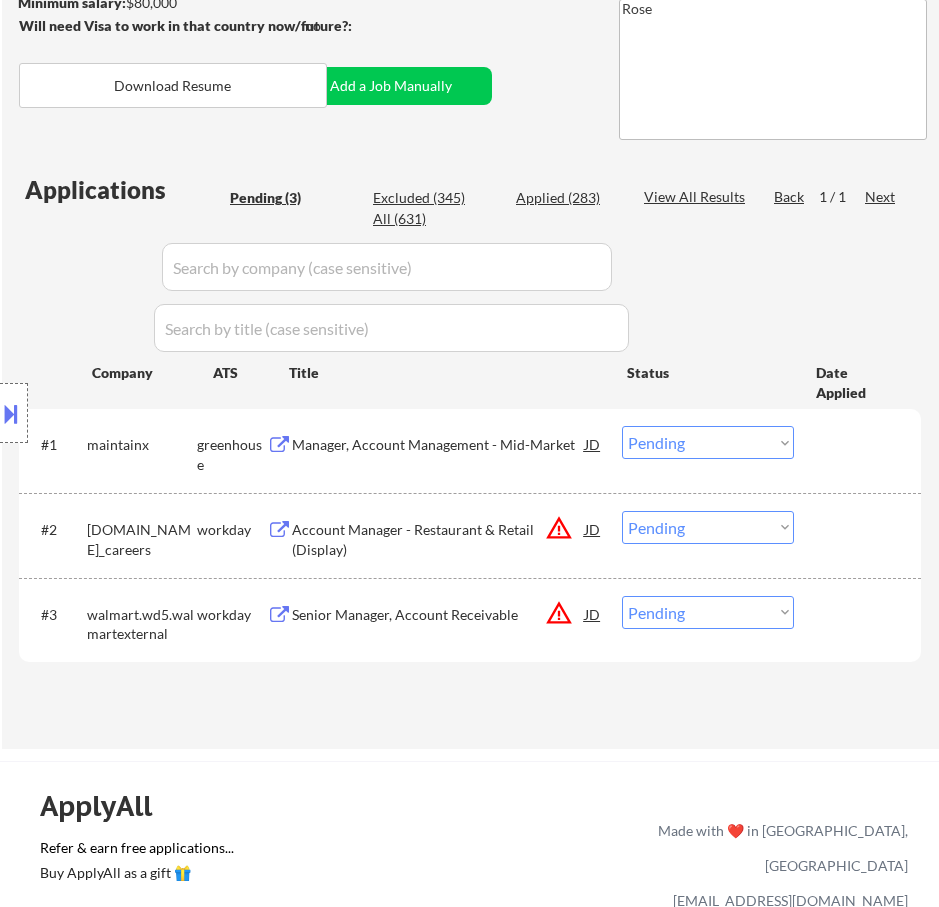 click on "Manager, Account Management - Mid-Market" at bounding box center (438, 445) 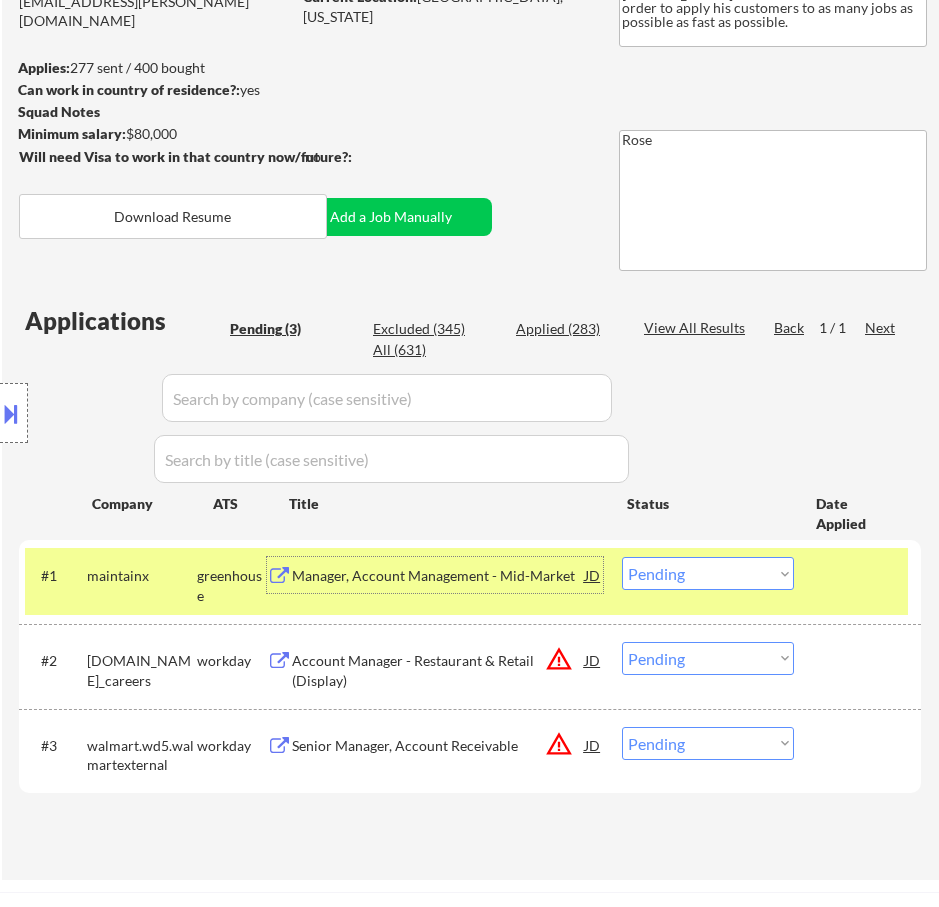 scroll, scrollTop: 300, scrollLeft: 0, axis: vertical 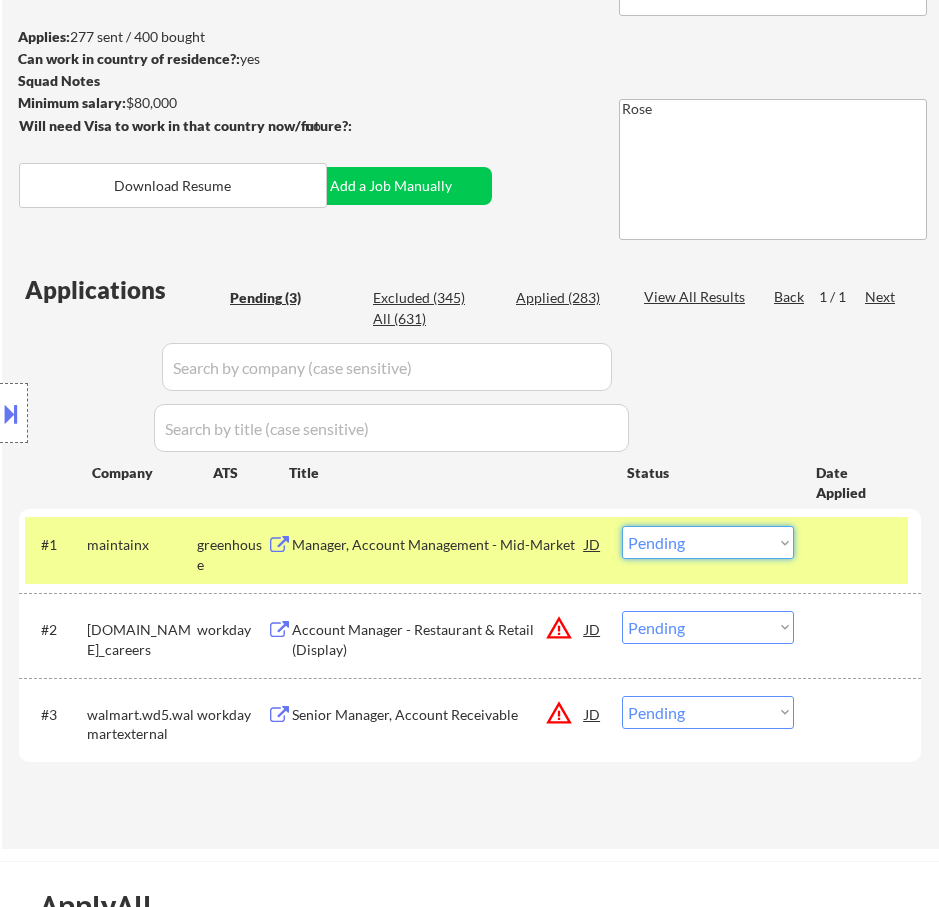 click on "Choose an option... Pending Applied Excluded (Questions) Excluded (Expired) Excluded (Location) Excluded (Bad Match) Excluded (Blocklist) Excluded (Salary) Excluded (Other)" at bounding box center [708, 542] 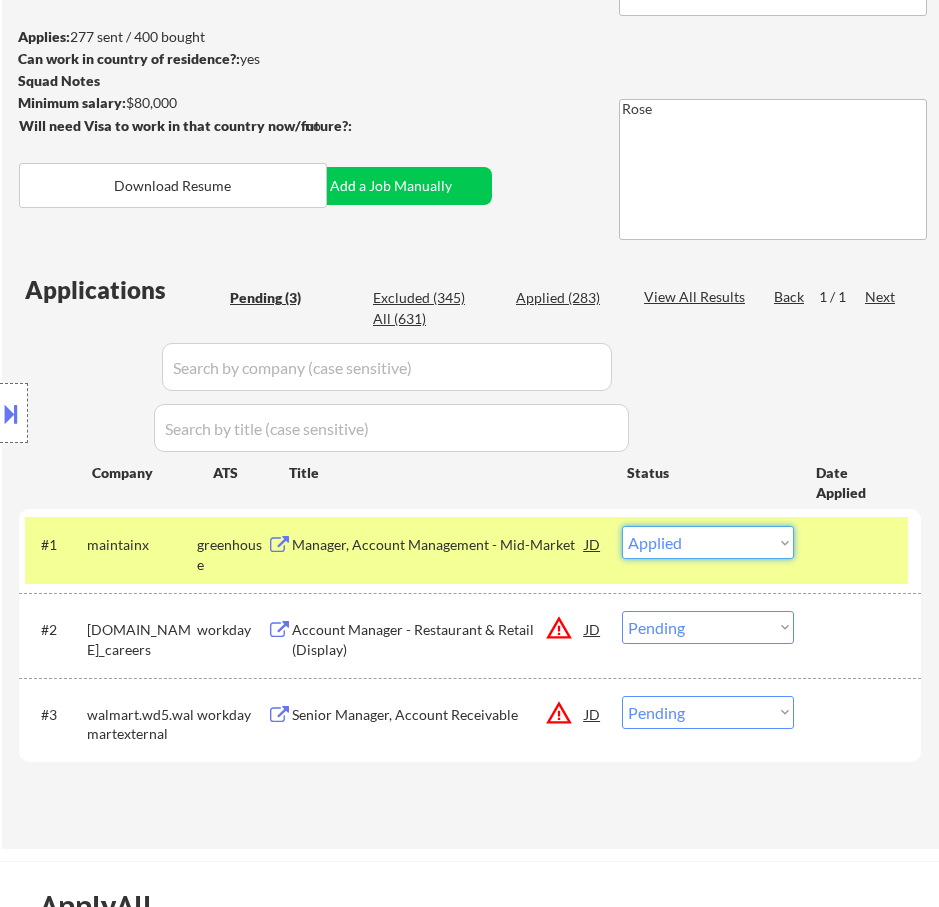 click on "Choose an option... Pending Applied Excluded (Questions) Excluded (Expired) Excluded (Location) Excluded (Bad Match) Excluded (Blocklist) Excluded (Salary) Excluded (Other)" at bounding box center (708, 542) 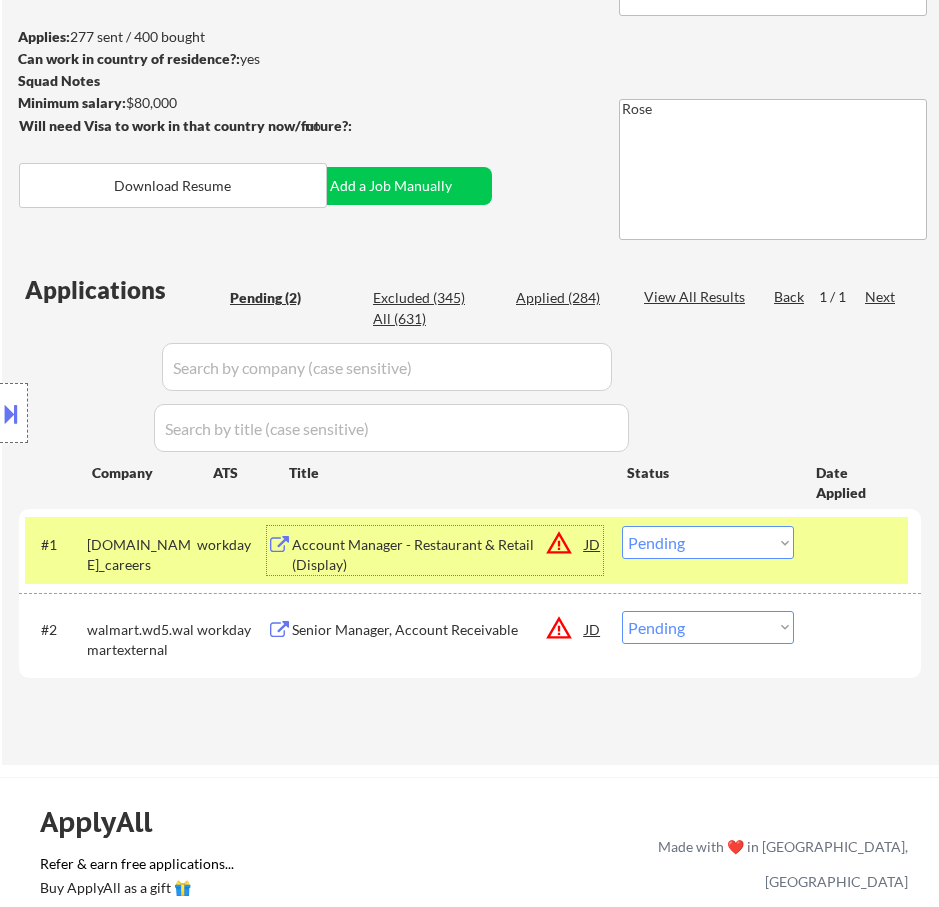 click on "Account Manager - Restaurant & Retail (Display)" at bounding box center (438, 554) 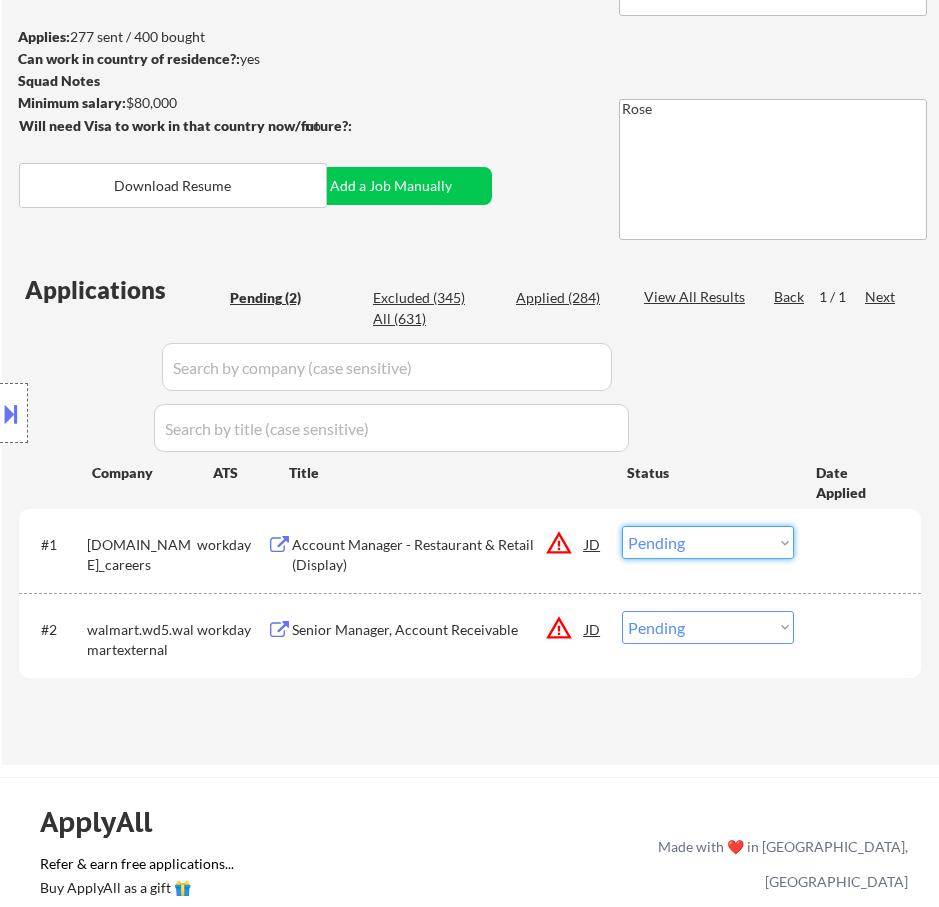 click on "Choose an option... Pending Applied Excluded (Questions) Excluded (Expired) Excluded (Location) Excluded (Bad Match) Excluded (Blocklist) Excluded (Salary) Excluded (Other)" at bounding box center [708, 542] 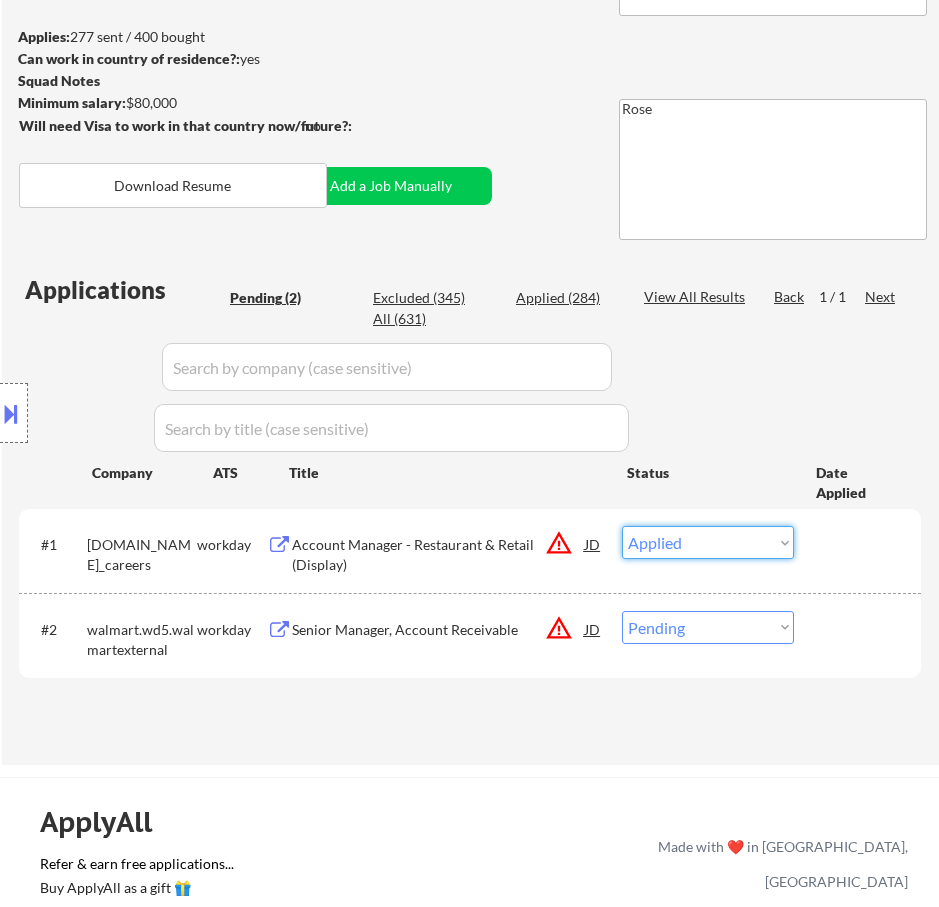 click on "Choose an option... Pending Applied Excluded (Questions) Excluded (Expired) Excluded (Location) Excluded (Bad Match) Excluded (Blocklist) Excluded (Salary) Excluded (Other)" at bounding box center [708, 542] 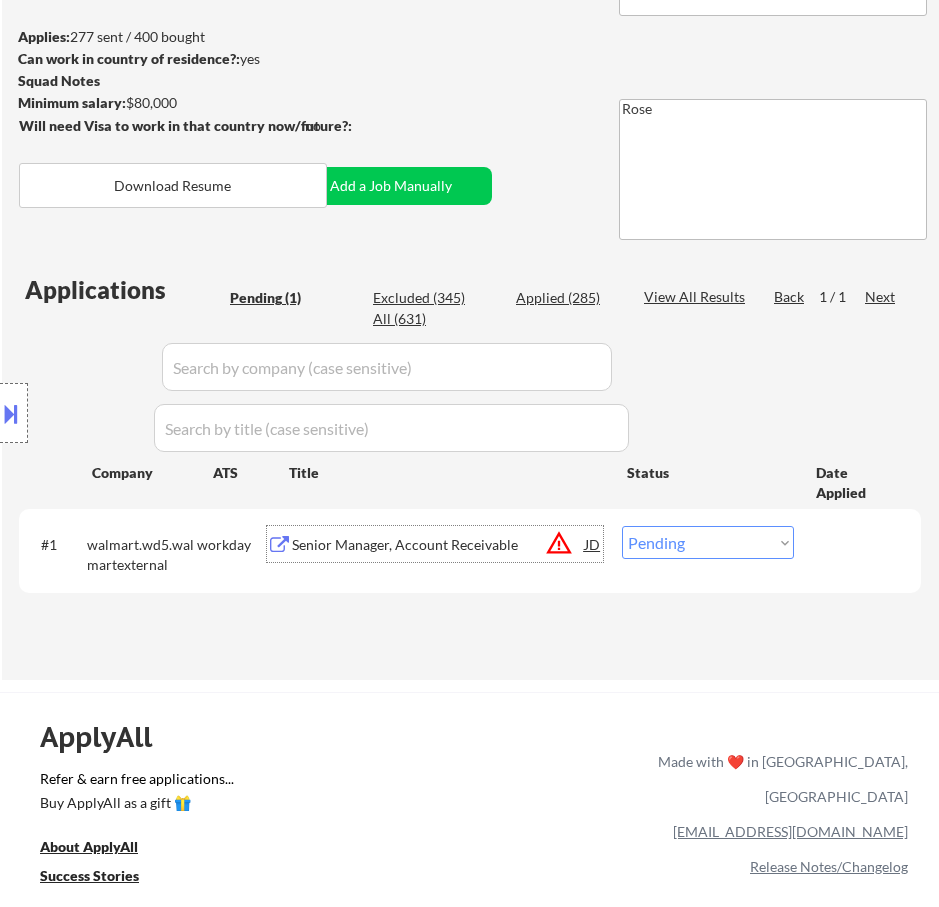 click on "Senior Manager, Account Receivable" at bounding box center [438, 545] 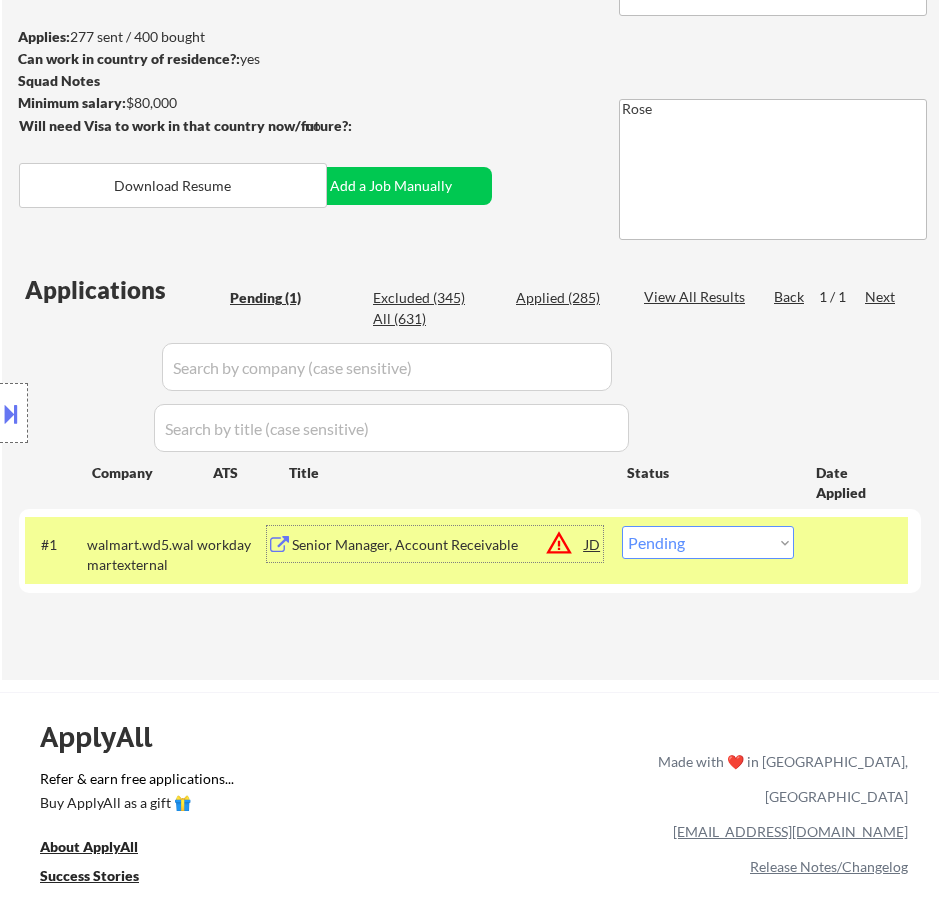 click on "Choose an option... Pending Applied Excluded (Questions) Excluded (Expired) Excluded (Location) Excluded (Bad Match) Excluded (Blocklist) Excluded (Salary) Excluded (Other)" at bounding box center (708, 542) 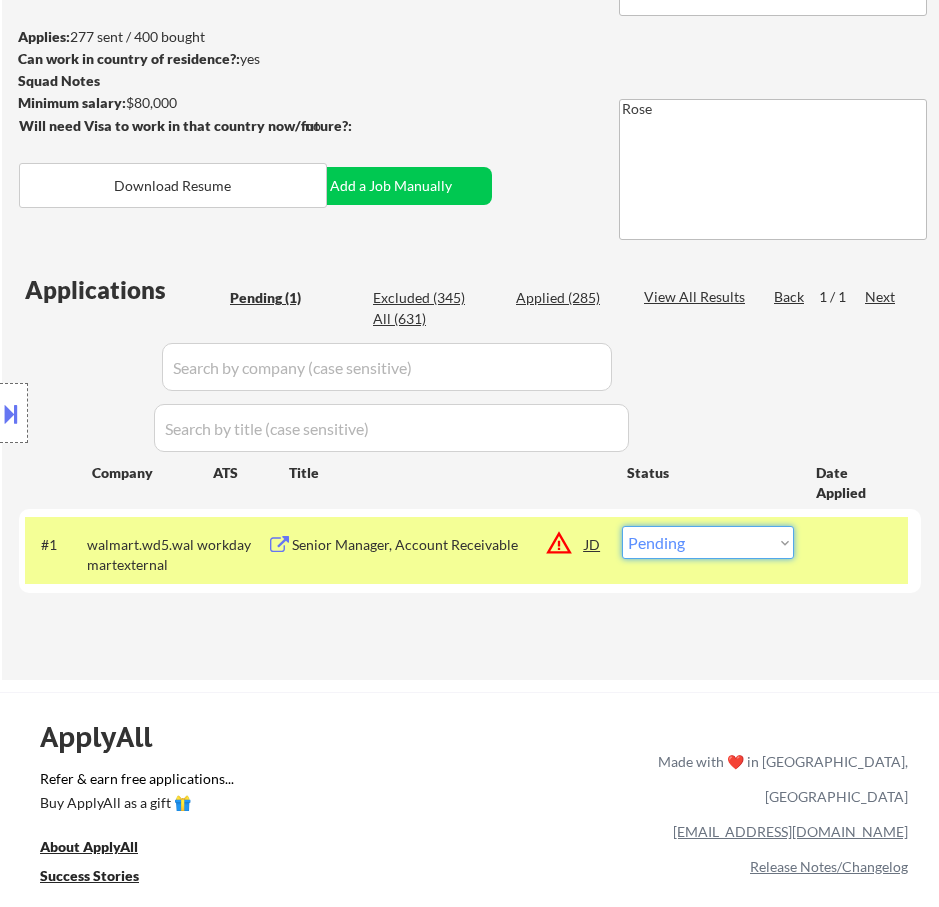 select on ""excluded__location_"" 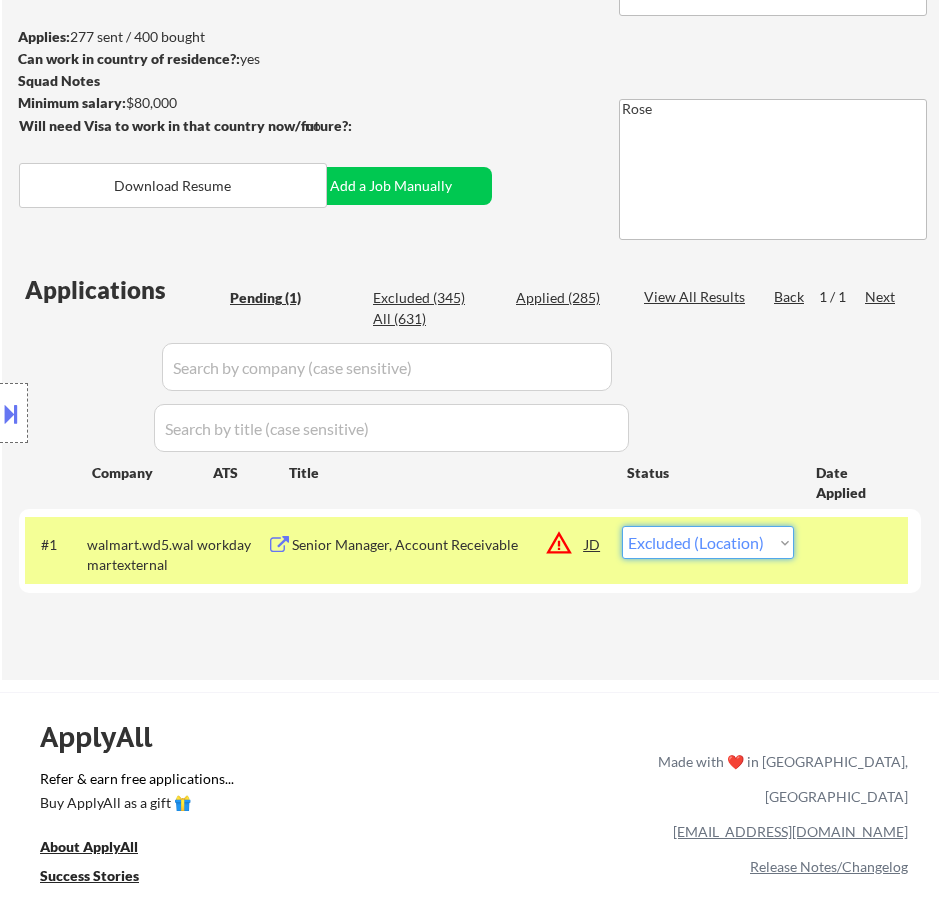 click on "Choose an option... Pending Applied Excluded (Questions) Excluded (Expired) Excluded (Location) Excluded (Bad Match) Excluded (Blocklist) Excluded (Salary) Excluded (Other)" at bounding box center [708, 542] 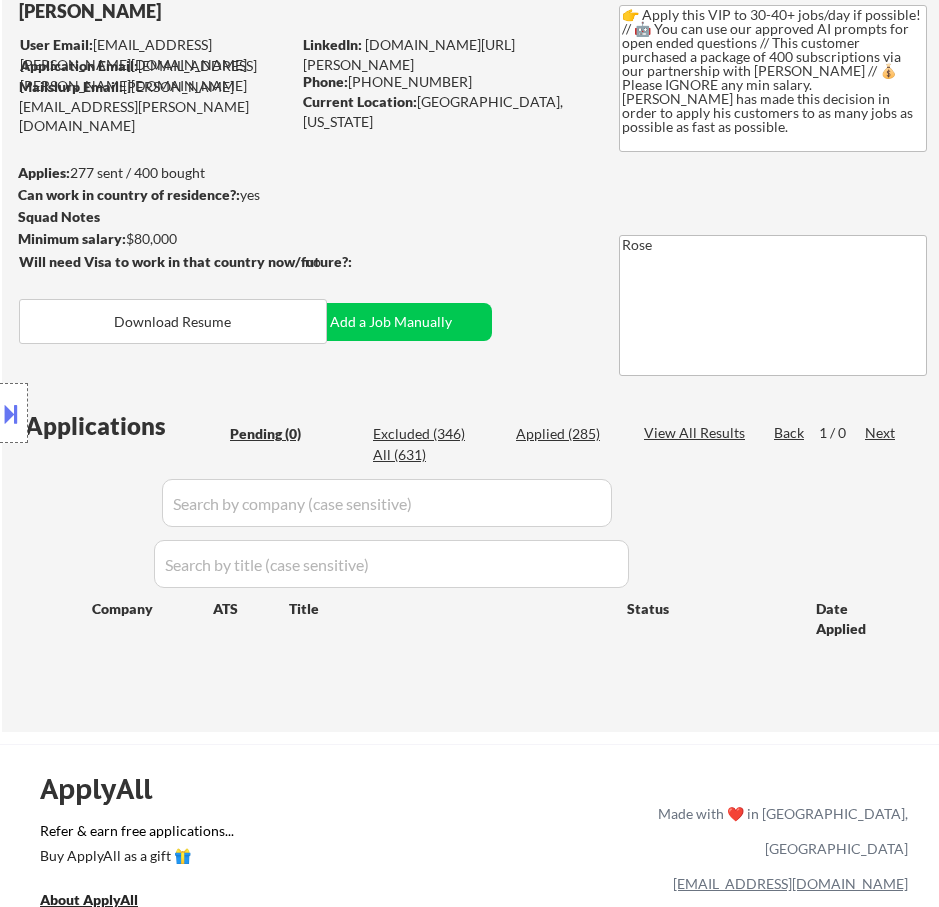 scroll, scrollTop: 200, scrollLeft: 0, axis: vertical 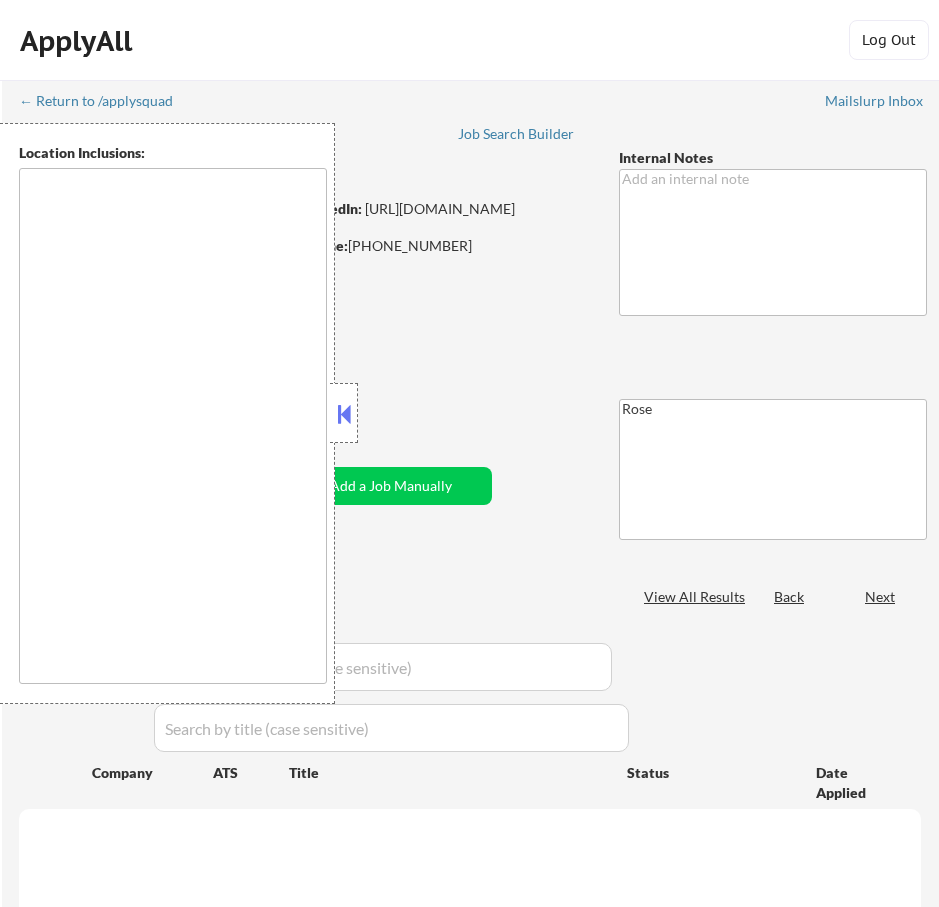 type on "[GEOGRAPHIC_DATA], [GEOGRAPHIC_DATA]   [GEOGRAPHIC_DATA], [GEOGRAPHIC_DATA]   [GEOGRAPHIC_DATA], [GEOGRAPHIC_DATA]   [GEOGRAPHIC_DATA], [GEOGRAPHIC_DATA]   [GEOGRAPHIC_DATA], [GEOGRAPHIC_DATA], [GEOGRAPHIC_DATA], [GEOGRAPHIC_DATA], [GEOGRAPHIC_DATA]   [GEOGRAPHIC_DATA], [GEOGRAPHIC_DATA]   [GEOGRAPHIC_DATA], [GEOGRAPHIC_DATA]   [GEOGRAPHIC_DATA], [GEOGRAPHIC_DATA]   [GEOGRAPHIC_DATA], [GEOGRAPHIC_DATA]   [GEOGRAPHIC_DATA], [GEOGRAPHIC_DATA]   [GEOGRAPHIC_DATA], [GEOGRAPHIC_DATA]   [GEOGRAPHIC_DATA], [GEOGRAPHIC_DATA]   [GEOGRAPHIC_DATA], [GEOGRAPHIC_DATA]   [GEOGRAPHIC_DATA][PERSON_NAME], [GEOGRAPHIC_DATA]   [GEOGRAPHIC_DATA], [GEOGRAPHIC_DATA]   [GEOGRAPHIC_DATA], [GEOGRAPHIC_DATA]   [GEOGRAPHIC_DATA], [GEOGRAPHIC_DATA], [GEOGRAPHIC_DATA], [GEOGRAPHIC_DATA]   [GEOGRAPHIC_DATA], [GEOGRAPHIC_DATA], [GEOGRAPHIC_DATA], [GEOGRAPHIC_DATA], [GEOGRAPHIC_DATA]   [GEOGRAPHIC_DATA], [GEOGRAPHIC_DATA], [GEOGRAPHIC_DATA]   [GEOGRAPHIC_DATA], [GEOGRAPHIC_DATA]   [GEOGRAPHIC_DATA], [GEOGRAPHIC_DATA], [GEOGRAPHIC_DATA]   remote" 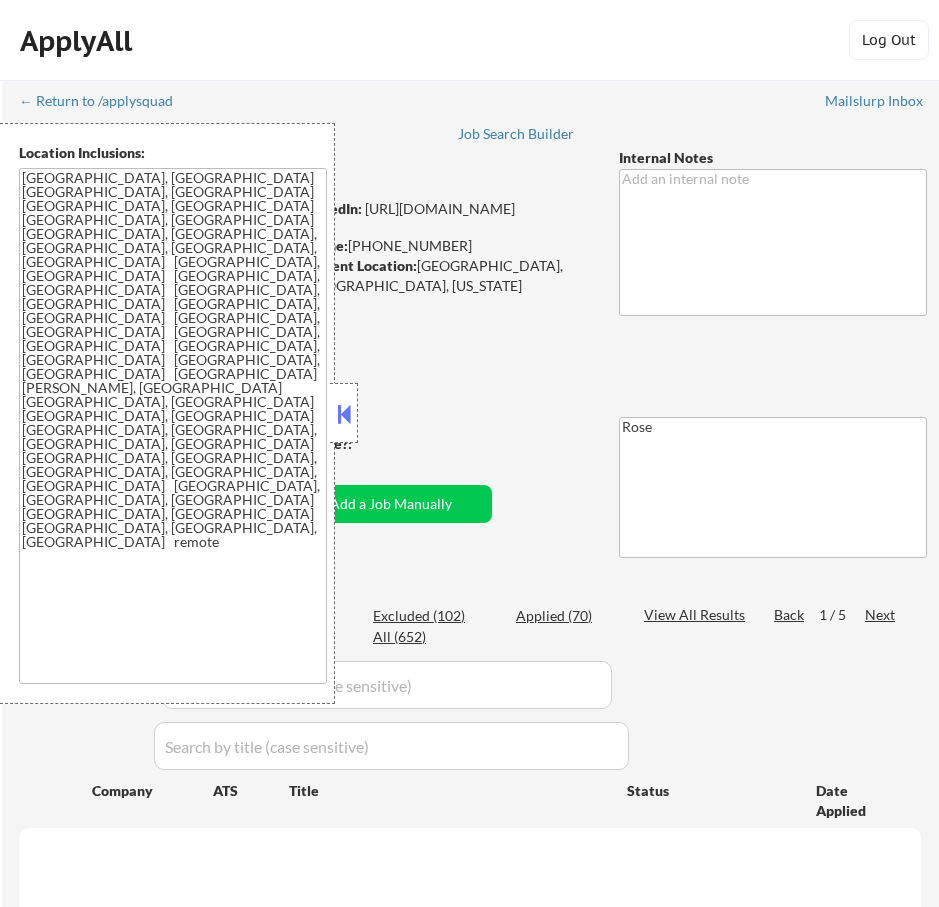 select on ""pending"" 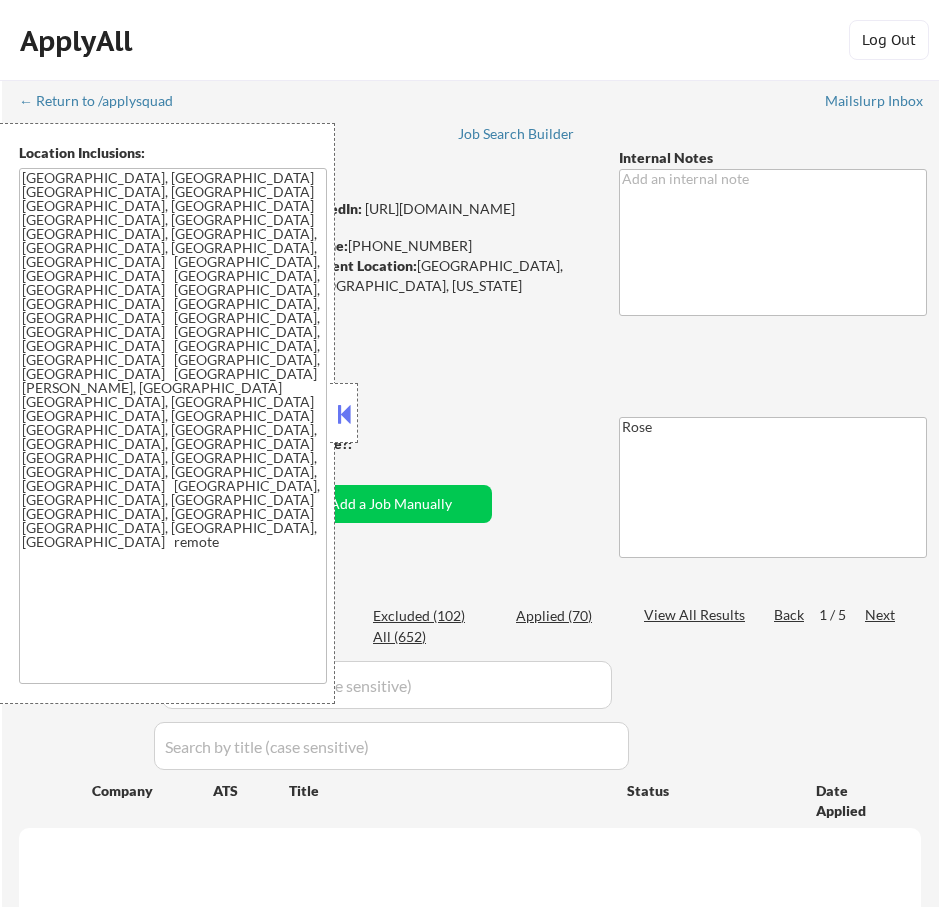 select on ""pending"" 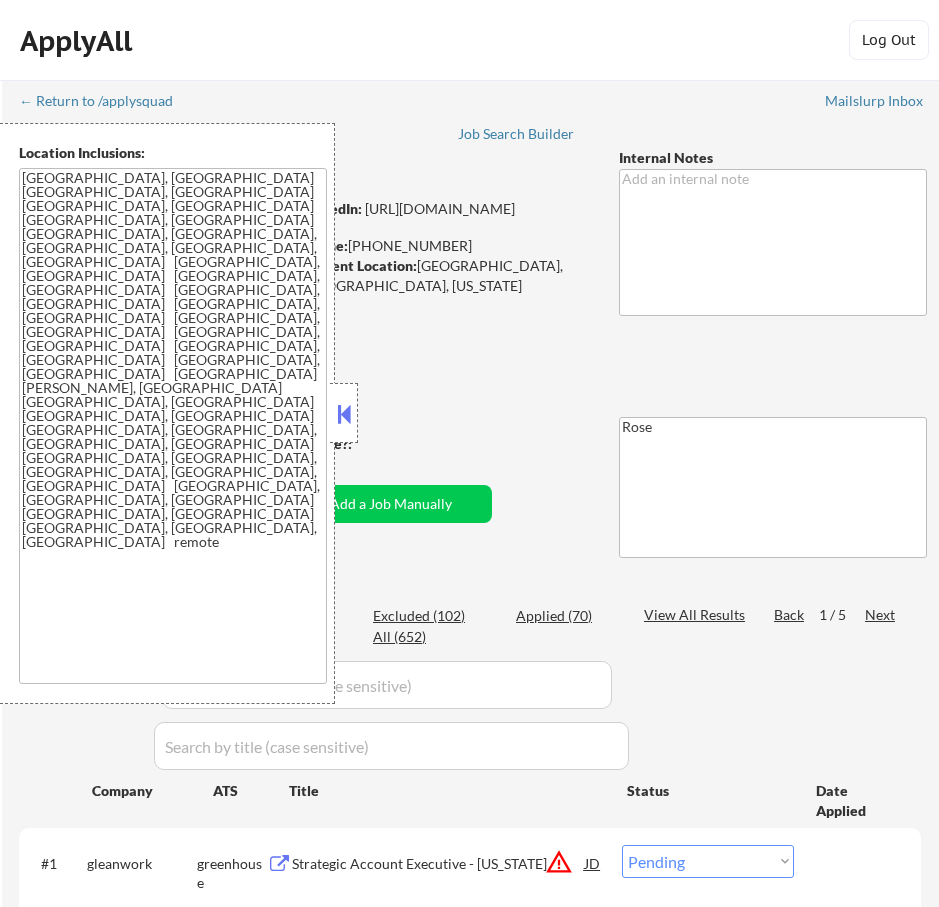 click at bounding box center (344, 414) 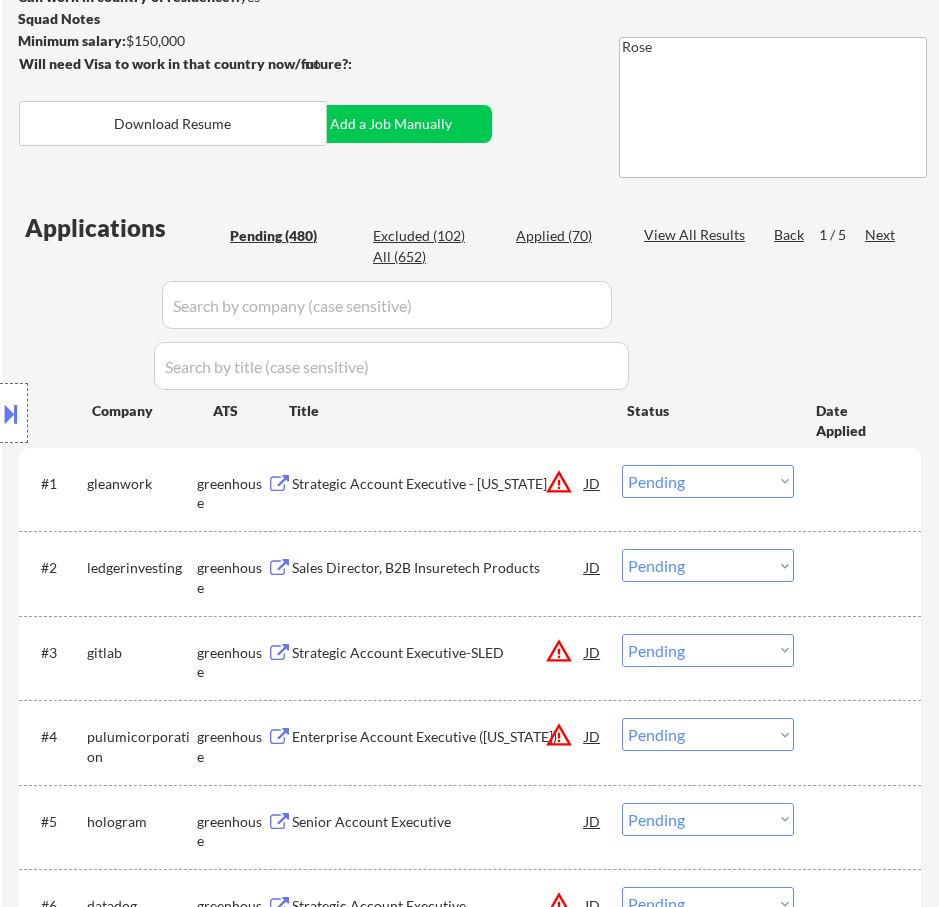 scroll, scrollTop: 500, scrollLeft: 0, axis: vertical 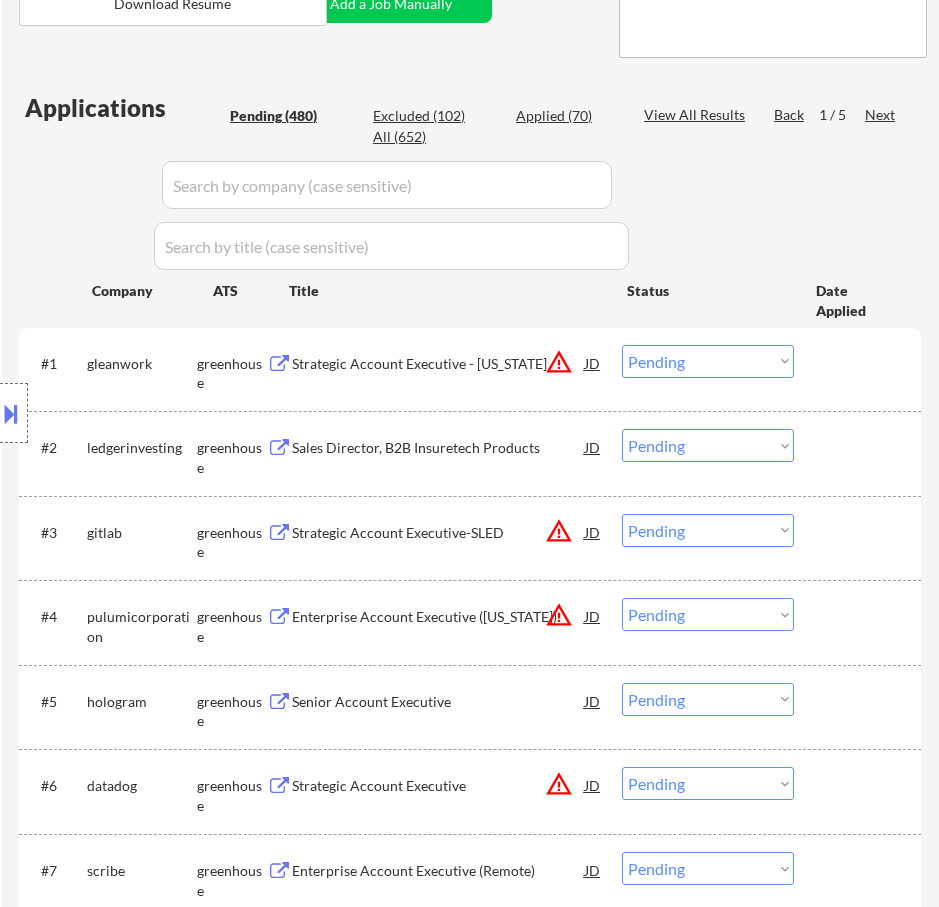 click on "Strategic Account Executive - [US_STATE]" at bounding box center [438, 364] 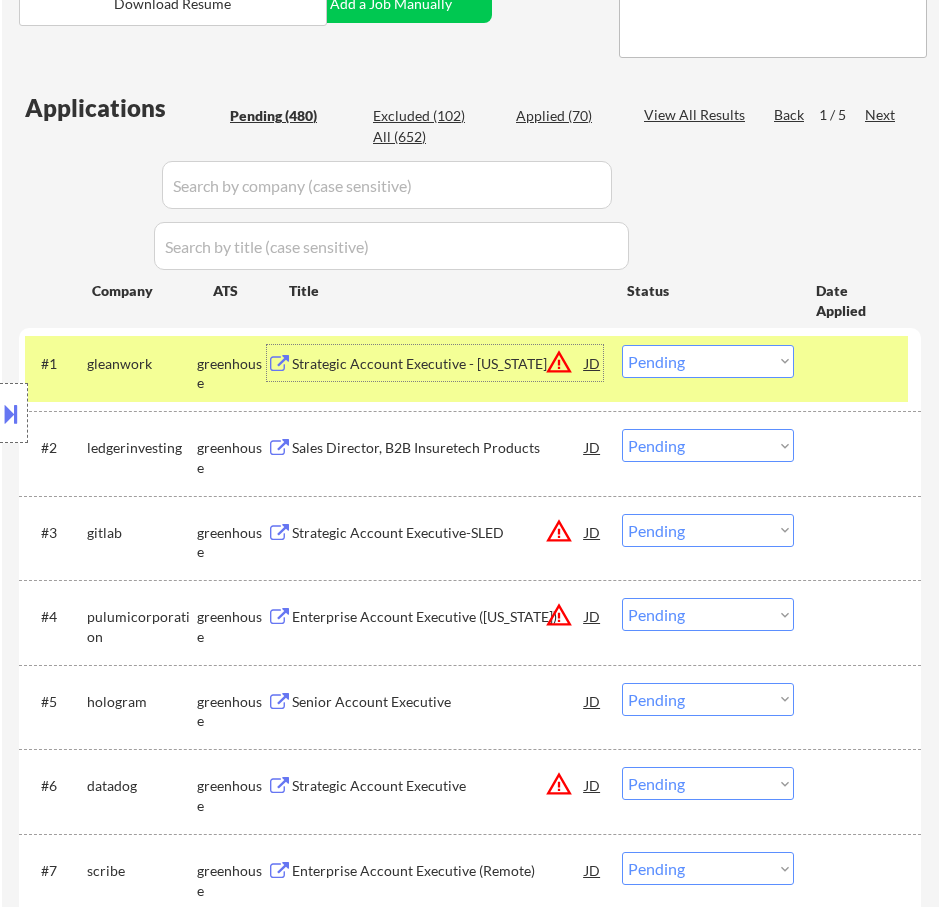 click on "Choose an option... Pending Applied Excluded (Questions) Excluded (Expired) Excluded (Location) Excluded (Bad Match) Excluded (Blocklist) Excluded (Salary) Excluded (Other)" at bounding box center [708, 361] 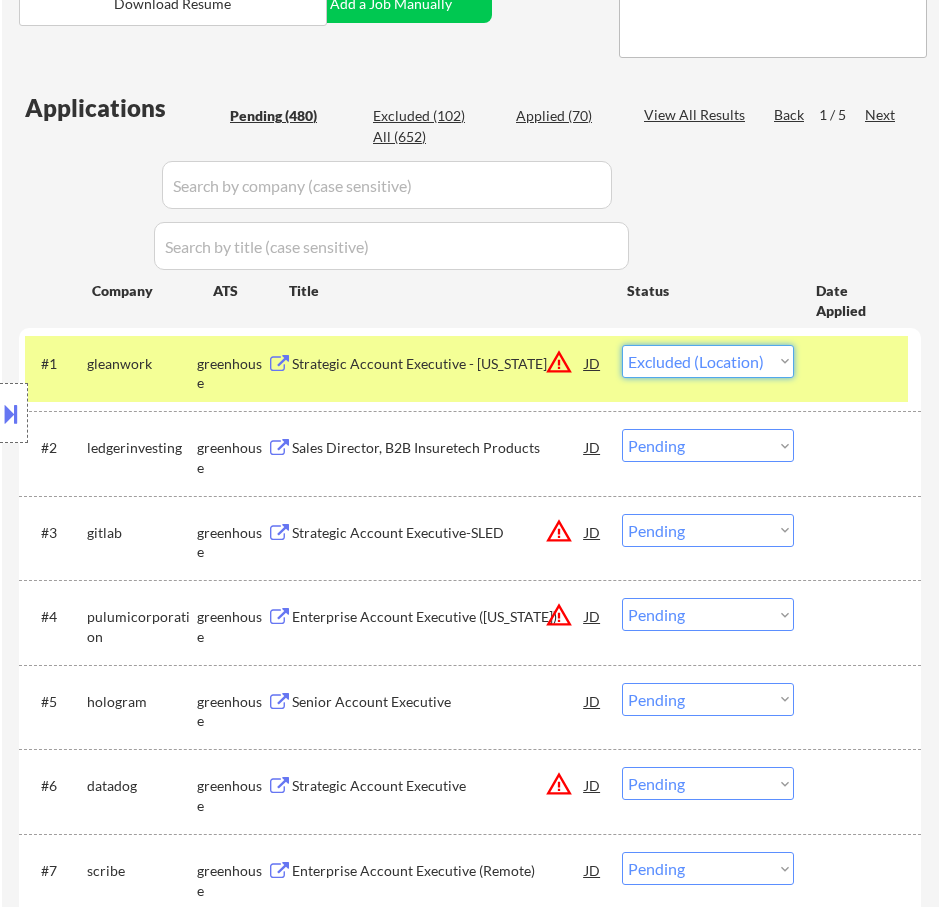 click on "Choose an option... Pending Applied Excluded (Questions) Excluded (Expired) Excluded (Location) Excluded (Bad Match) Excluded (Blocklist) Excluded (Salary) Excluded (Other)" at bounding box center [708, 361] 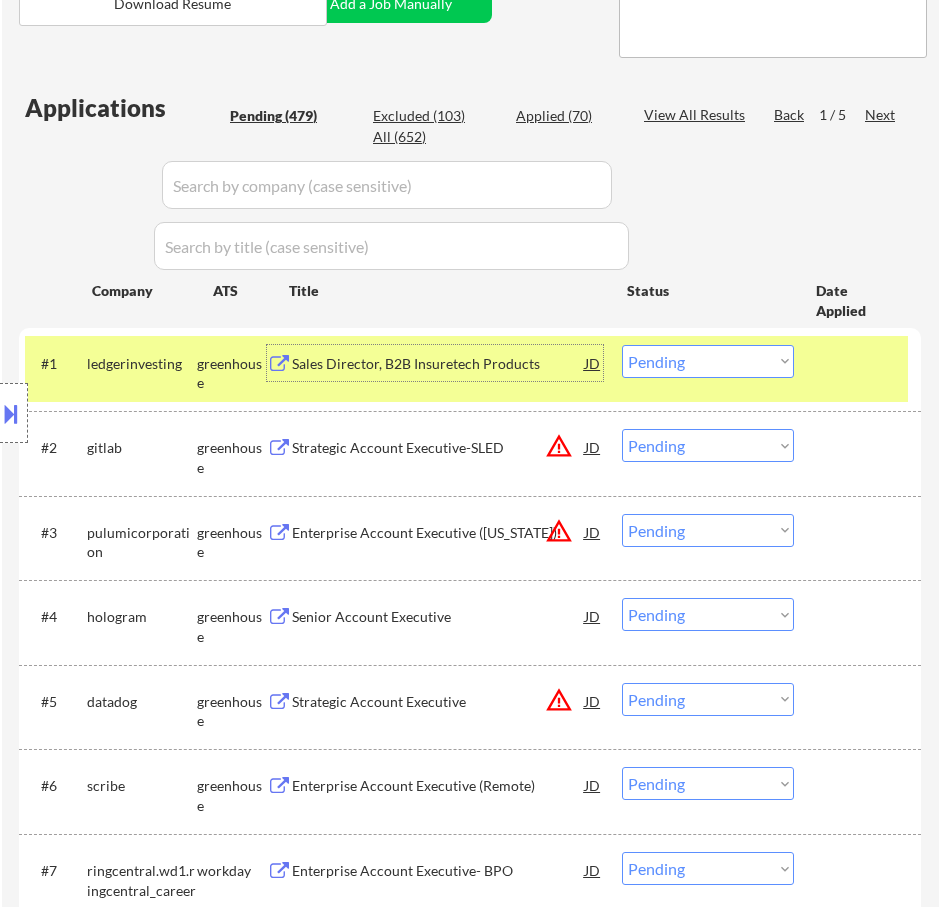 click on "Sales Director, B2B Insuretech Products" at bounding box center [438, 364] 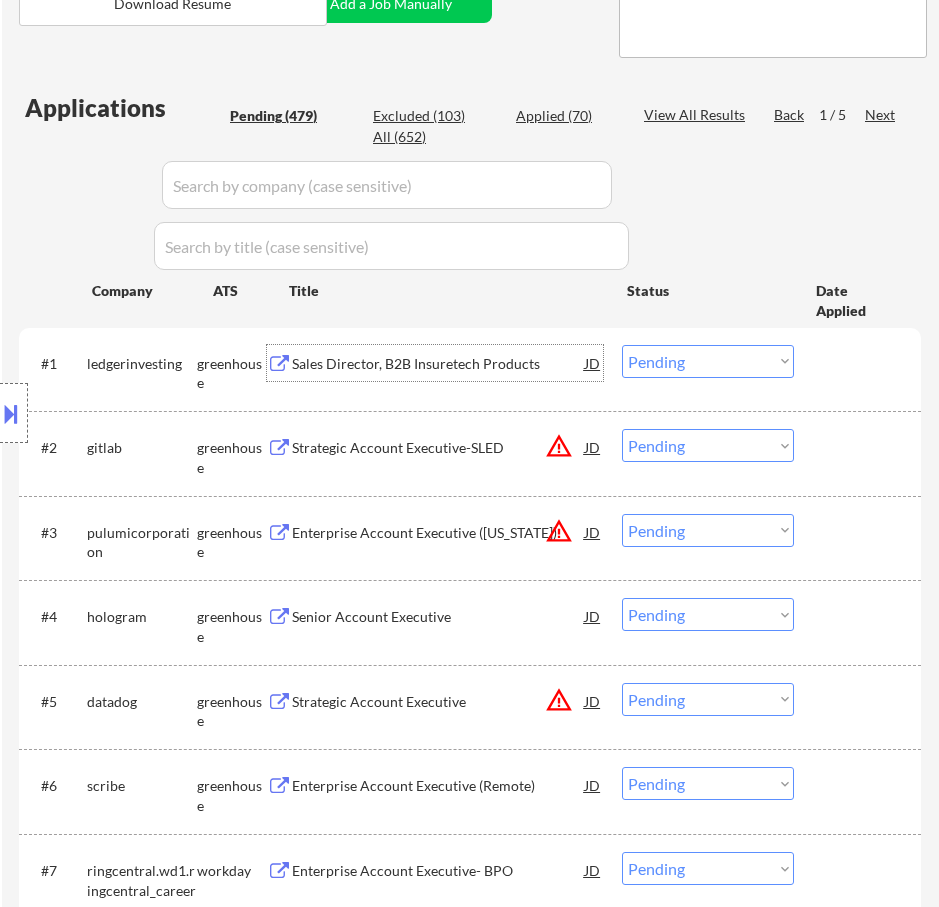 click on "Choose an option... Pending Applied Excluded (Questions) Excluded (Expired) Excluded (Location) Excluded (Bad Match) Excluded (Blocklist) Excluded (Salary) Excluded (Other)" at bounding box center (708, 361) 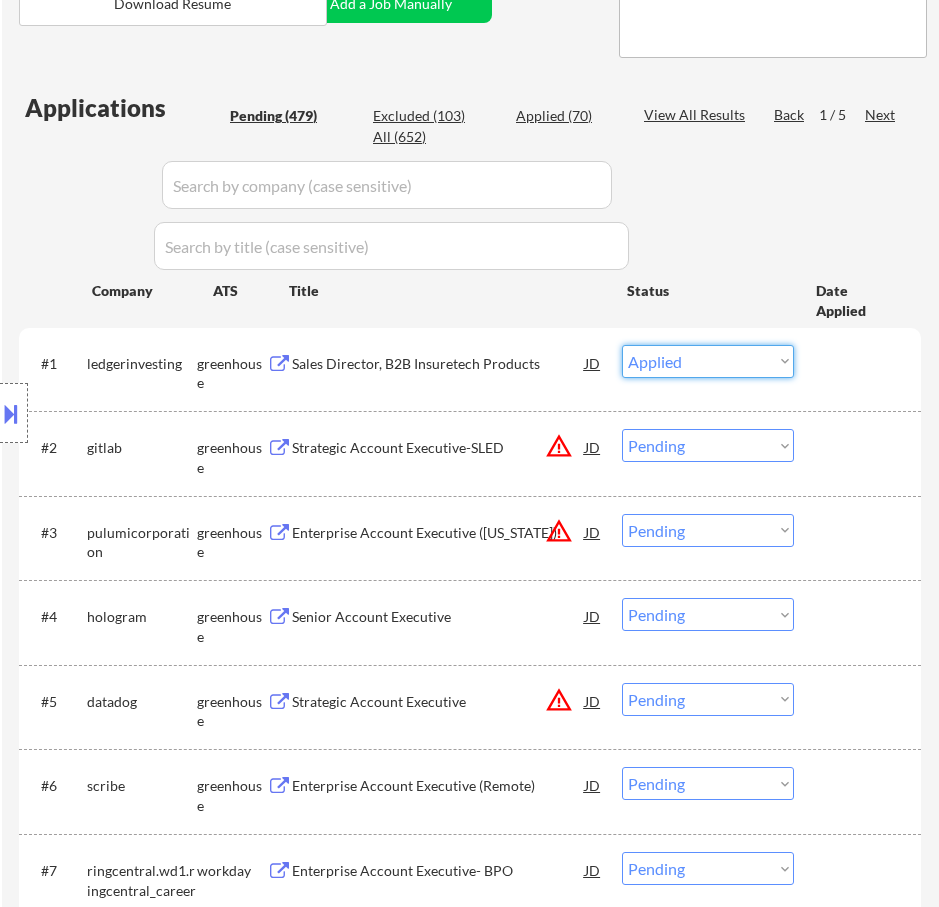 click on "Choose an option... Pending Applied Excluded (Questions) Excluded (Expired) Excluded (Location) Excluded (Bad Match) Excluded (Blocklist) Excluded (Salary) Excluded (Other)" at bounding box center [708, 361] 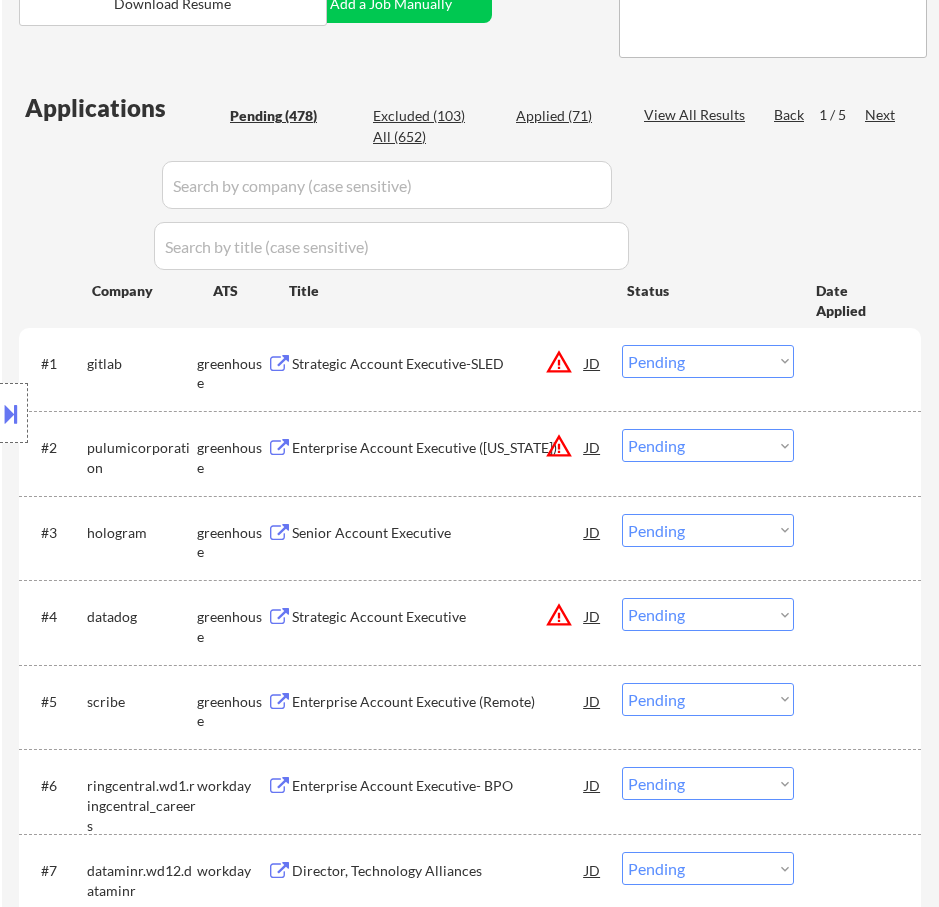 click on "Strategic Account Executive-SLED" at bounding box center [438, 364] 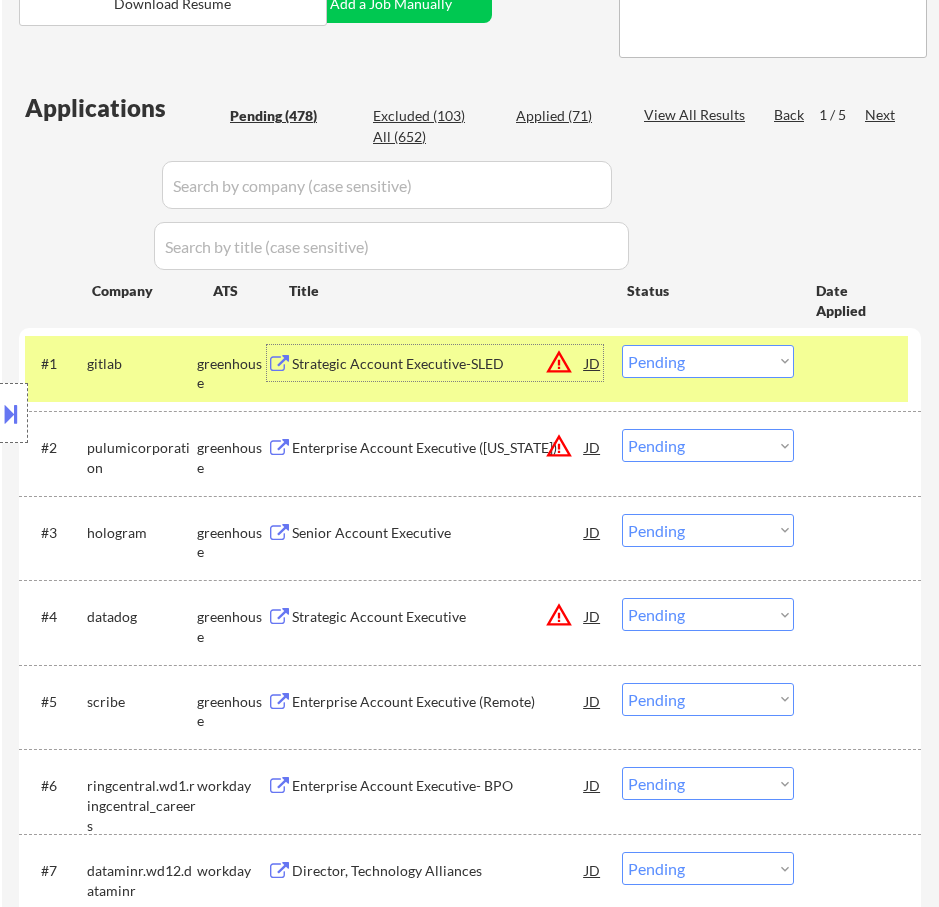 click on "Choose an option... Pending Applied Excluded (Questions) Excluded (Expired) Excluded (Location) Excluded (Bad Match) Excluded (Blocklist) Excluded (Salary) Excluded (Other)" at bounding box center (708, 361) 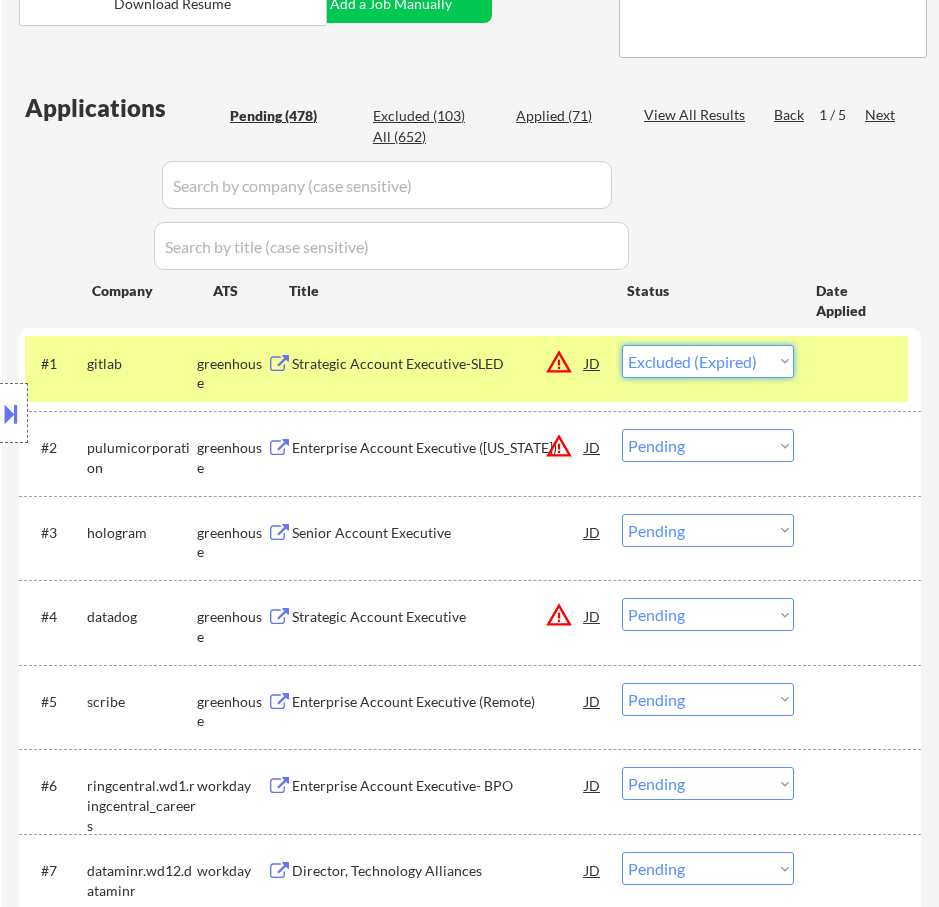click on "Choose an option... Pending Applied Excluded (Questions) Excluded (Expired) Excluded (Location) Excluded (Bad Match) Excluded (Blocklist) Excluded (Salary) Excluded (Other)" at bounding box center [708, 361] 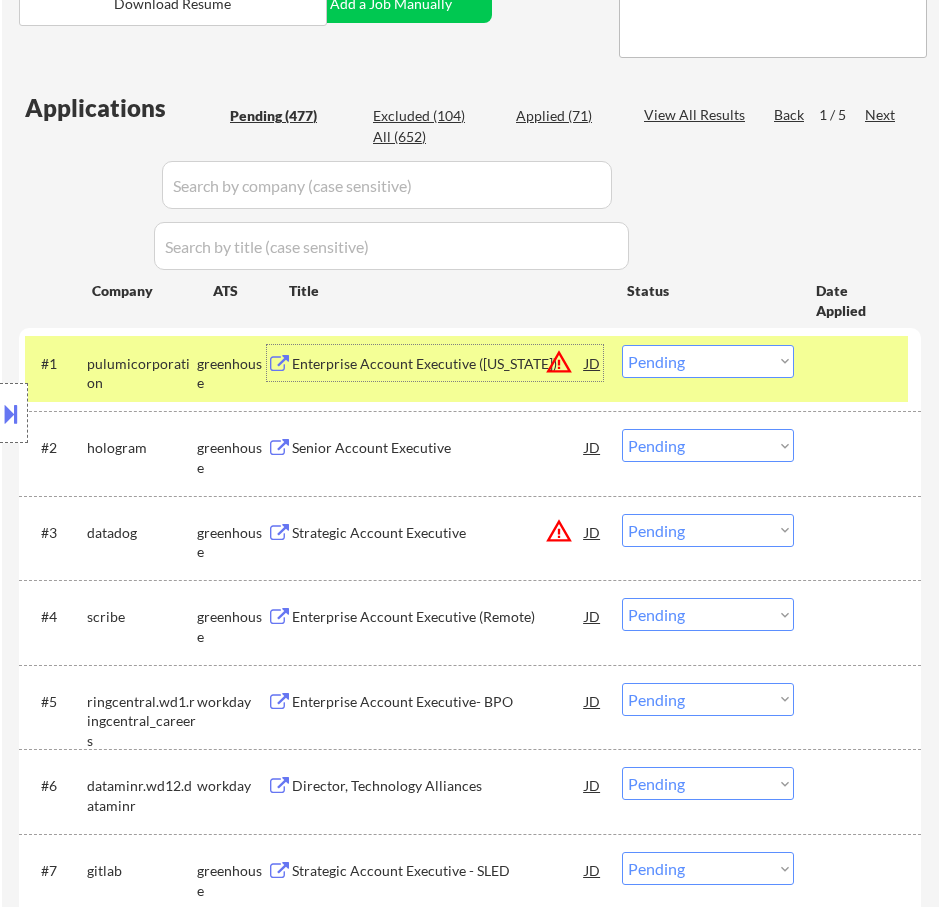 click on "Enterprise Account Executive ([US_STATE])" at bounding box center (438, 364) 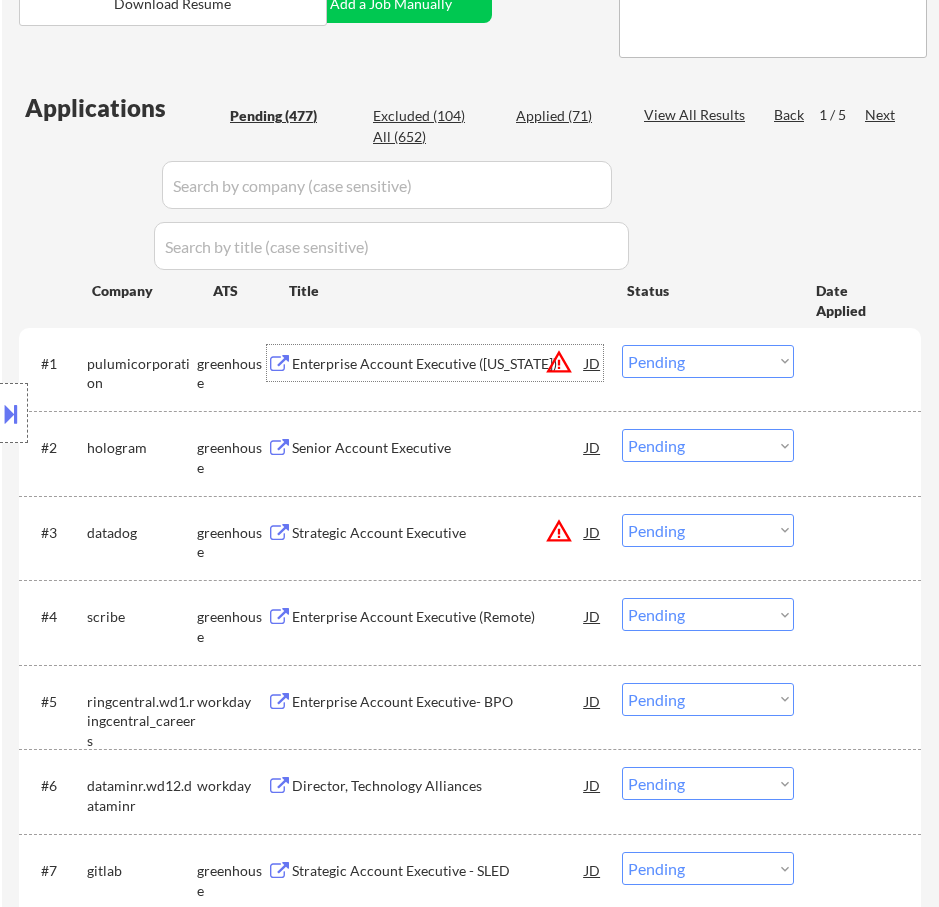 click on "Choose an option... Pending Applied Excluded (Questions) Excluded (Expired) Excluded (Location) Excluded (Bad Match) Excluded (Blocklist) Excluded (Salary) Excluded (Other)" at bounding box center [708, 361] 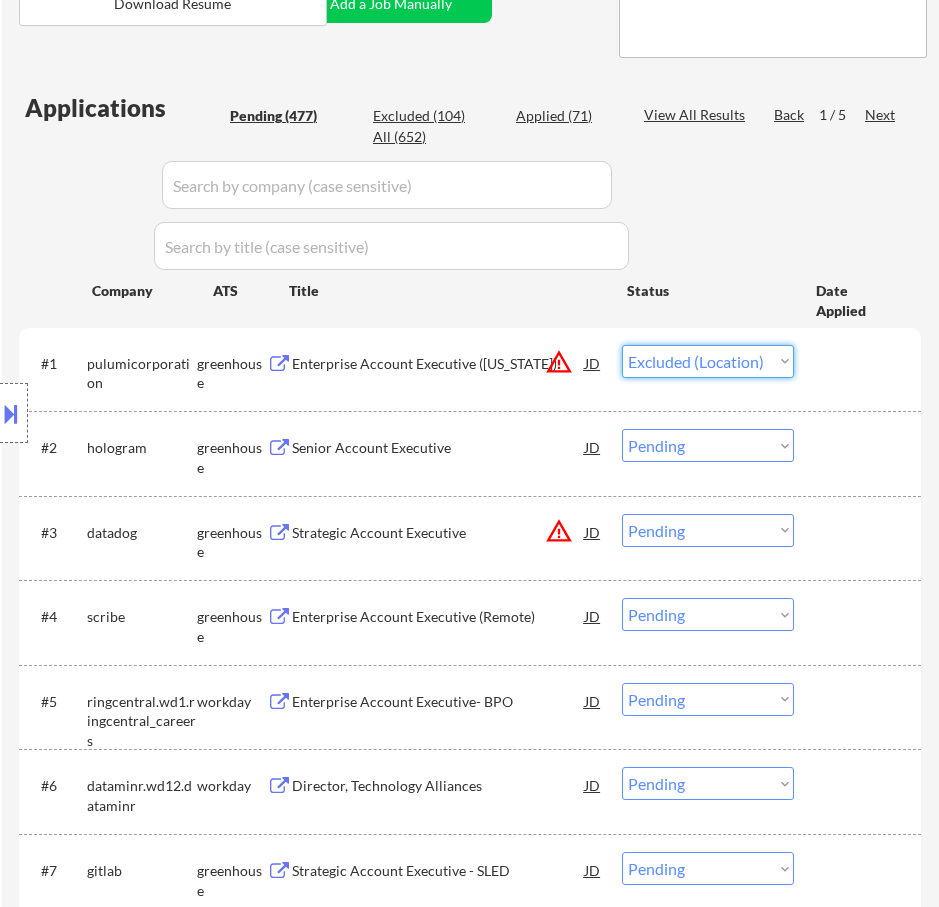click on "Choose an option... Pending Applied Excluded (Questions) Excluded (Expired) Excluded (Location) Excluded (Bad Match) Excluded (Blocklist) Excluded (Salary) Excluded (Other)" at bounding box center (708, 361) 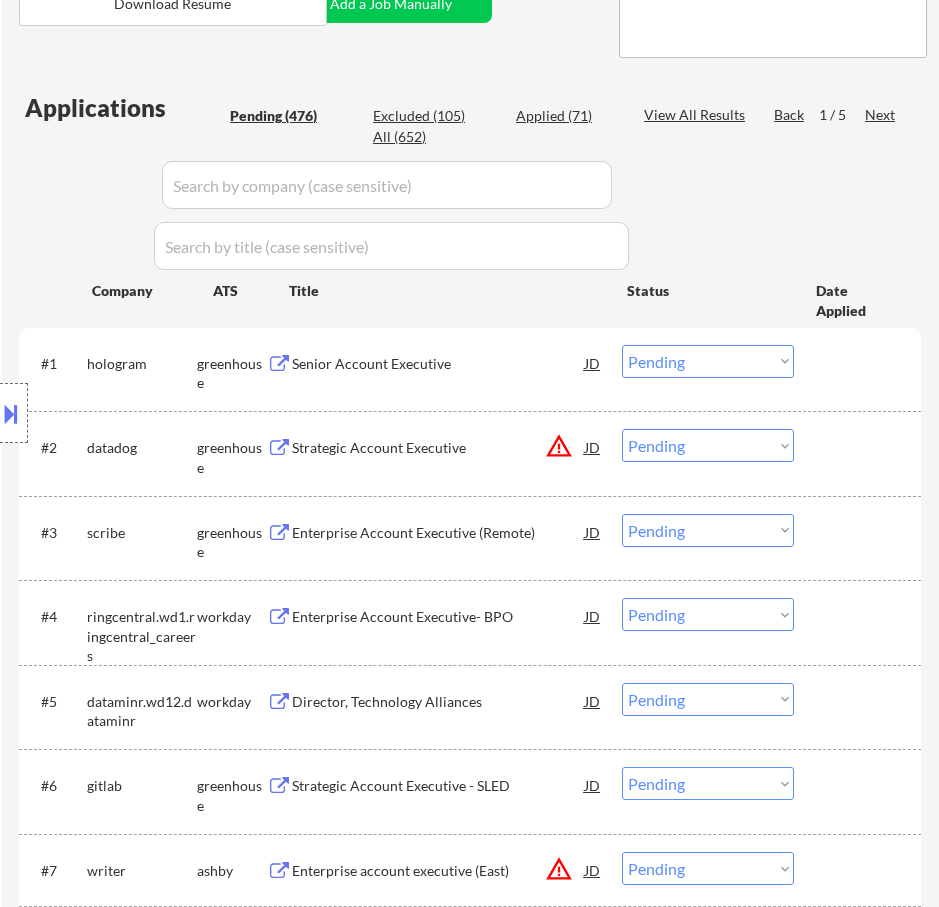 click on "Senior Account Executive" at bounding box center [438, 363] 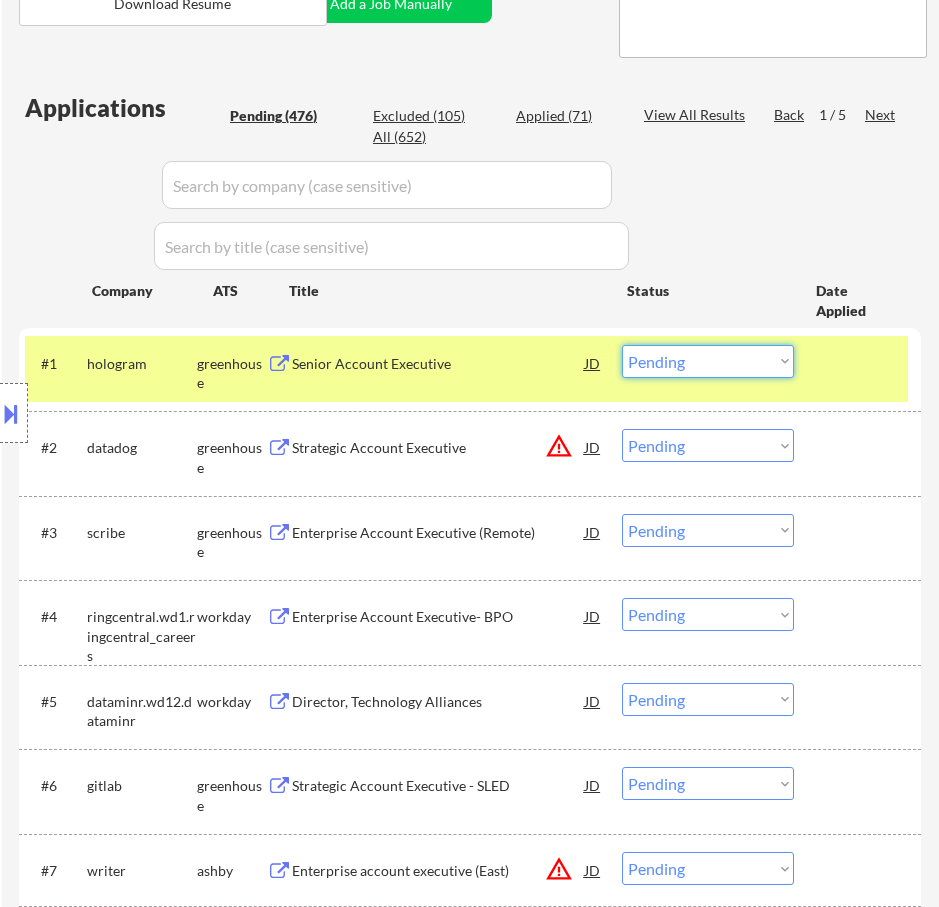 click on "Choose an option... Pending Applied Excluded (Questions) Excluded (Expired) Excluded (Location) Excluded (Bad Match) Excluded (Blocklist) Excluded (Salary) Excluded (Other)" at bounding box center [708, 361] 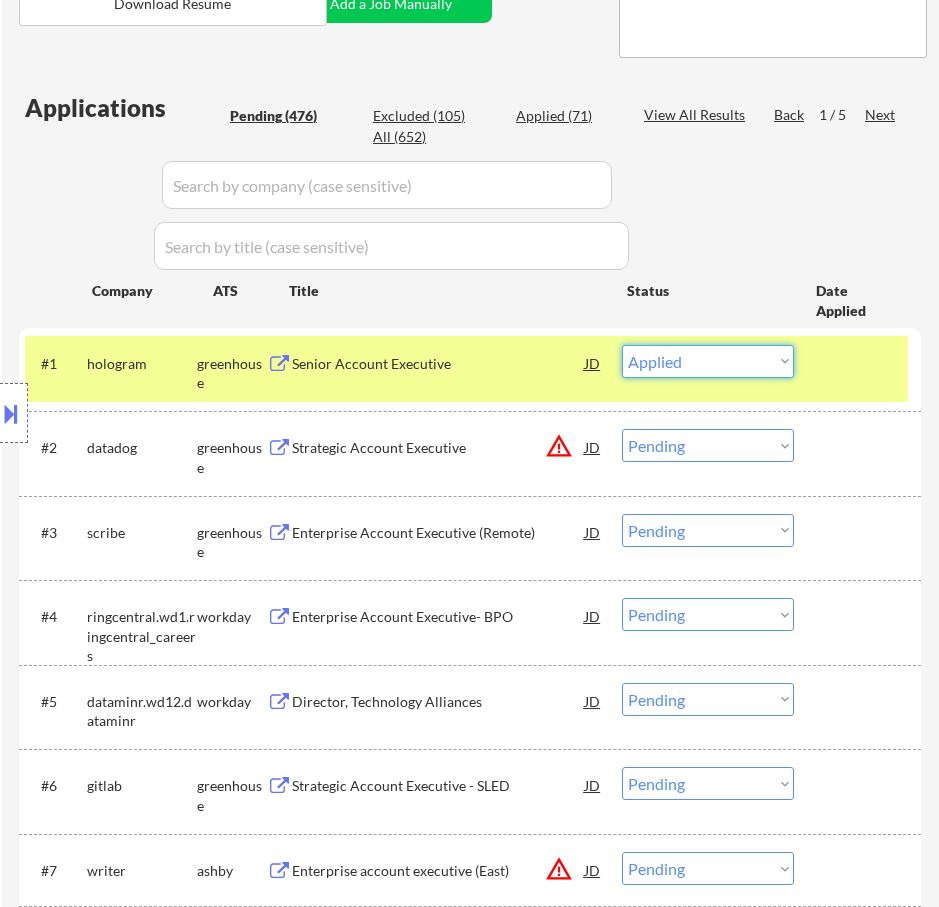 click on "Choose an option... Pending Applied Excluded (Questions) Excluded (Expired) Excluded (Location) Excluded (Bad Match) Excluded (Blocklist) Excluded (Salary) Excluded (Other)" at bounding box center [708, 361] 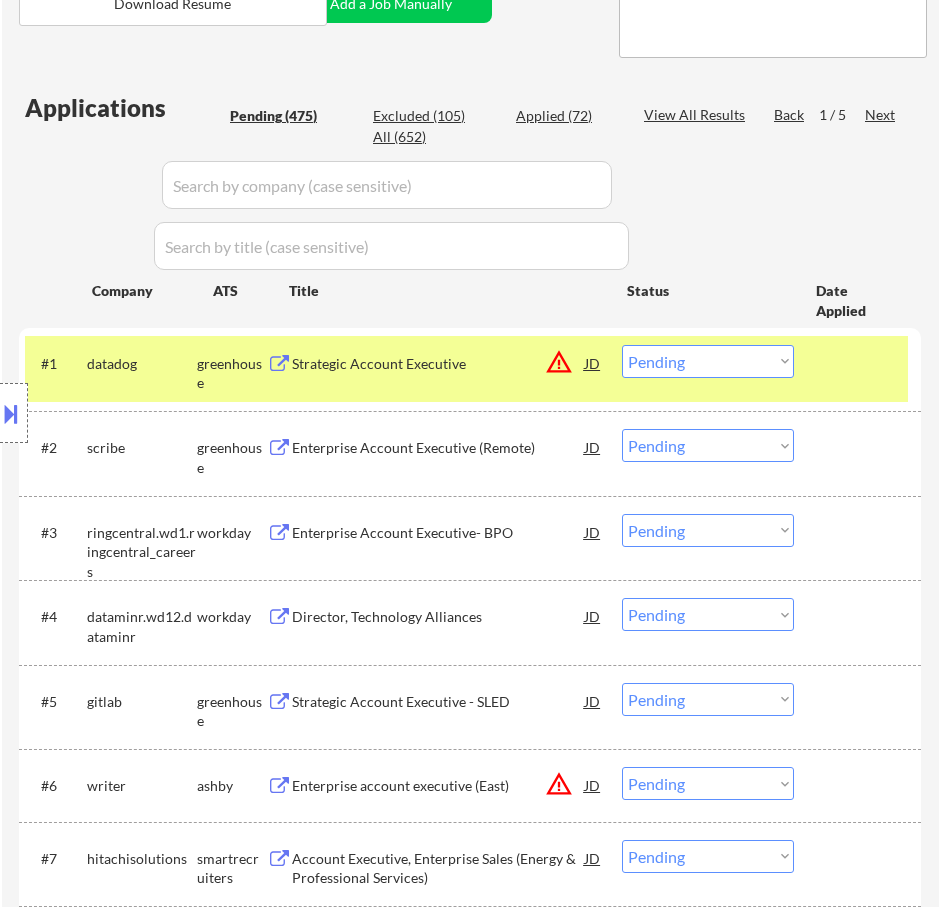 click on "Strategic Account Executive" at bounding box center (438, 364) 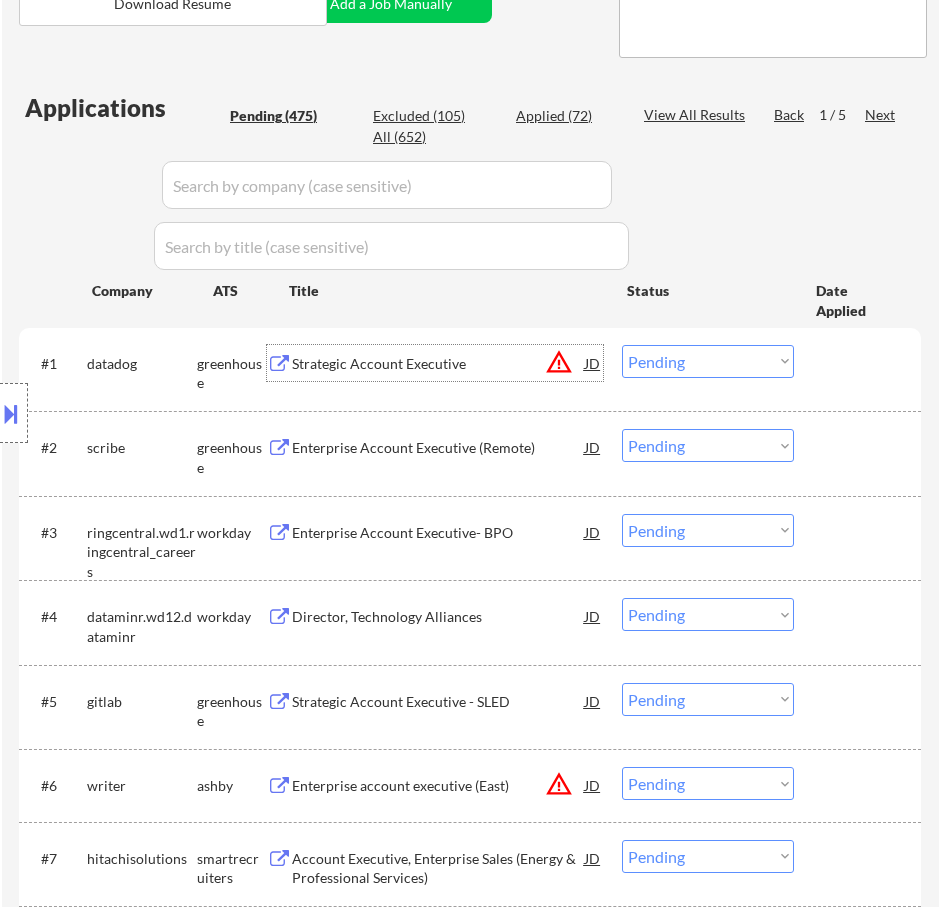 click on "Choose an option... Pending Applied Excluded (Questions) Excluded (Expired) Excluded (Location) Excluded (Bad Match) Excluded (Blocklist) Excluded (Salary) Excluded (Other)" at bounding box center [708, 361] 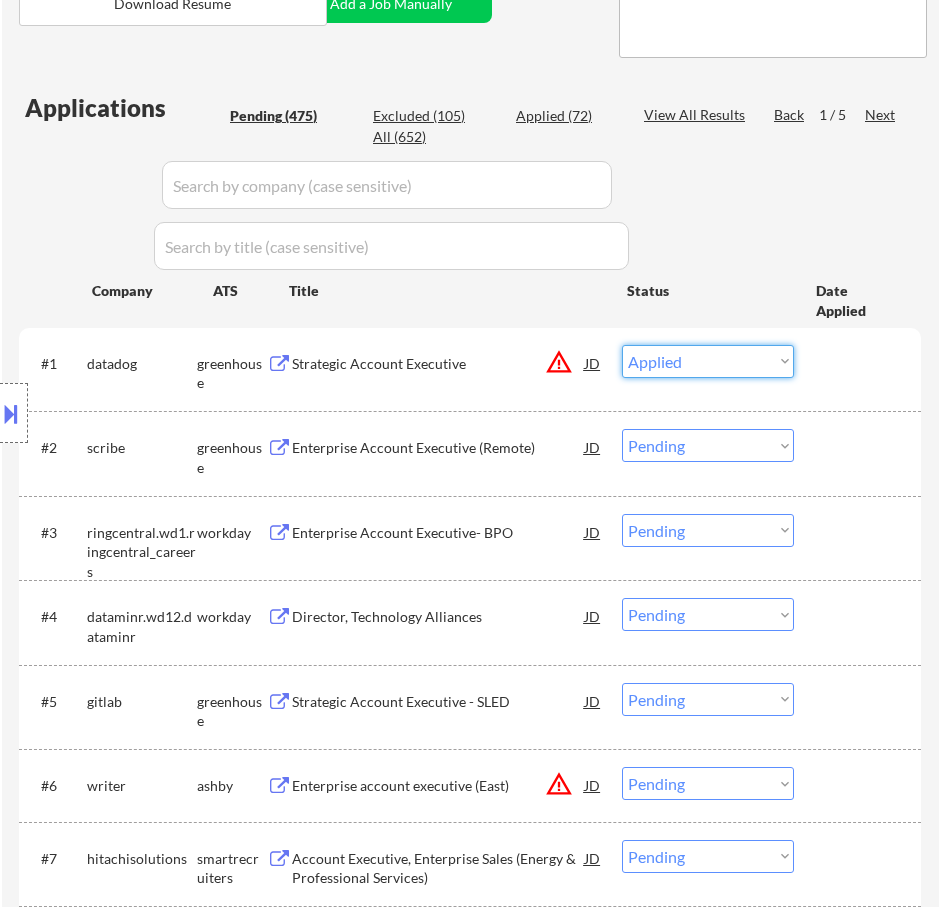 click on "Choose an option... Pending Applied Excluded (Questions) Excluded (Expired) Excluded (Location) Excluded (Bad Match) Excluded (Blocklist) Excluded (Salary) Excluded (Other)" at bounding box center (708, 361) 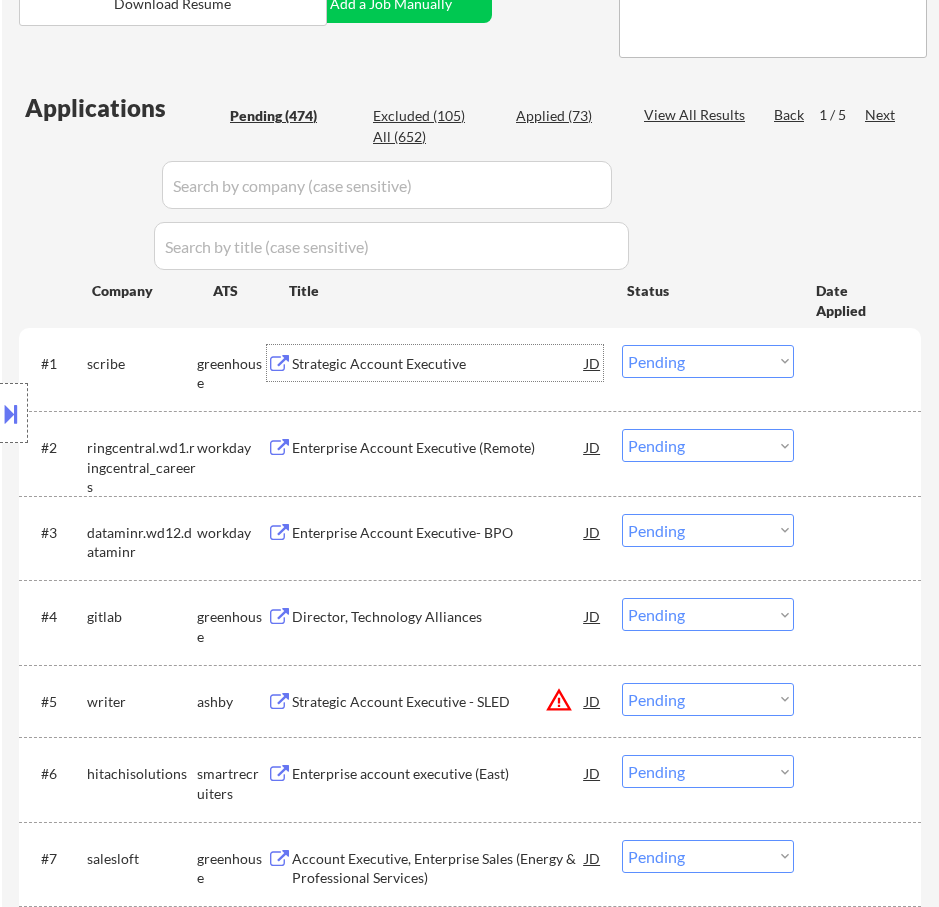 click on "Strategic Account Executive" at bounding box center (438, 364) 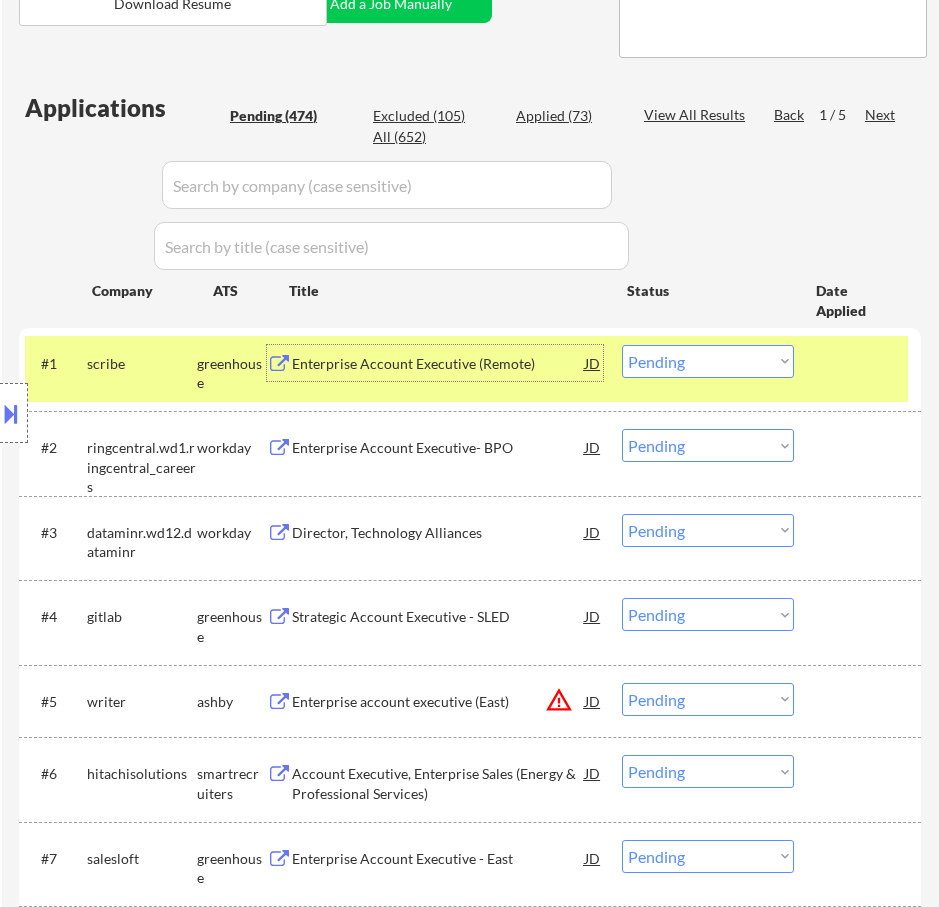 click on "Choose an option... Pending Applied Excluded (Questions) Excluded (Expired) Excluded (Location) Excluded (Bad Match) Excluded (Blocklist) Excluded (Salary) Excluded (Other)" at bounding box center [708, 361] 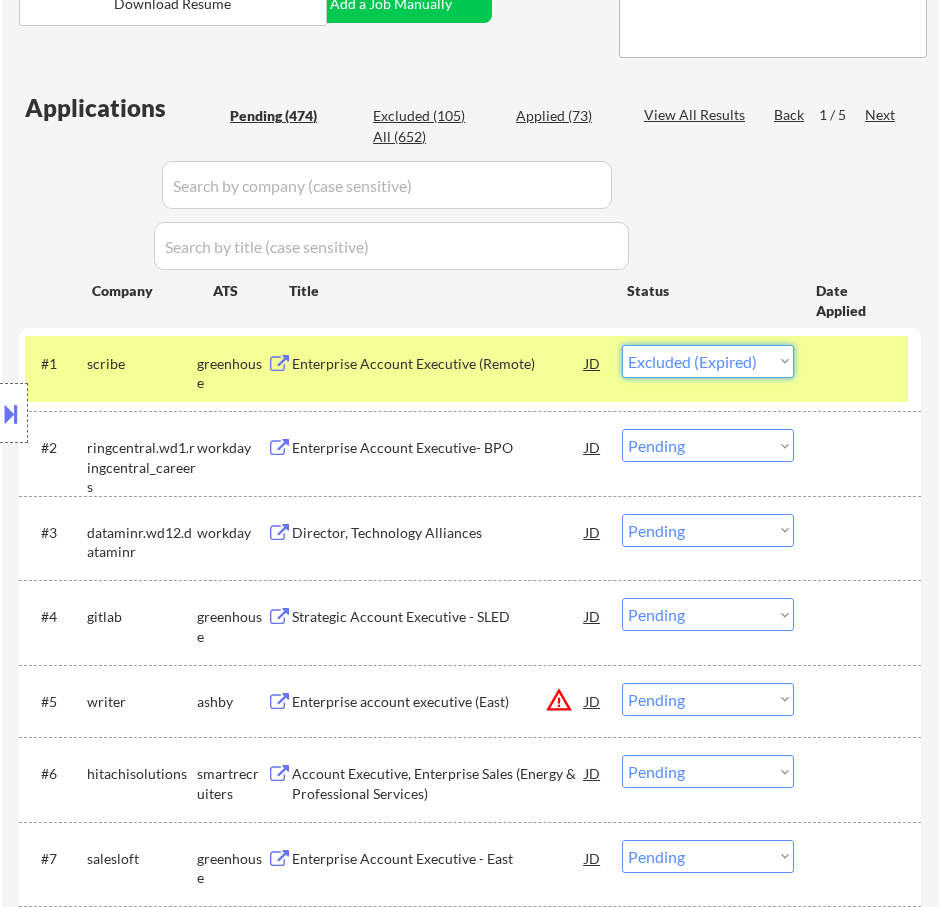 click on "Choose an option... Pending Applied Excluded (Questions) Excluded (Expired) Excluded (Location) Excluded (Bad Match) Excluded (Blocklist) Excluded (Salary) Excluded (Other)" at bounding box center [708, 361] 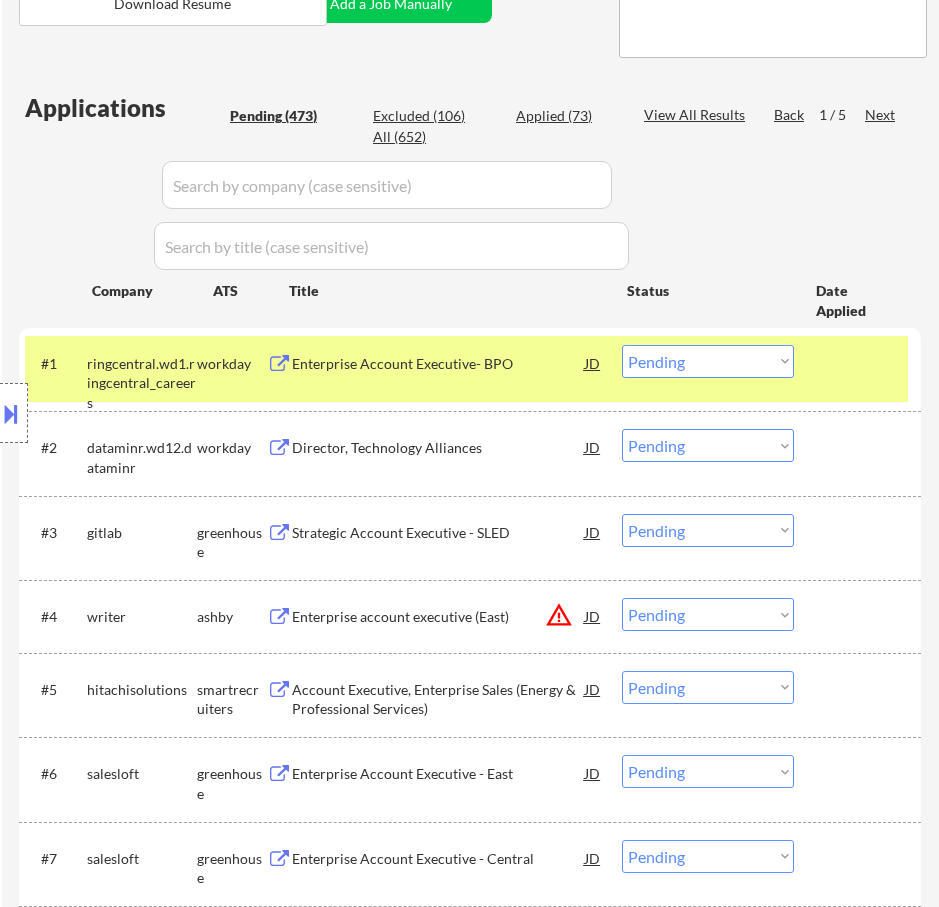 click on "Enterprise Account Executive- BPO" at bounding box center (438, 364) 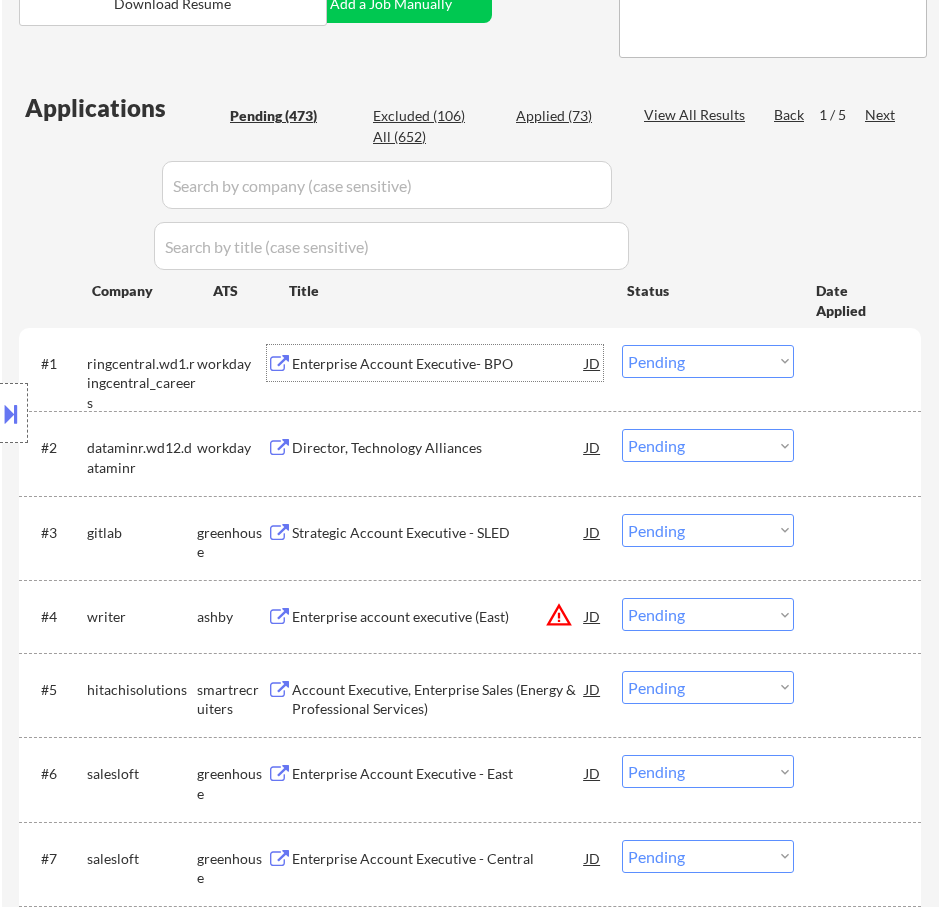 click on "Choose an option... Pending Applied Excluded (Questions) Excluded (Expired) Excluded (Location) Excluded (Bad Match) Excluded (Blocklist) Excluded (Salary) Excluded (Other)" at bounding box center (708, 361) 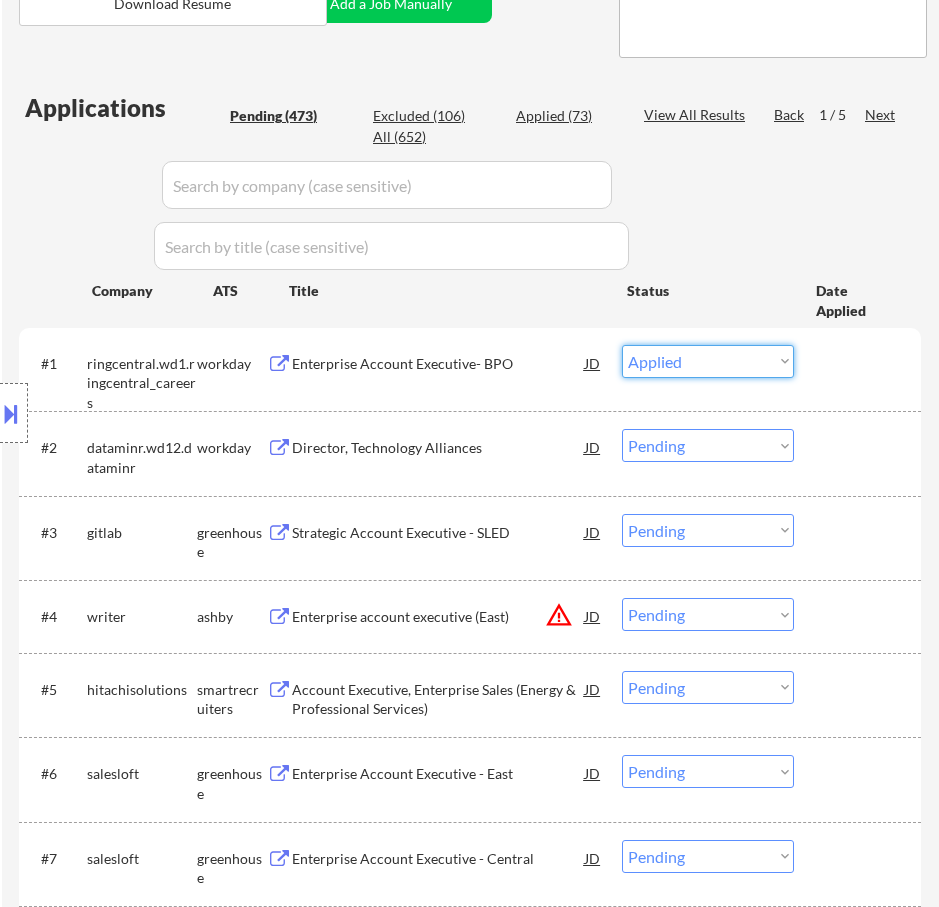 click on "Choose an option... Pending Applied Excluded (Questions) Excluded (Expired) Excluded (Location) Excluded (Bad Match) Excluded (Blocklist) Excluded (Salary) Excluded (Other)" at bounding box center (708, 361) 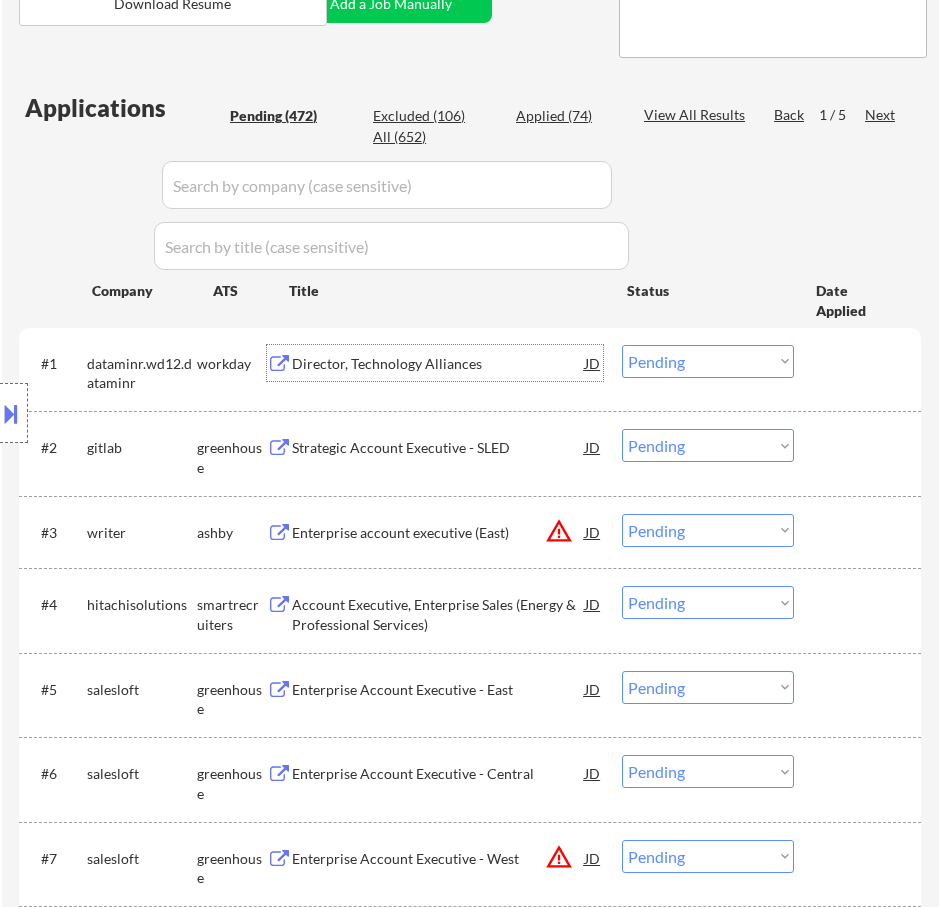 click on "Director, Technology Alliances" at bounding box center (438, 364) 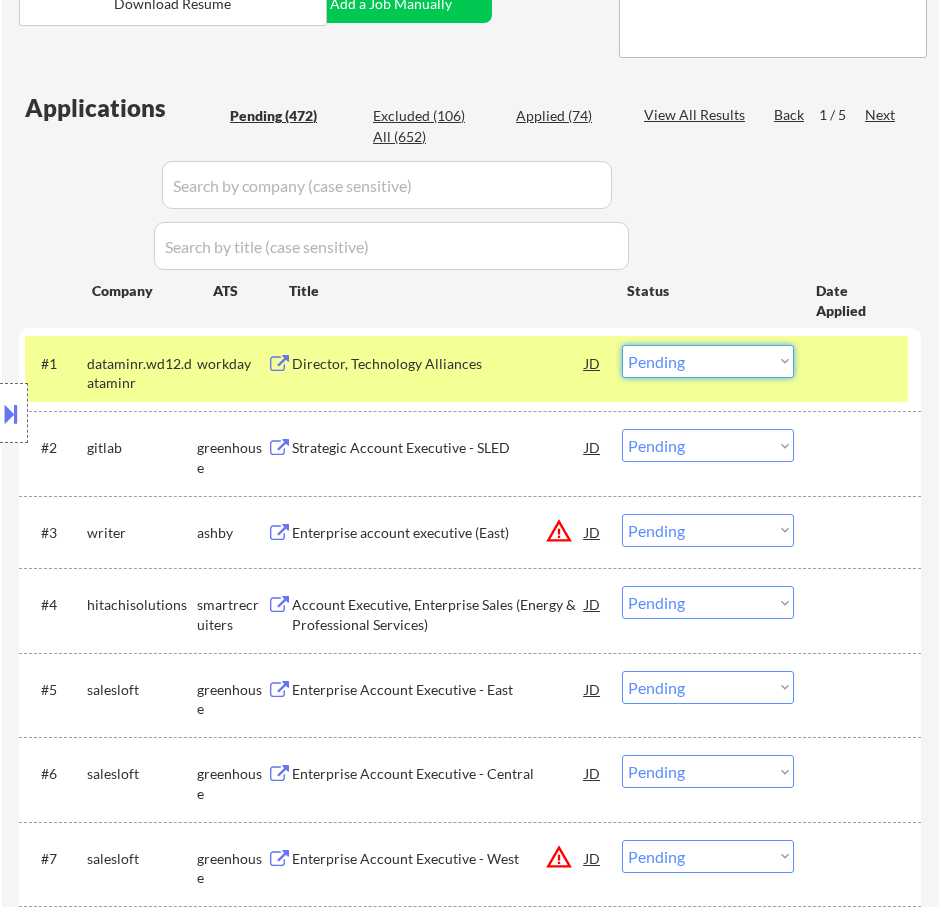 click on "Choose an option... Pending Applied Excluded (Questions) Excluded (Expired) Excluded (Location) Excluded (Bad Match) Excluded (Blocklist) Excluded (Salary) Excluded (Other)" at bounding box center (708, 361) 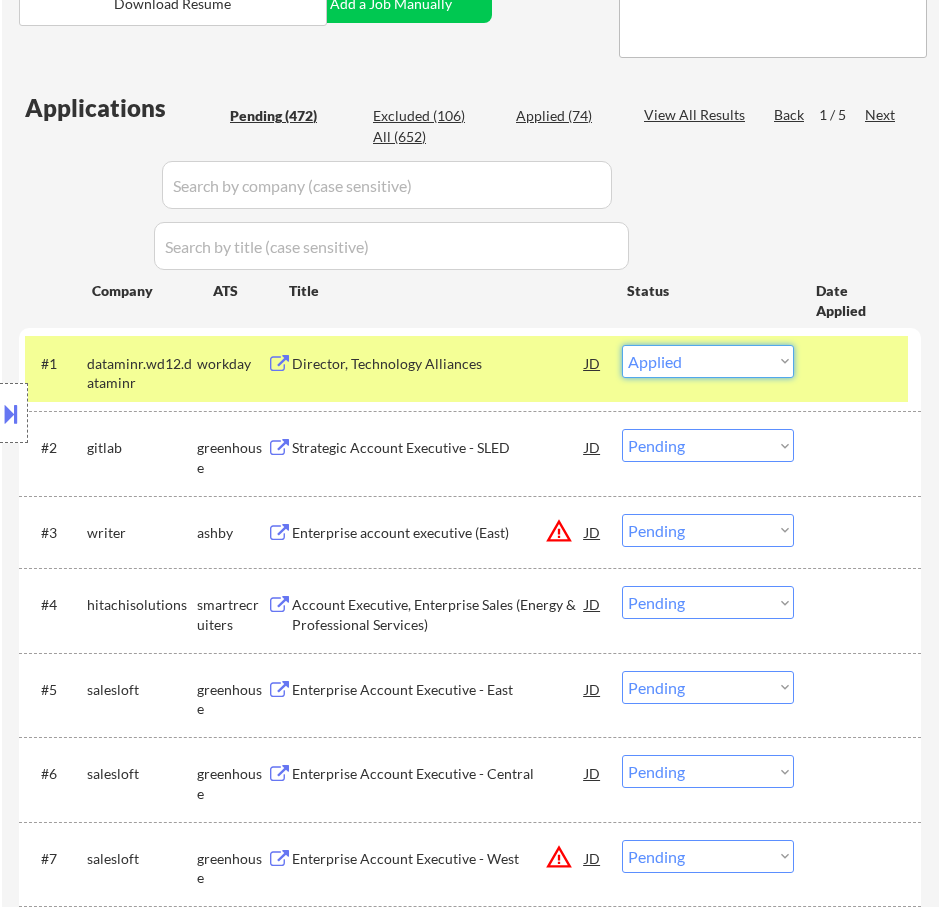 click on "Choose an option... Pending Applied Excluded (Questions) Excluded (Expired) Excluded (Location) Excluded (Bad Match) Excluded (Blocklist) Excluded (Salary) Excluded (Other)" at bounding box center (708, 361) 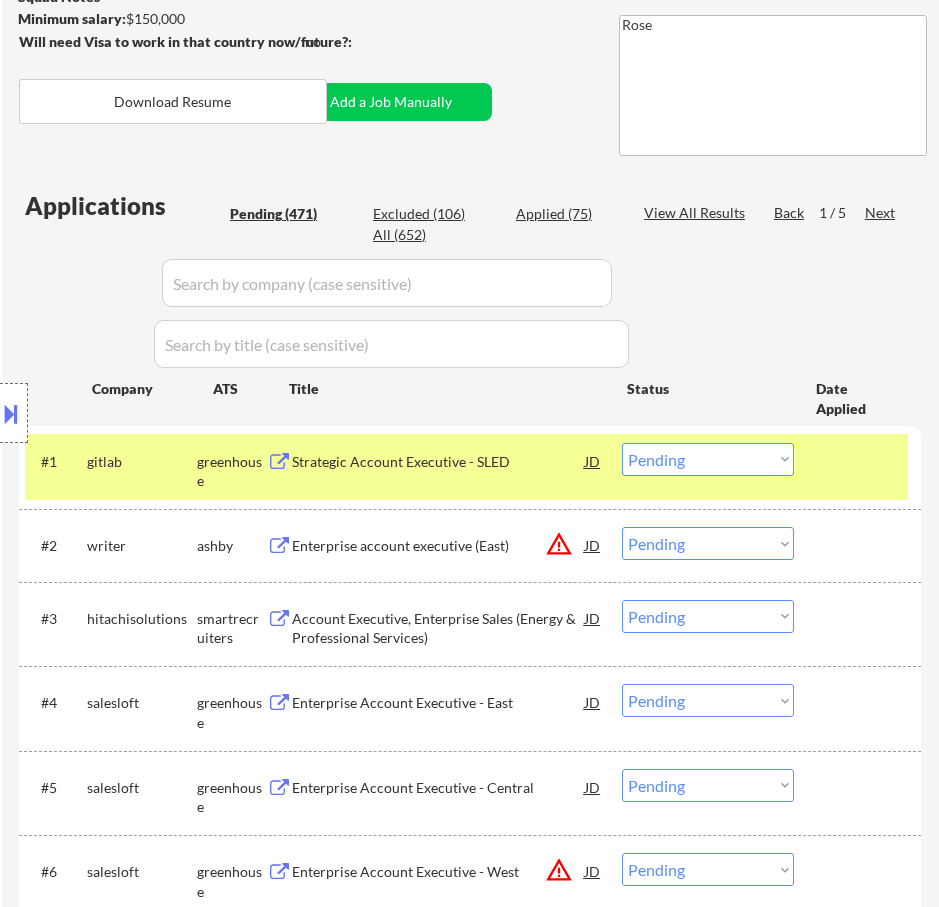 scroll, scrollTop: 400, scrollLeft: 0, axis: vertical 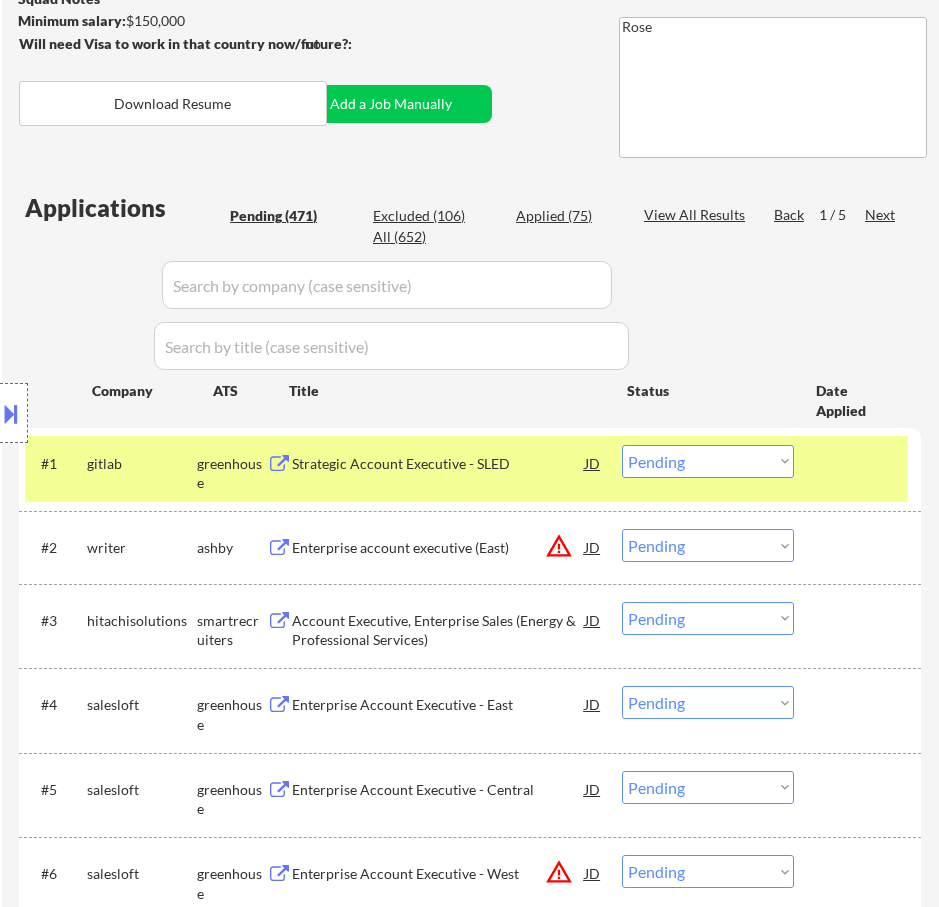 click on "Strategic Account Executive - SLED" at bounding box center [438, 464] 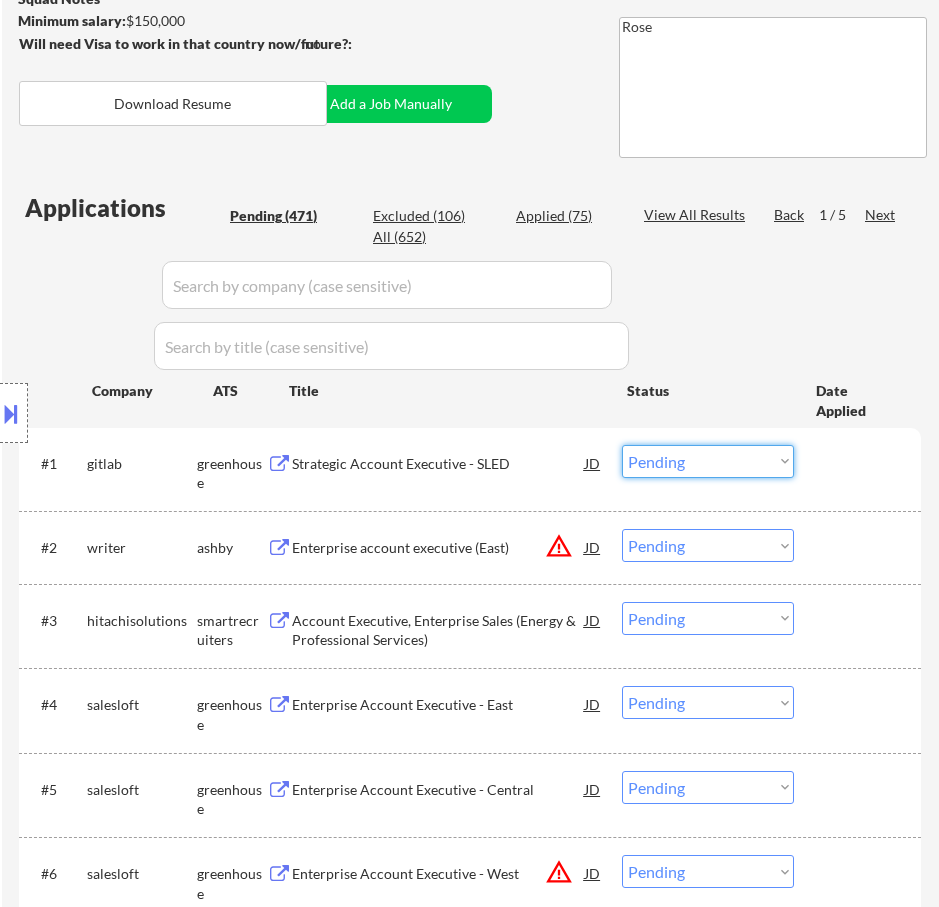 click on "Choose an option... Pending Applied Excluded (Questions) Excluded (Expired) Excluded (Location) Excluded (Bad Match) Excluded (Blocklist) Excluded (Salary) Excluded (Other)" at bounding box center [708, 461] 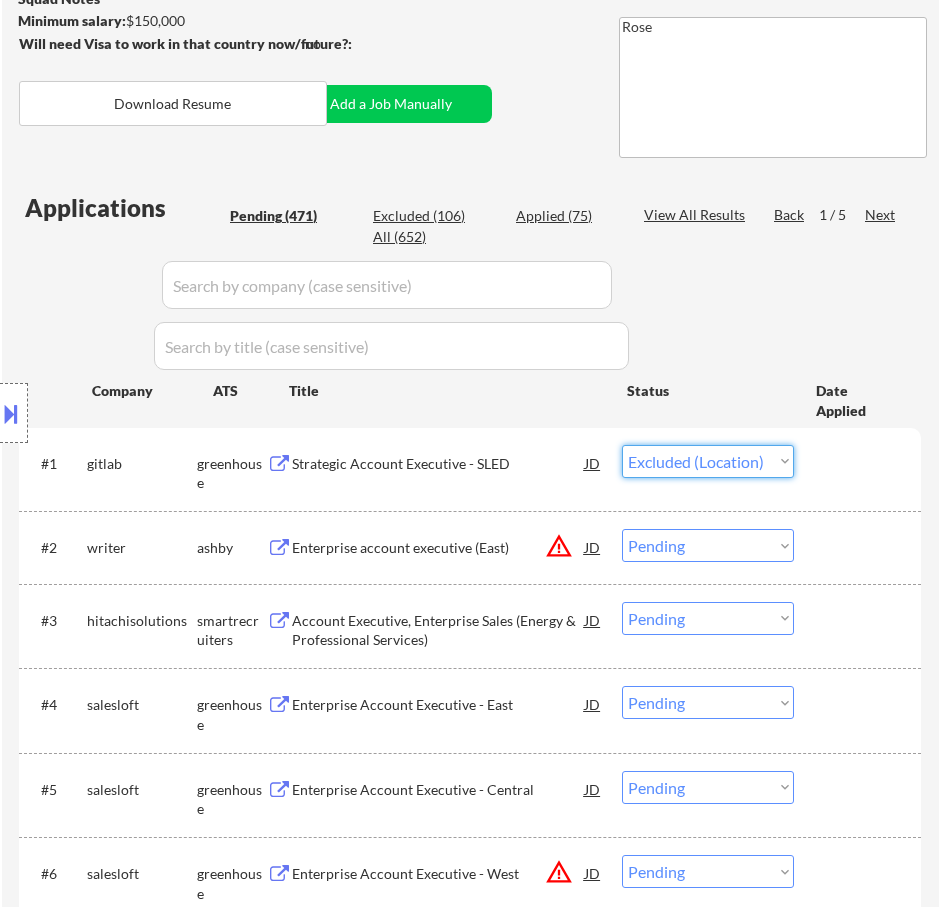 click on "Choose an option... Pending Applied Excluded (Questions) Excluded (Expired) Excluded (Location) Excluded (Bad Match) Excluded (Blocklist) Excluded (Salary) Excluded (Other)" at bounding box center (708, 461) 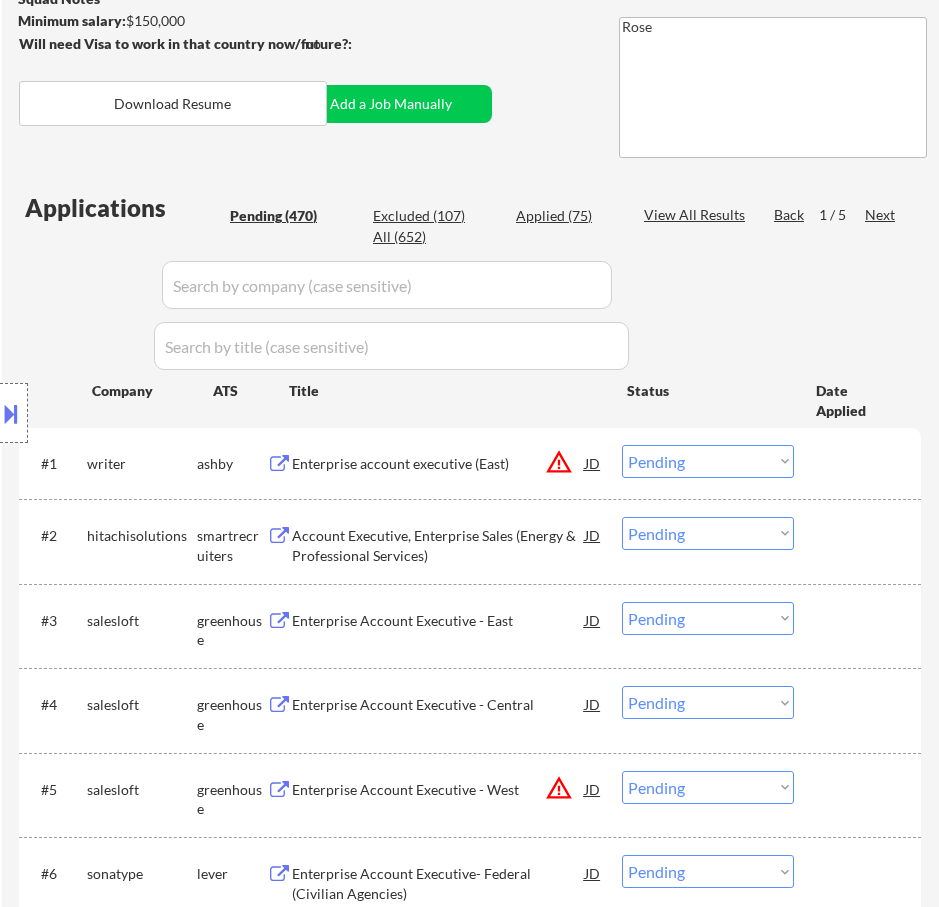 click on "Enterprise account executive (East)" at bounding box center (438, 464) 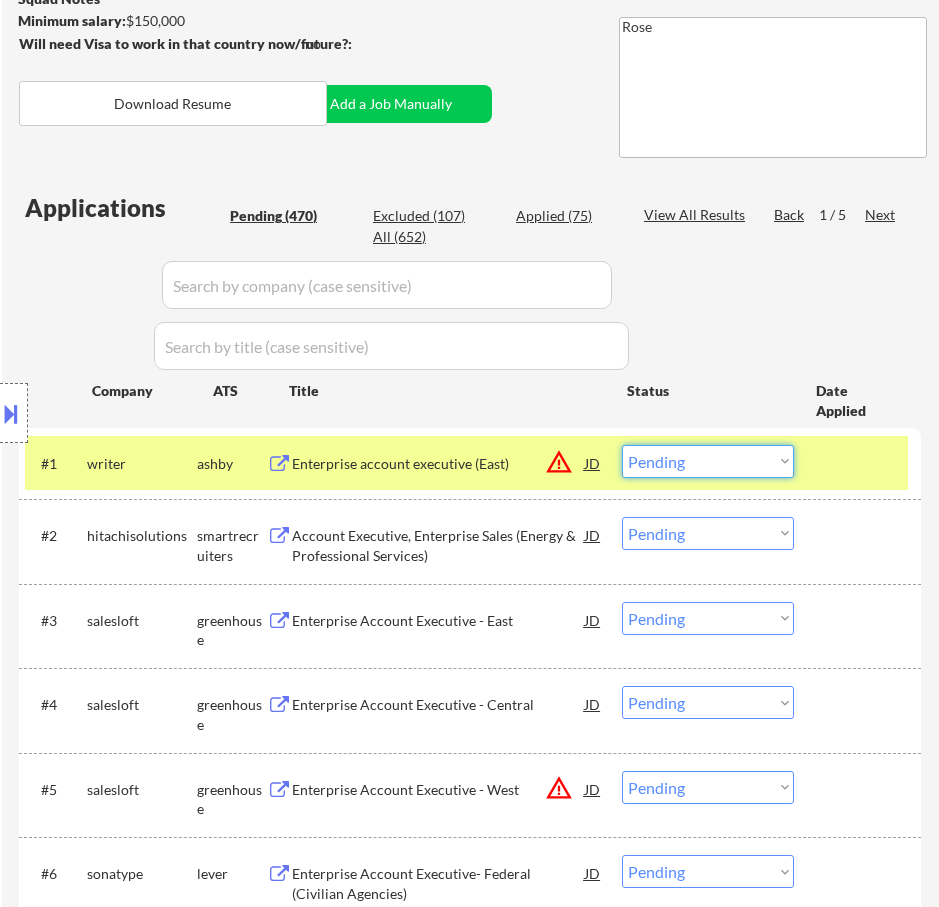 click on "Choose an option... Pending Applied Excluded (Questions) Excluded (Expired) Excluded (Location) Excluded (Bad Match) Excluded (Blocklist) Excluded (Salary) Excluded (Other)" at bounding box center [708, 461] 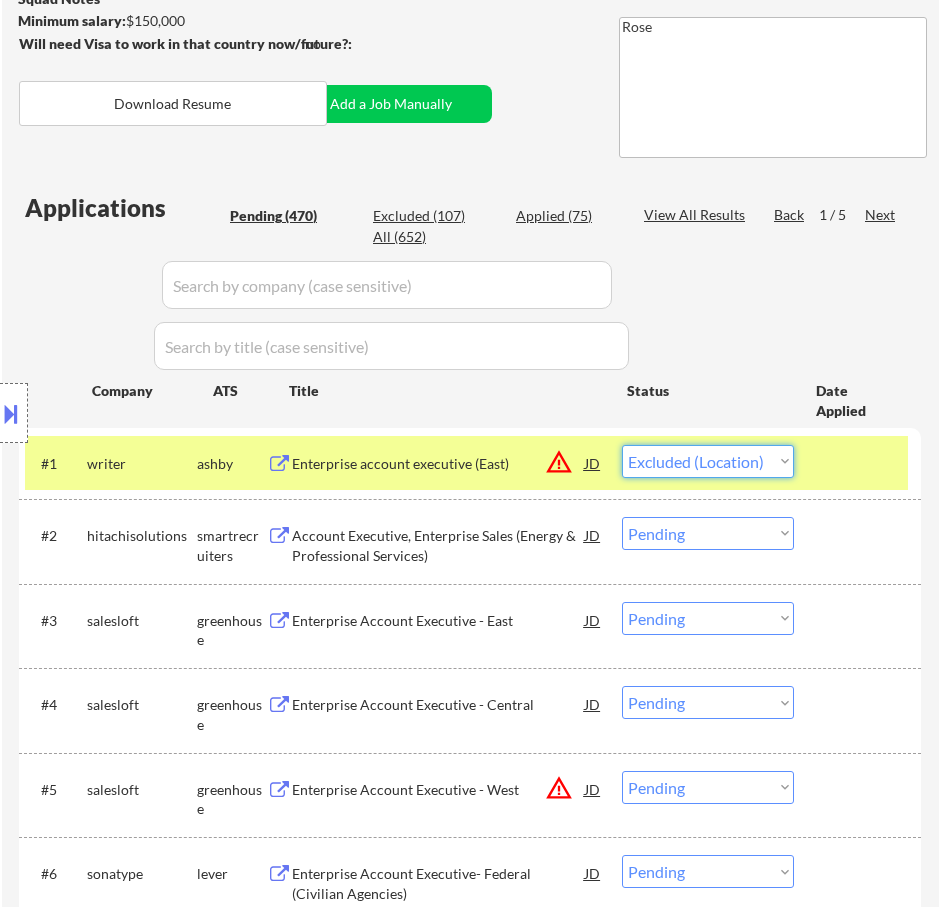 click on "Choose an option... Pending Applied Excluded (Questions) Excluded (Expired) Excluded (Location) Excluded (Bad Match) Excluded (Blocklist) Excluded (Salary) Excluded (Other)" at bounding box center (708, 461) 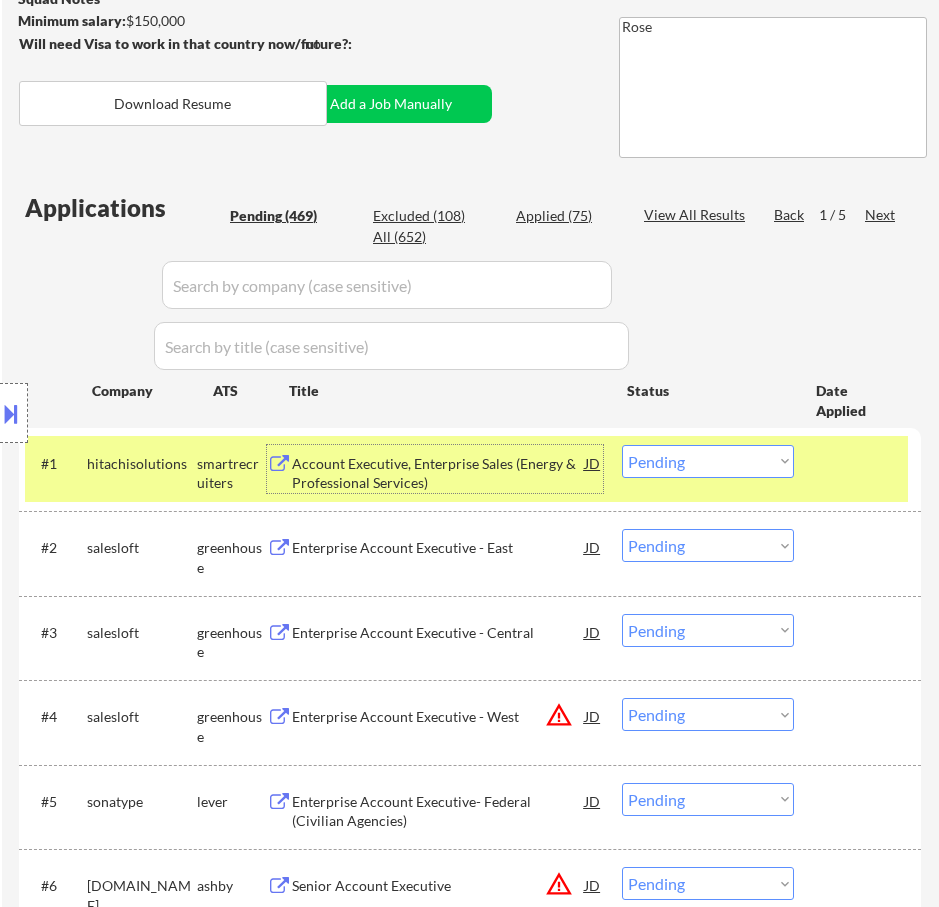 click on "Account Executive, Enterprise Sales (Energy & Professional Services)" at bounding box center (438, 473) 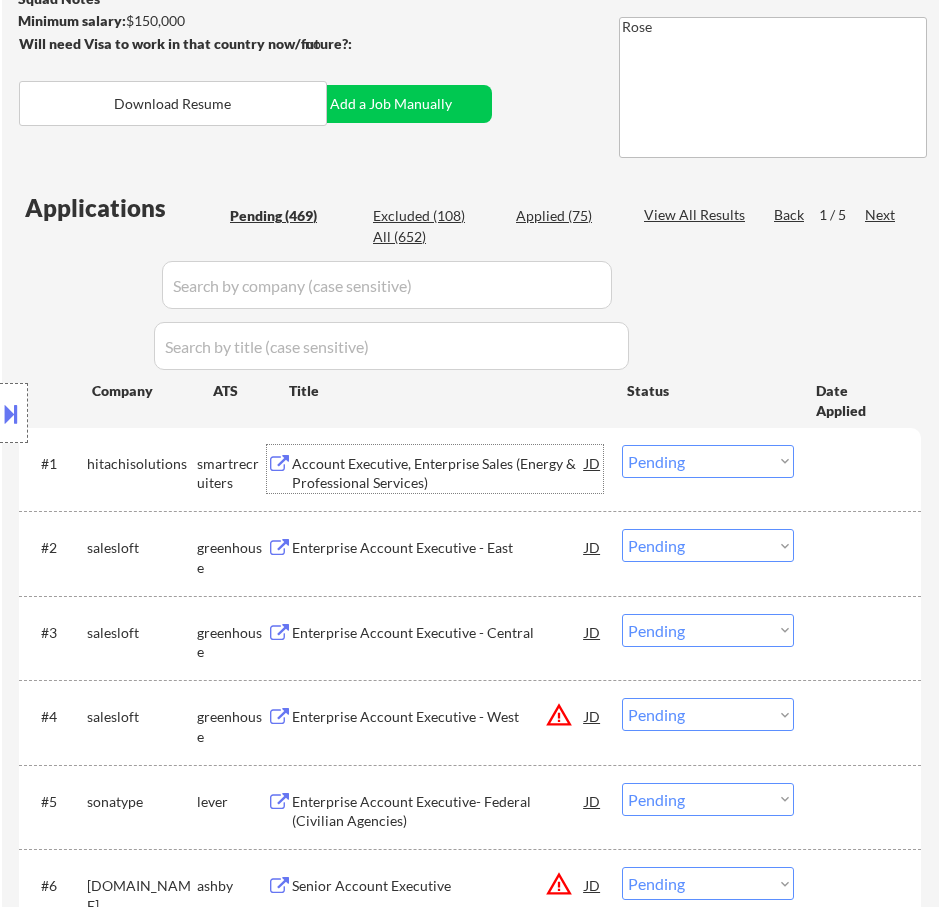 click on "Choose an option... Pending Applied Excluded (Questions) Excluded (Expired) Excluded (Location) Excluded (Bad Match) Excluded (Blocklist) Excluded (Salary) Excluded (Other)" at bounding box center (708, 461) 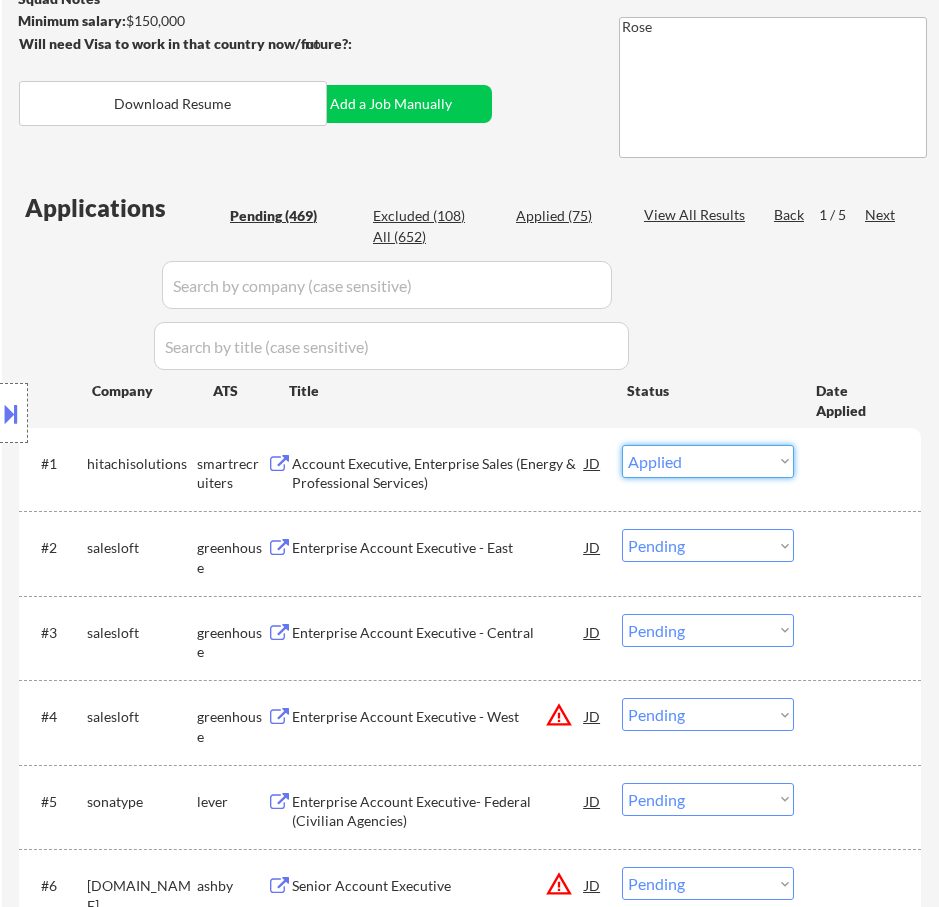 click on "Choose an option... Pending Applied Excluded (Questions) Excluded (Expired) Excluded (Location) Excluded (Bad Match) Excluded (Blocklist) Excluded (Salary) Excluded (Other)" at bounding box center (708, 461) 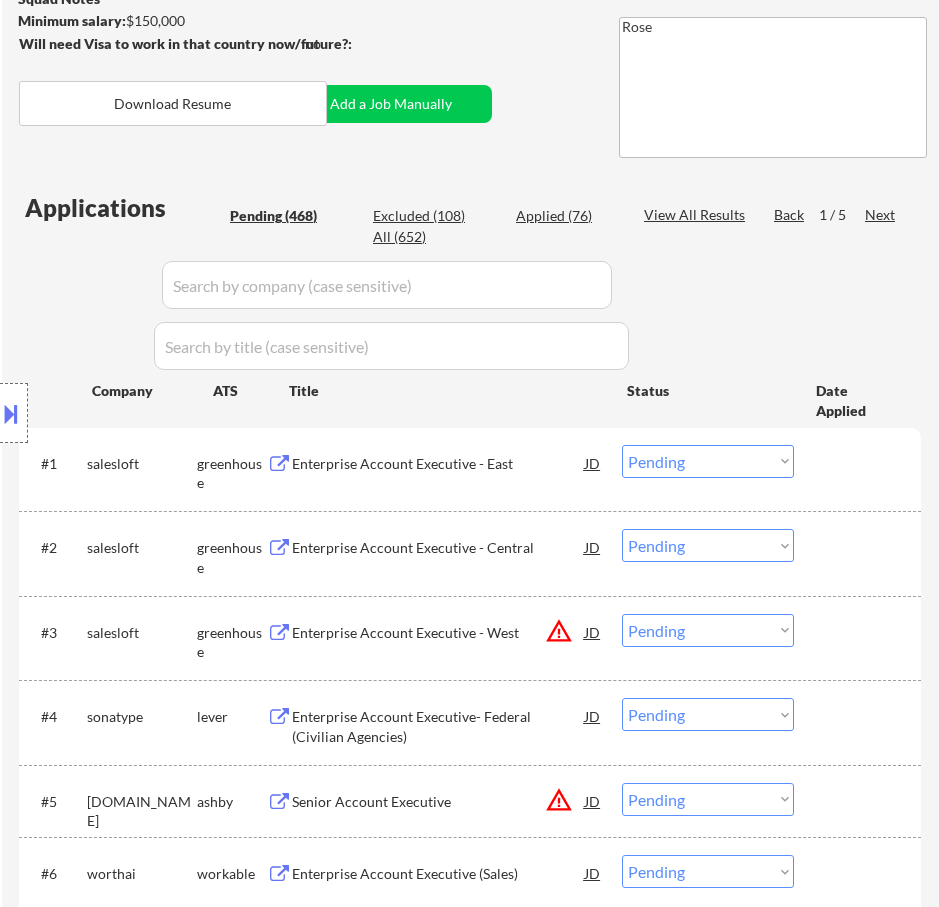 click on "Enterprise Account Executive - East" at bounding box center [438, 464] 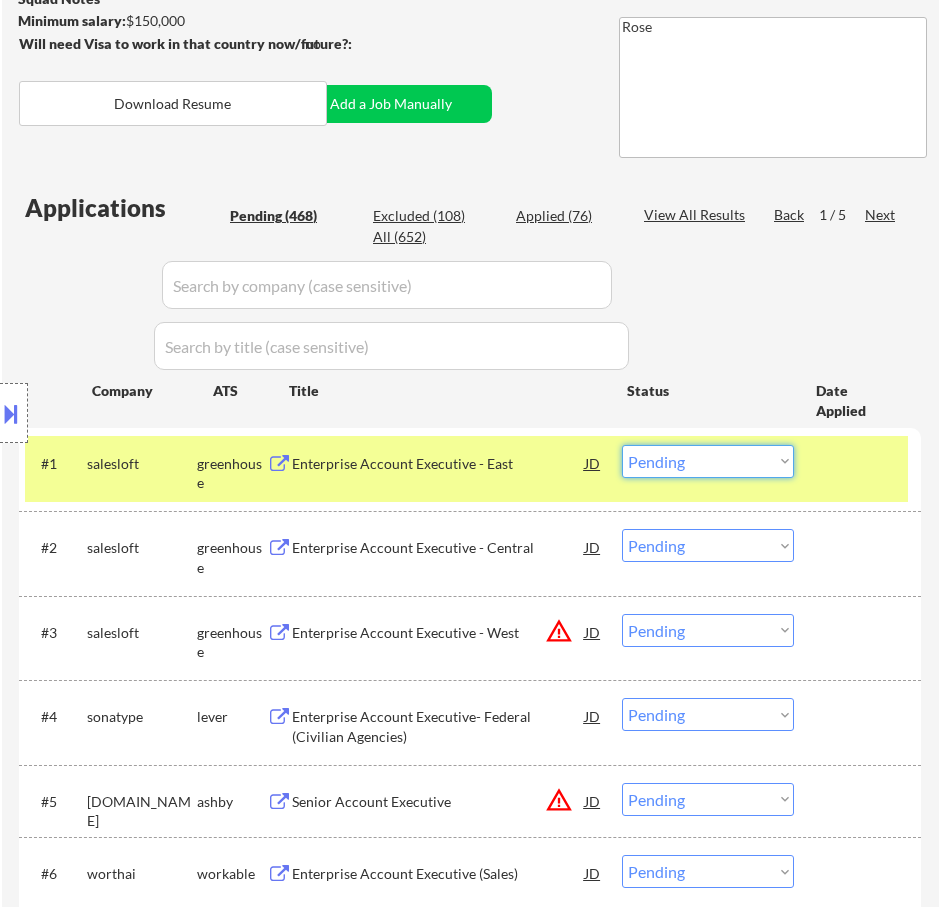 click on "Choose an option... Pending Applied Excluded (Questions) Excluded (Expired) Excluded (Location) Excluded (Bad Match) Excluded (Blocklist) Excluded (Salary) Excluded (Other)" at bounding box center [708, 461] 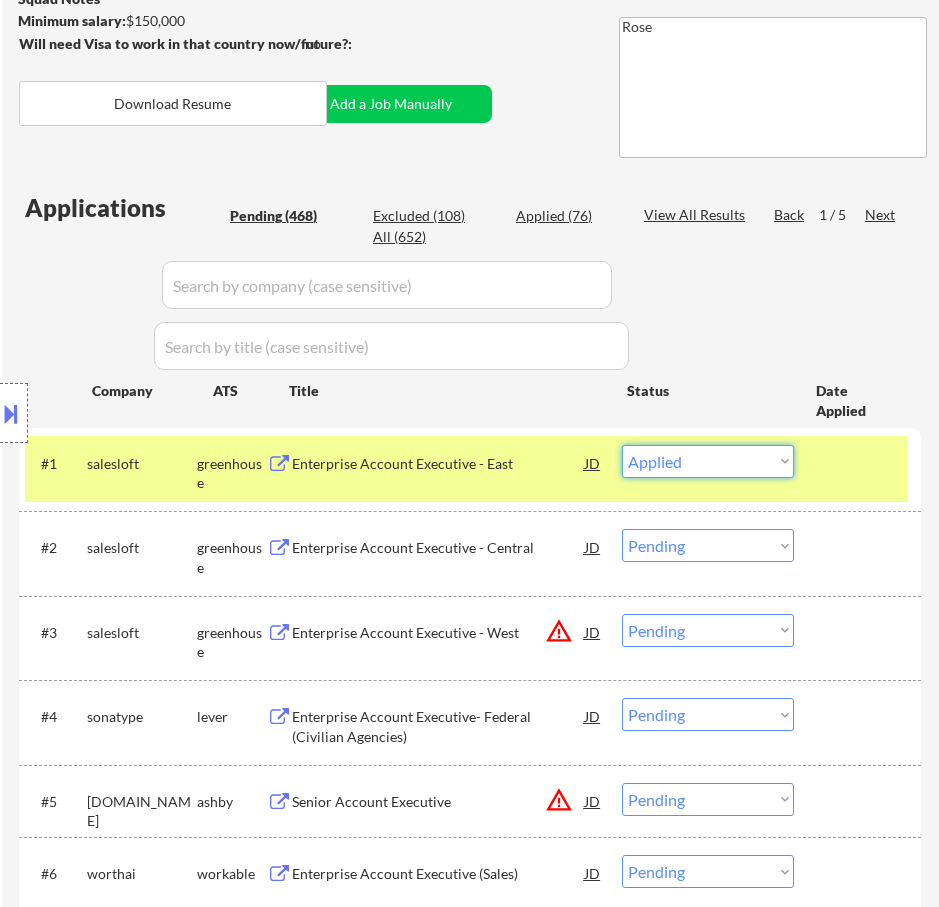 click on "Choose an option... Pending Applied Excluded (Questions) Excluded (Expired) Excluded (Location) Excluded (Bad Match) Excluded (Blocklist) Excluded (Salary) Excluded (Other)" at bounding box center (708, 461) 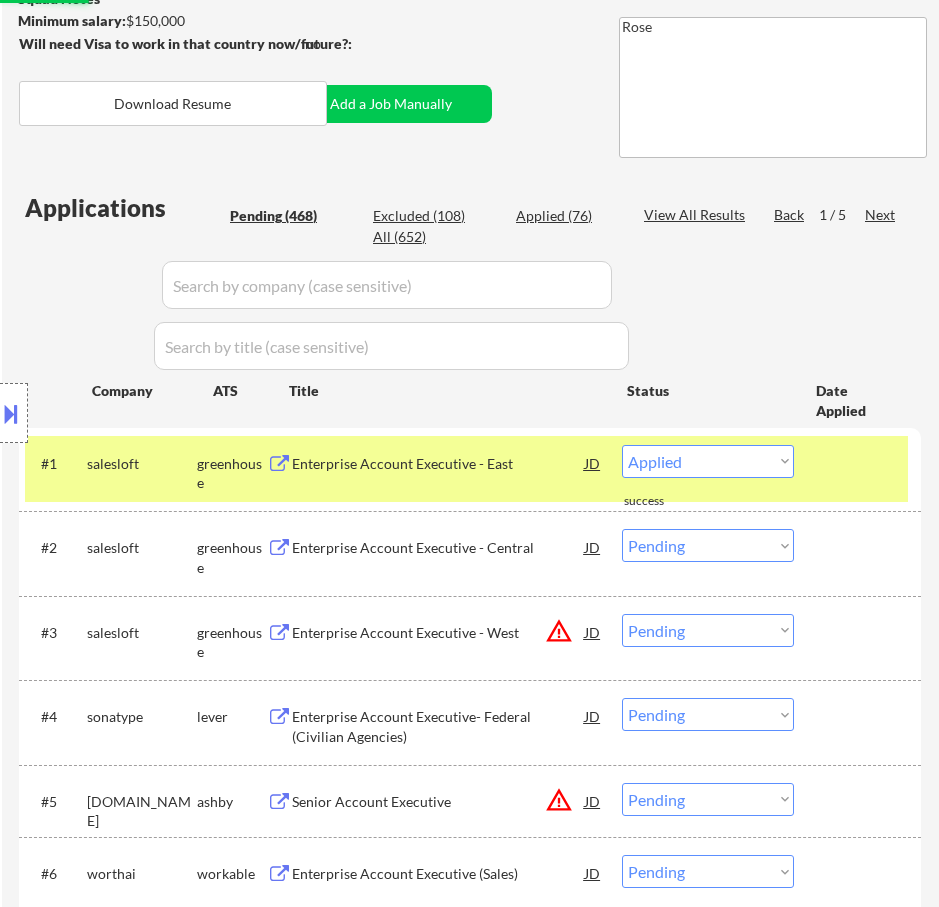select on ""pending"" 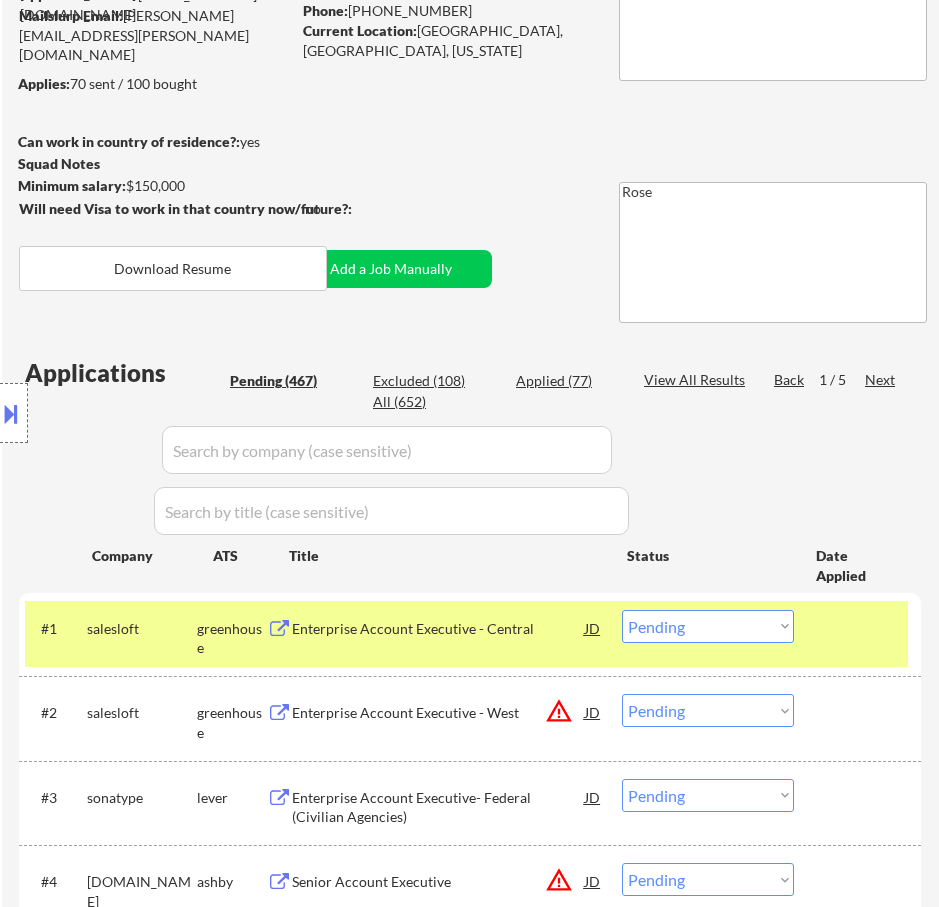 scroll, scrollTop: 200, scrollLeft: 0, axis: vertical 